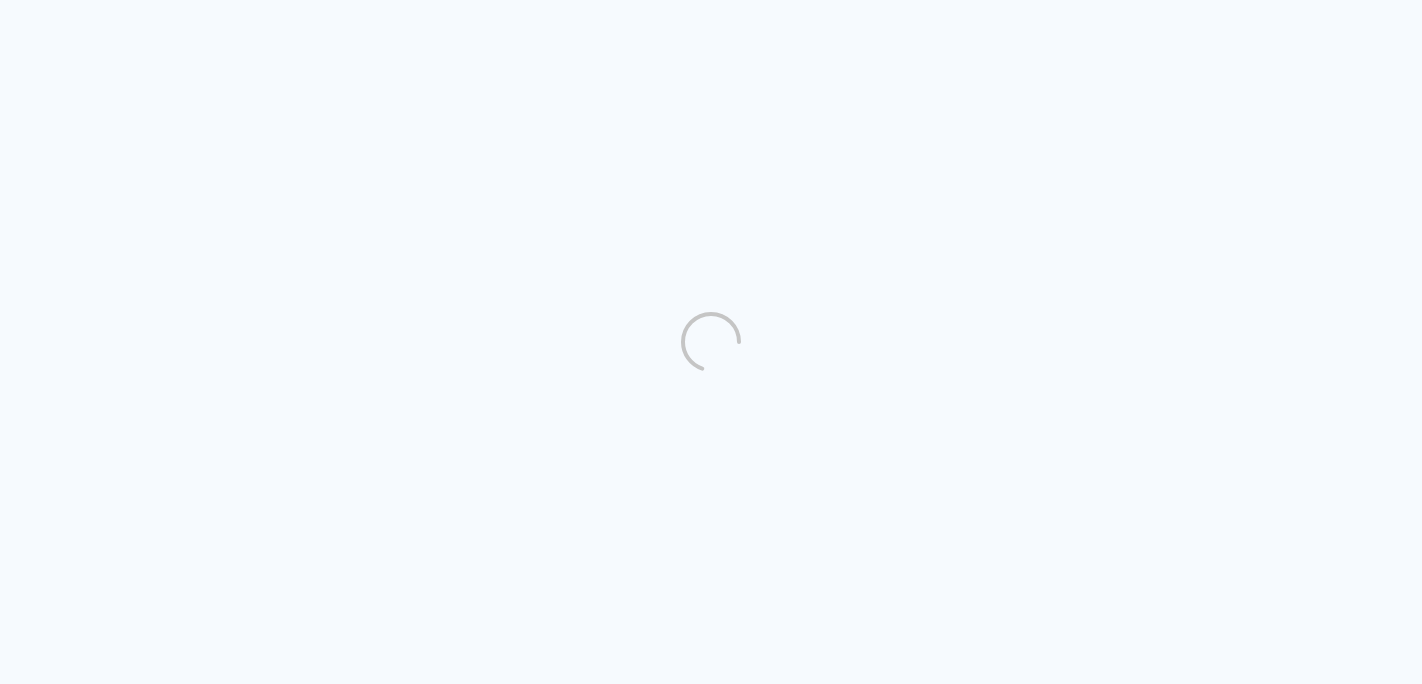 scroll, scrollTop: 0, scrollLeft: 0, axis: both 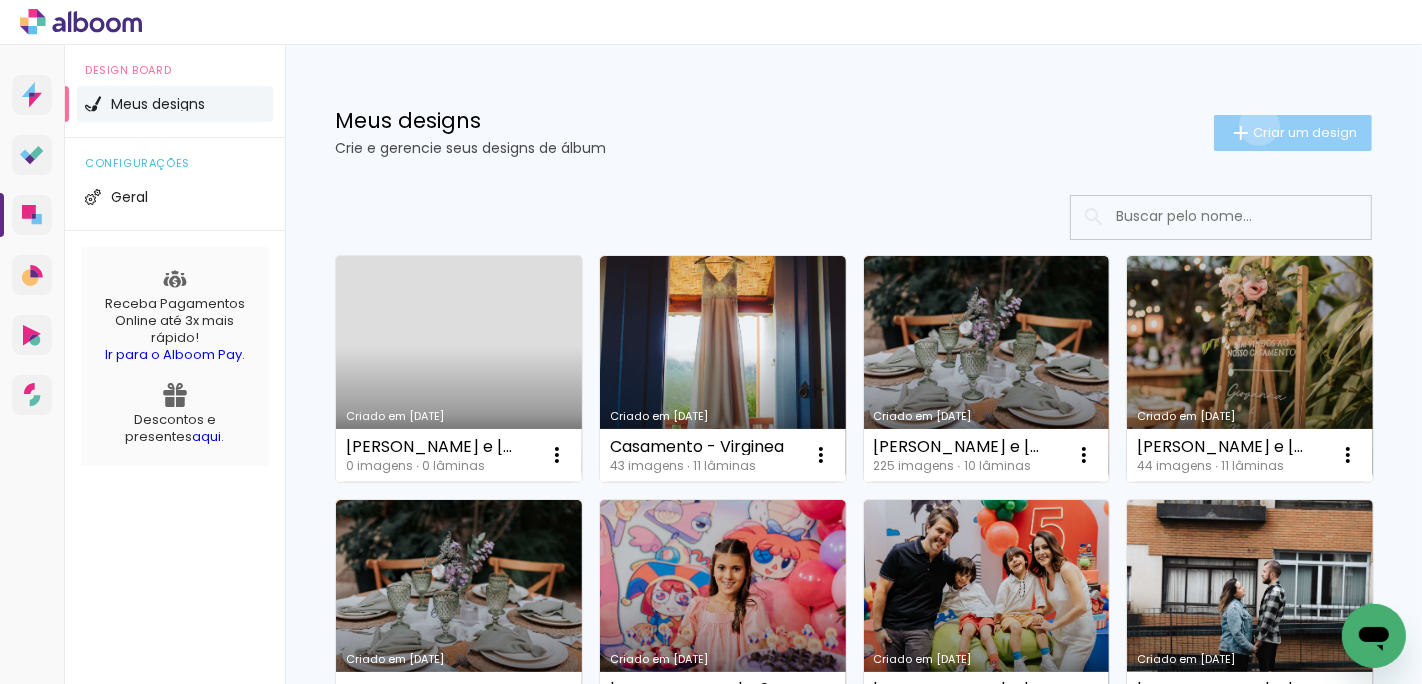 click on "Criar um design" 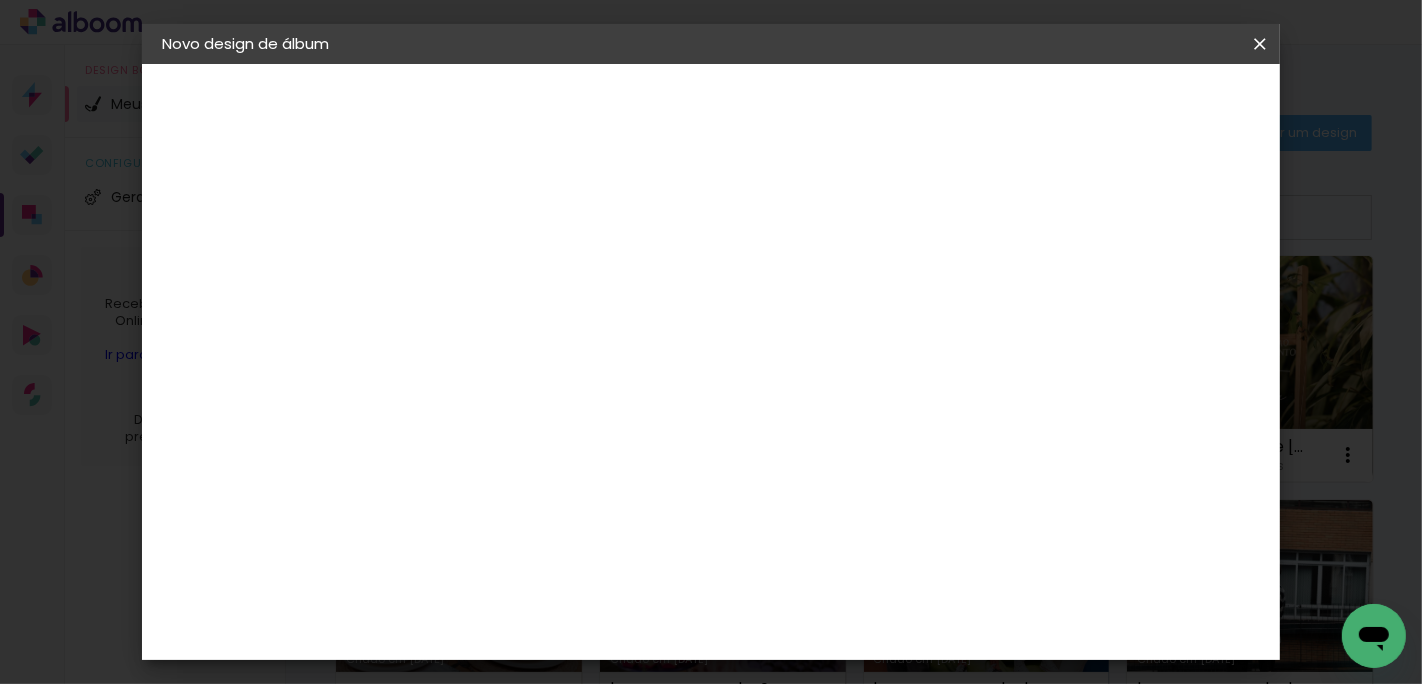 click at bounding box center (489, 268) 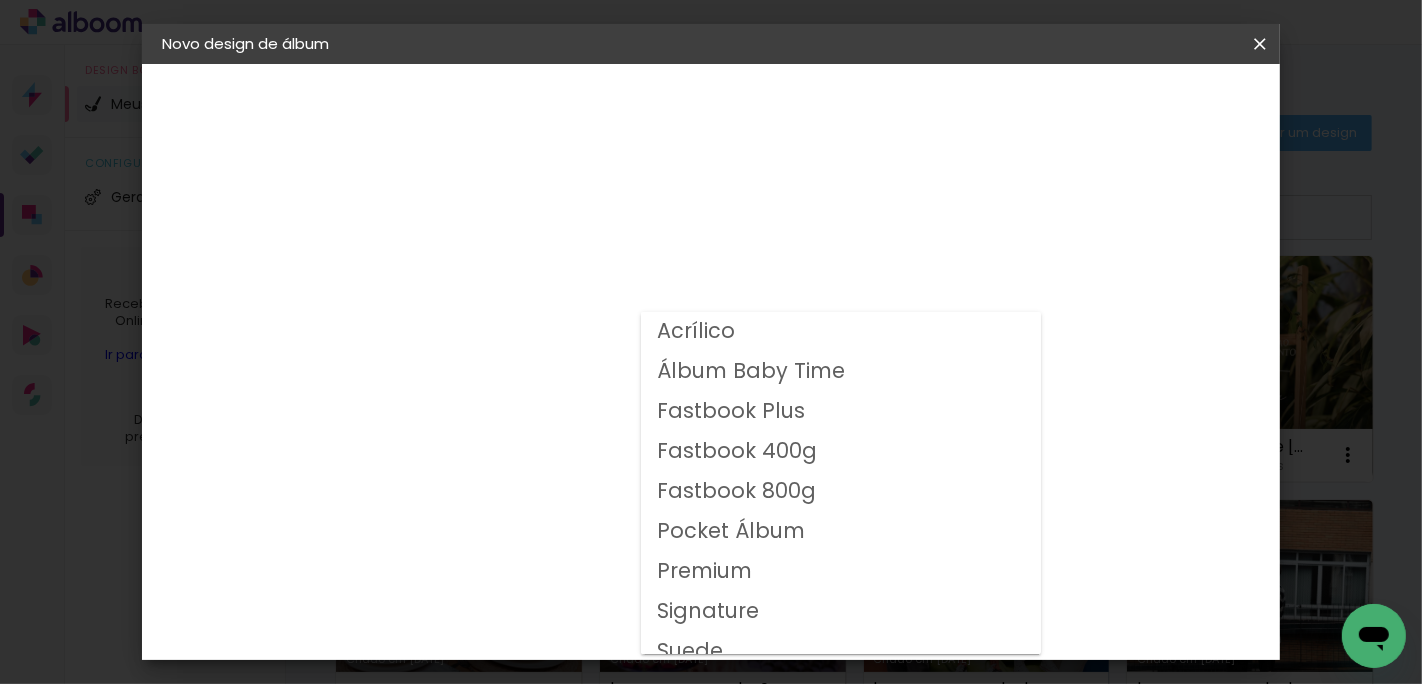 click on "Fastbook 800g" at bounding box center [0, 0] 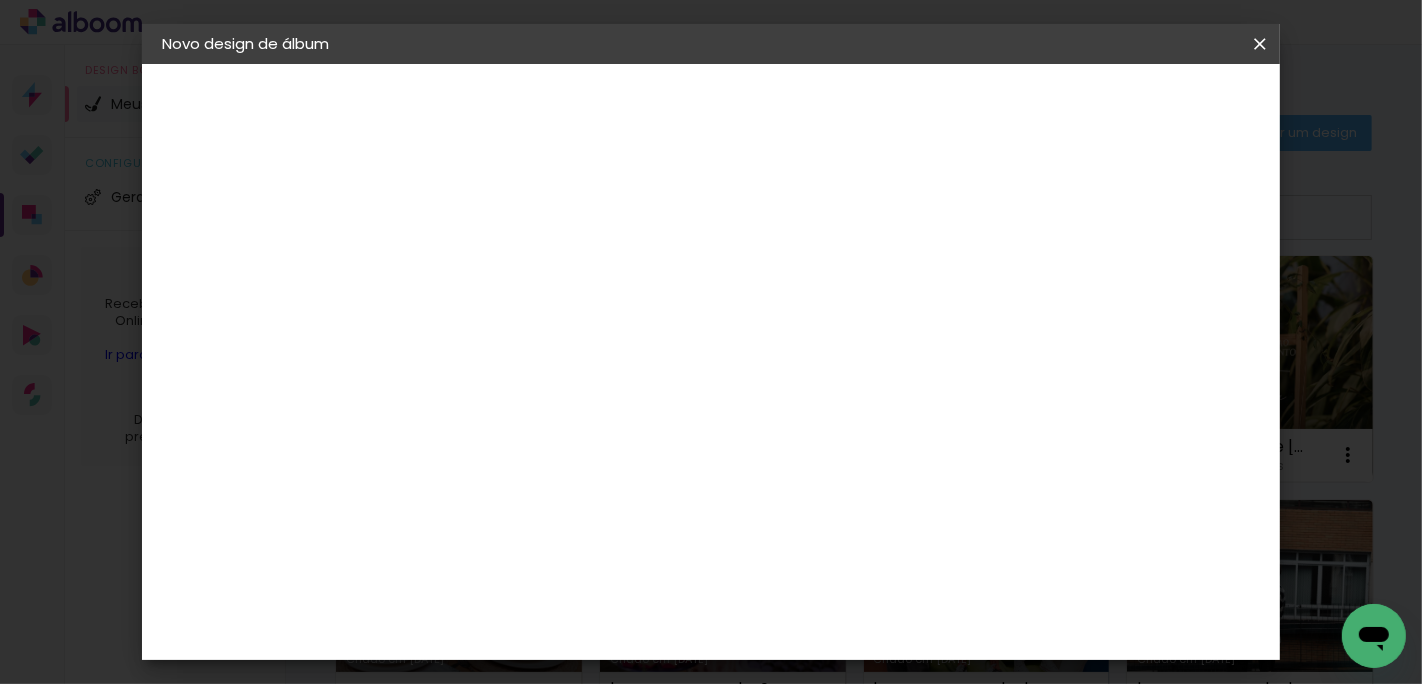 scroll, scrollTop: 385, scrollLeft: 0, axis: vertical 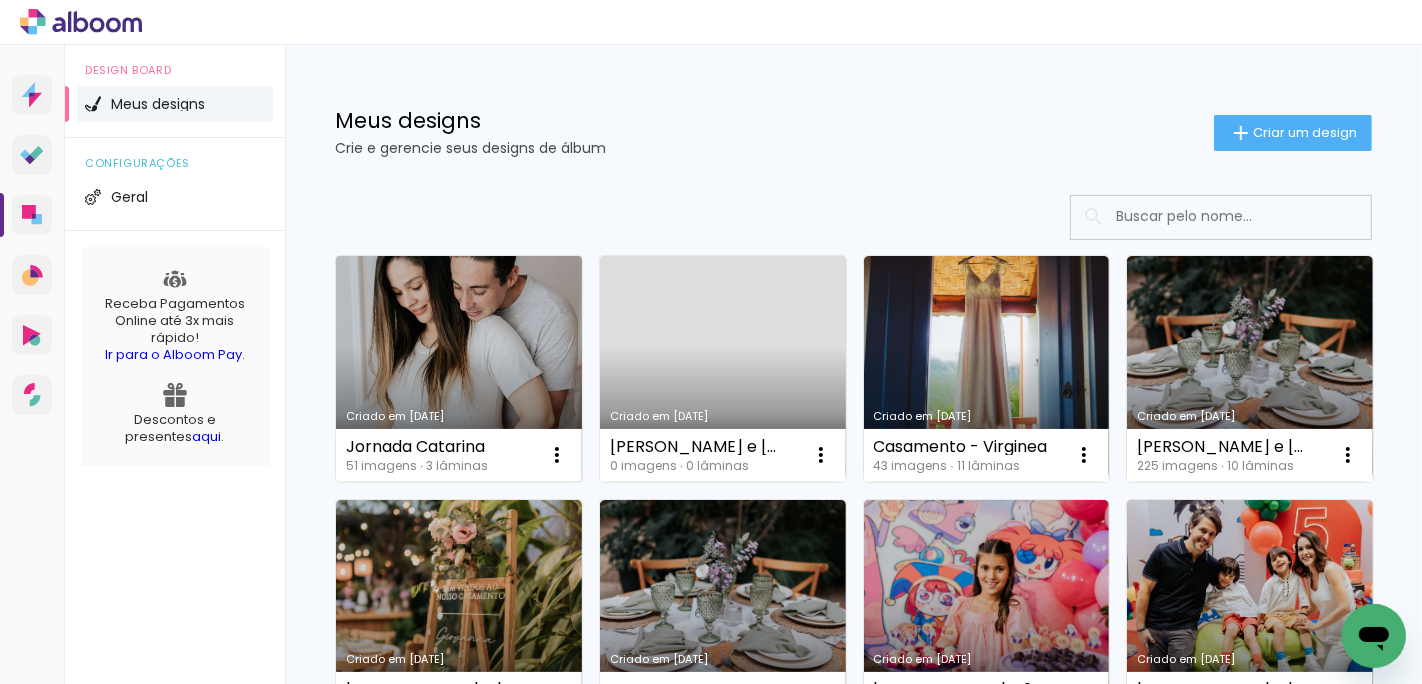 click on "Criado em [DATE]" at bounding box center [459, 369] 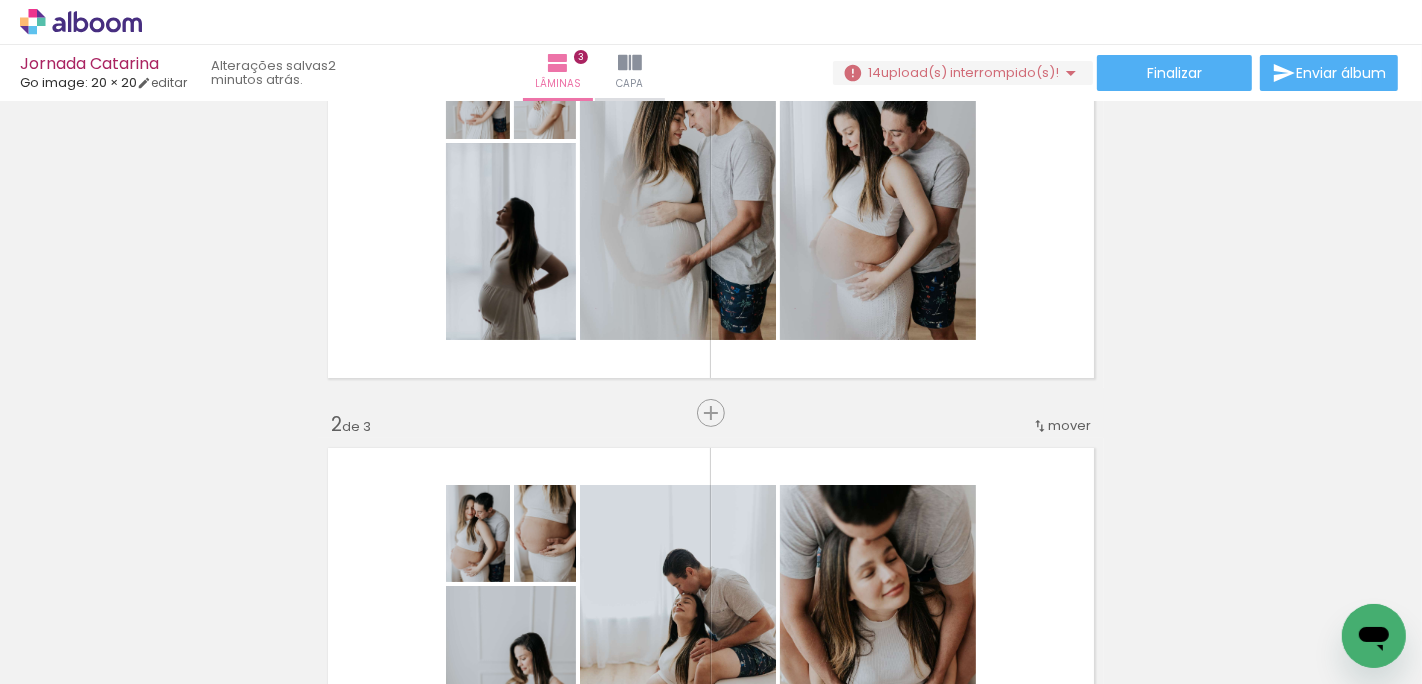 scroll, scrollTop: 188, scrollLeft: 0, axis: vertical 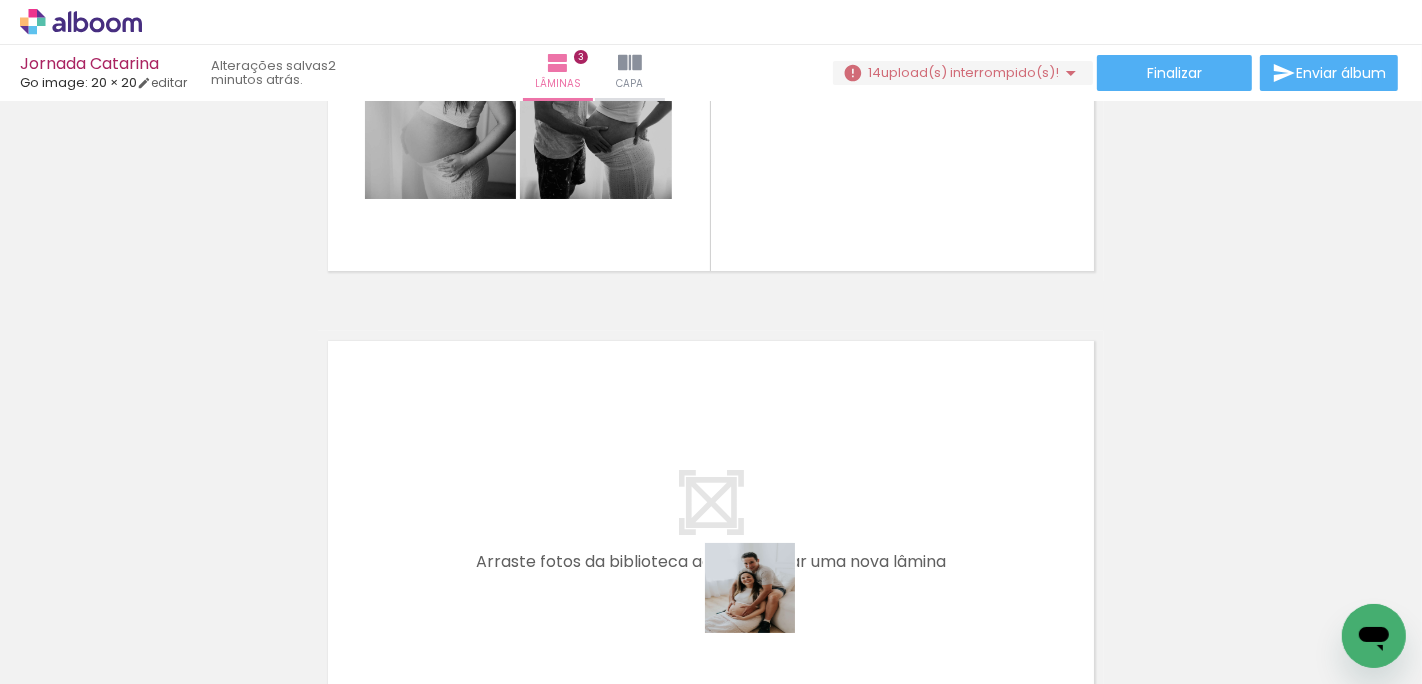 drag, startPoint x: 764, startPoint y: 637, endPoint x: 803, endPoint y: 513, distance: 129.98846 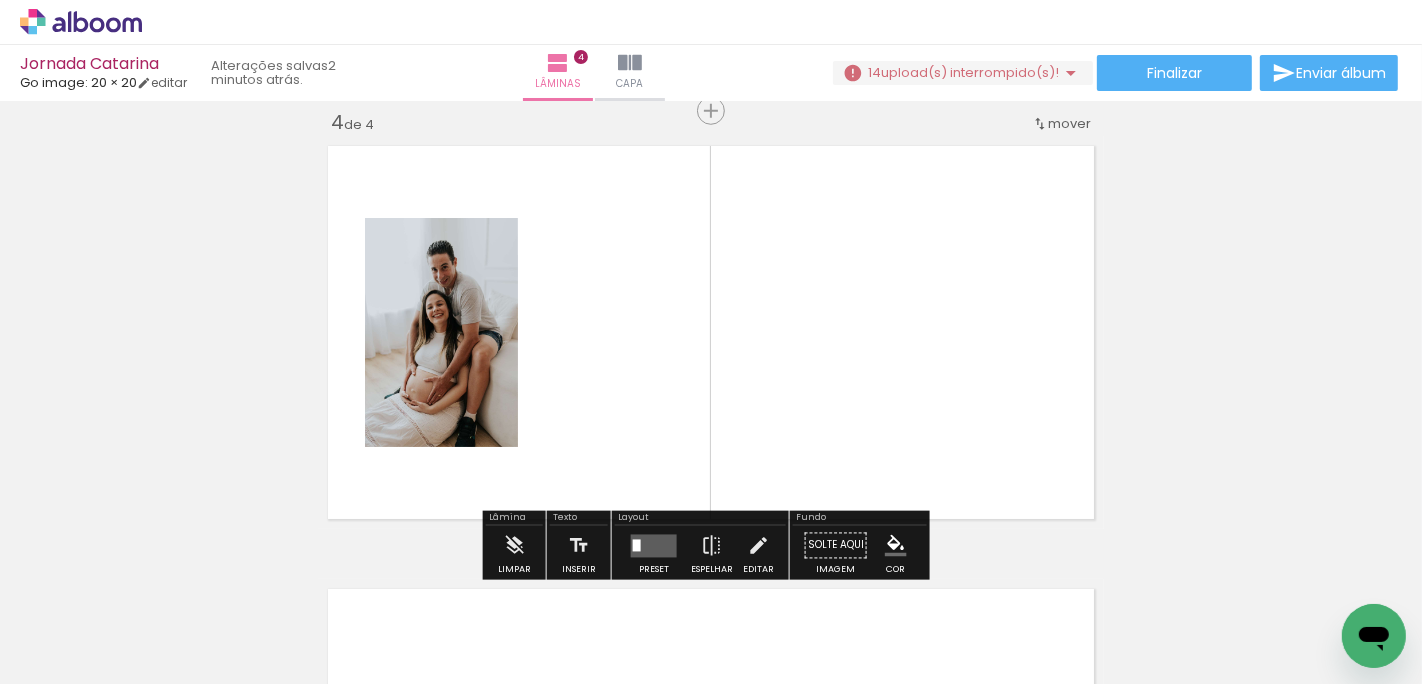 scroll, scrollTop: 1354, scrollLeft: 0, axis: vertical 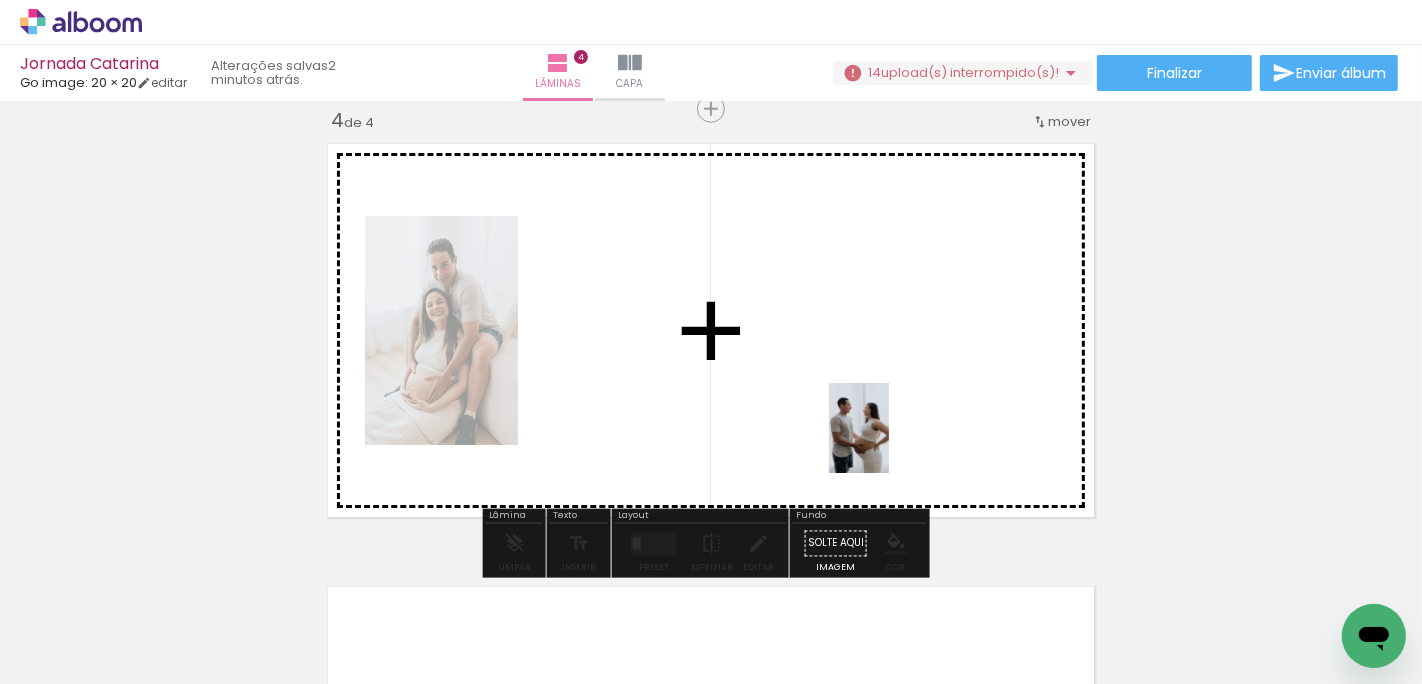 drag, startPoint x: 867, startPoint y: 612, endPoint x: 892, endPoint y: 426, distance: 187.67259 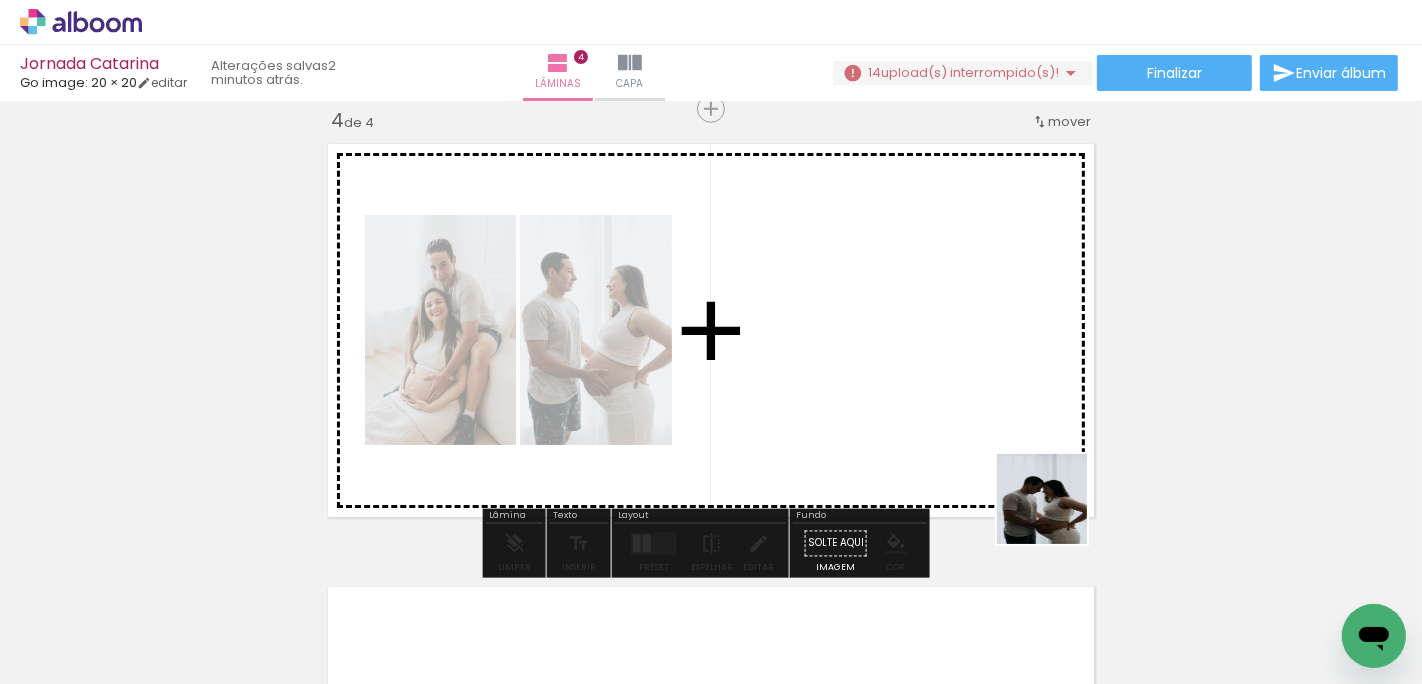 drag, startPoint x: 1100, startPoint y: 622, endPoint x: 957, endPoint y: 374, distance: 286.27435 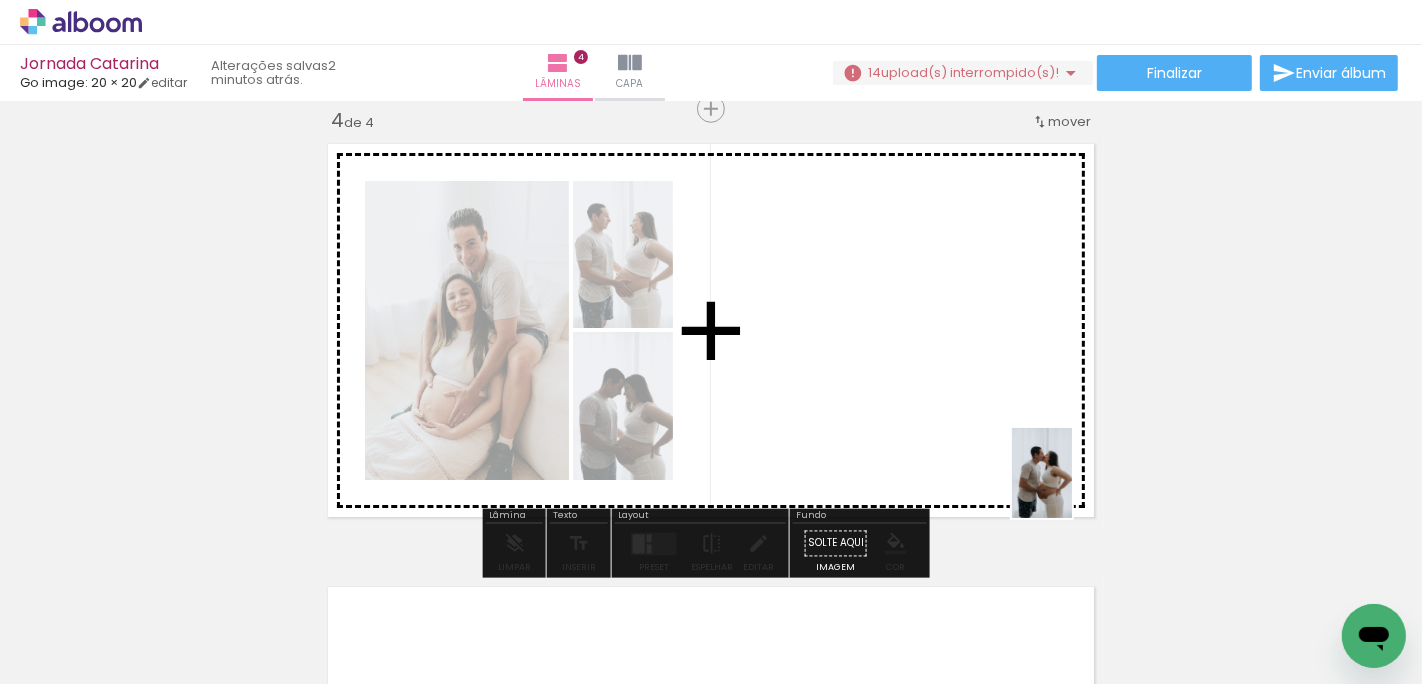 drag, startPoint x: 1214, startPoint y: 617, endPoint x: 1019, endPoint y: 430, distance: 270.174 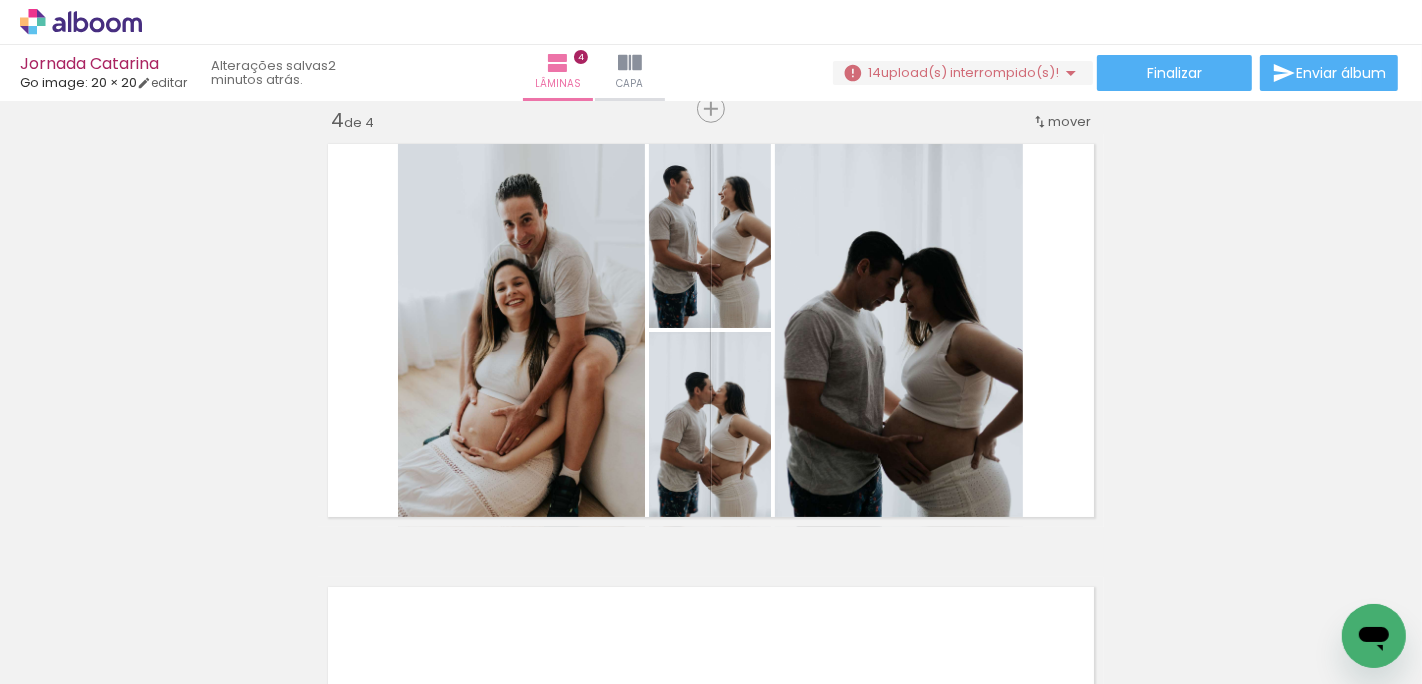 scroll, scrollTop: 0, scrollLeft: 1122, axis: horizontal 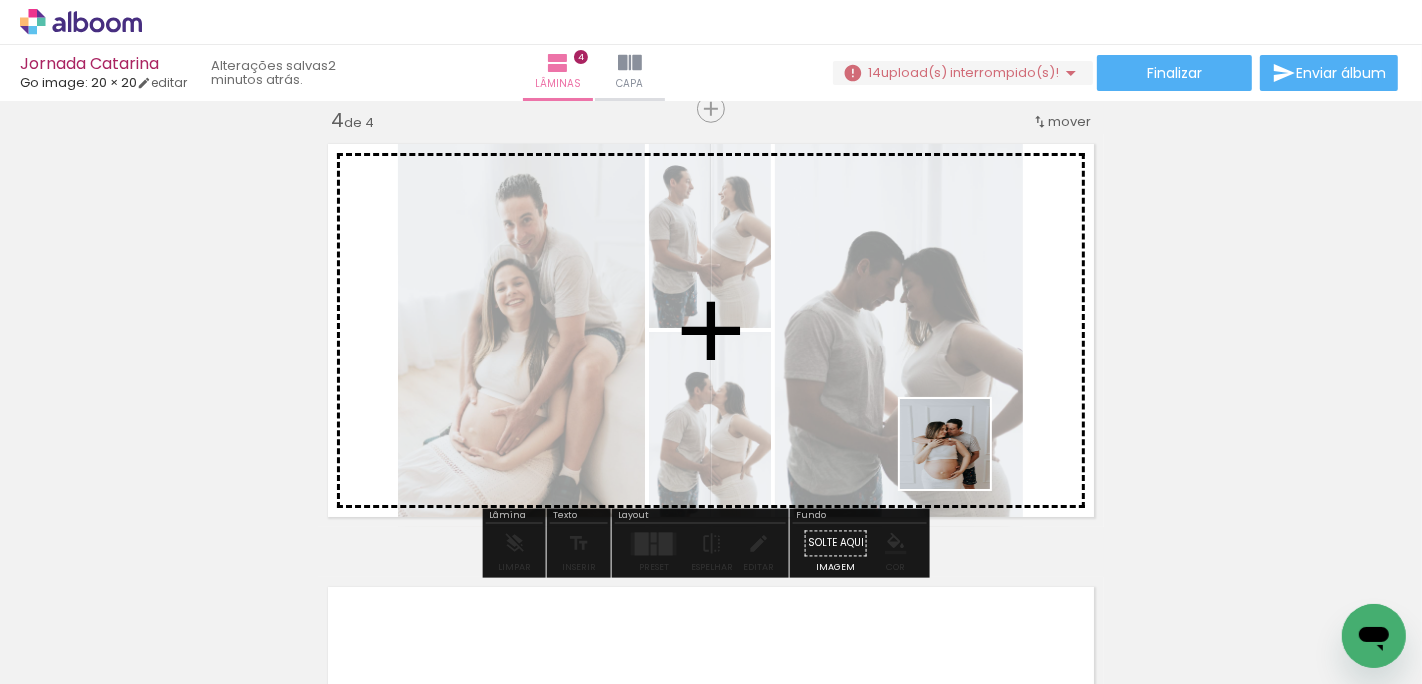 drag, startPoint x: 982, startPoint y: 631, endPoint x: 947, endPoint y: 430, distance: 204.0245 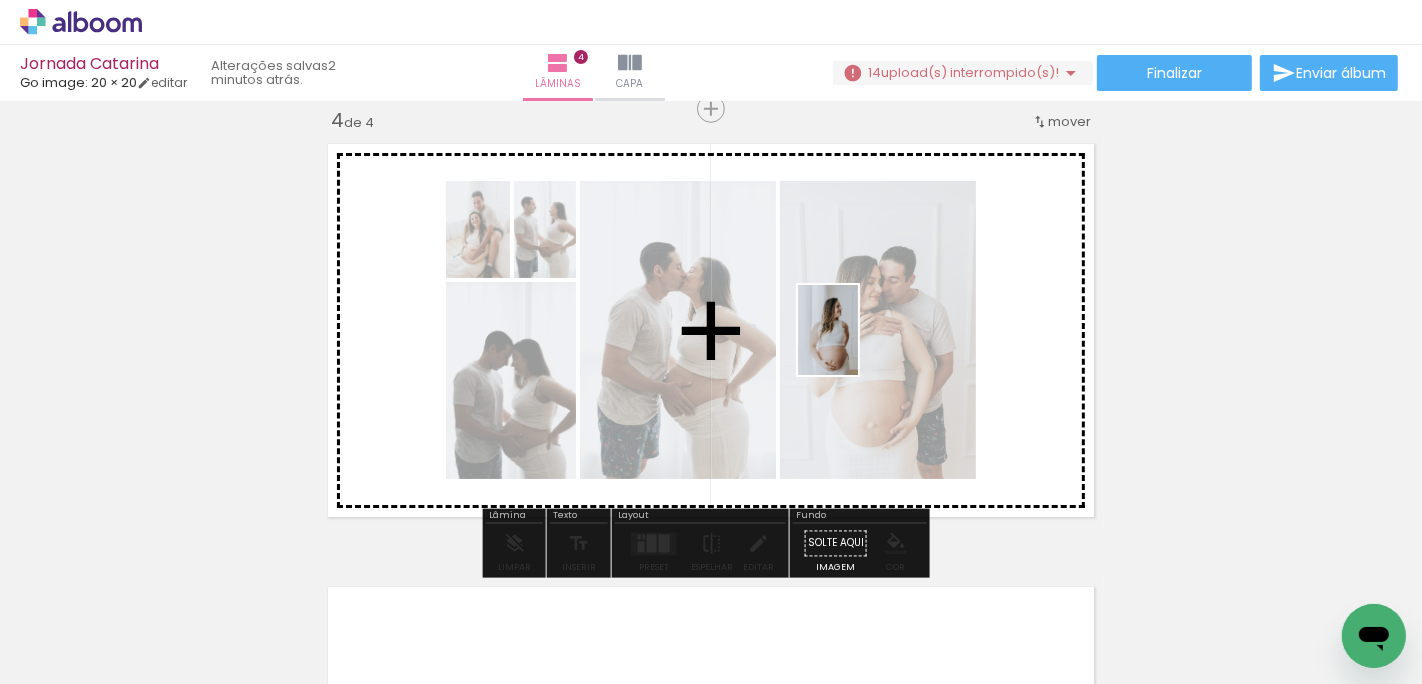 drag, startPoint x: 875, startPoint y: 611, endPoint x: 859, endPoint y: 342, distance: 269.4754 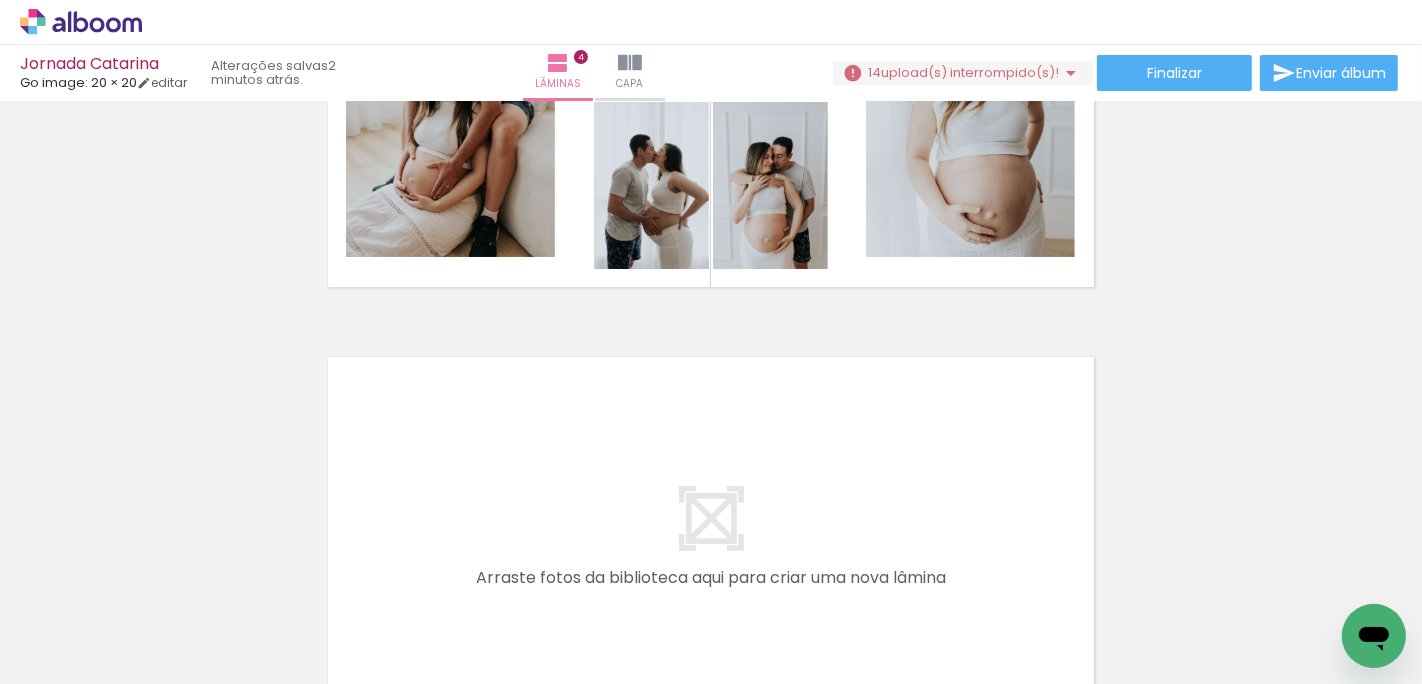 scroll, scrollTop: 1834, scrollLeft: 0, axis: vertical 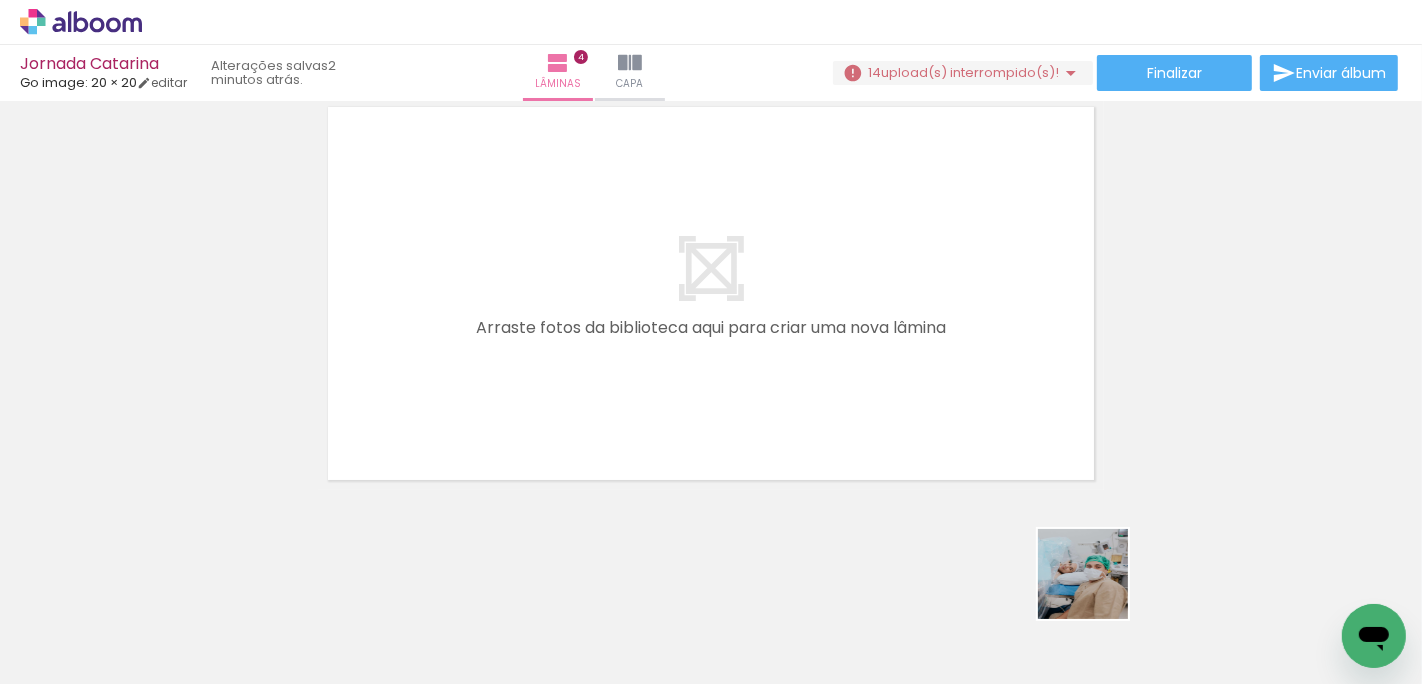 drag, startPoint x: 1119, startPoint y: 614, endPoint x: 941, endPoint y: 378, distance: 295.60107 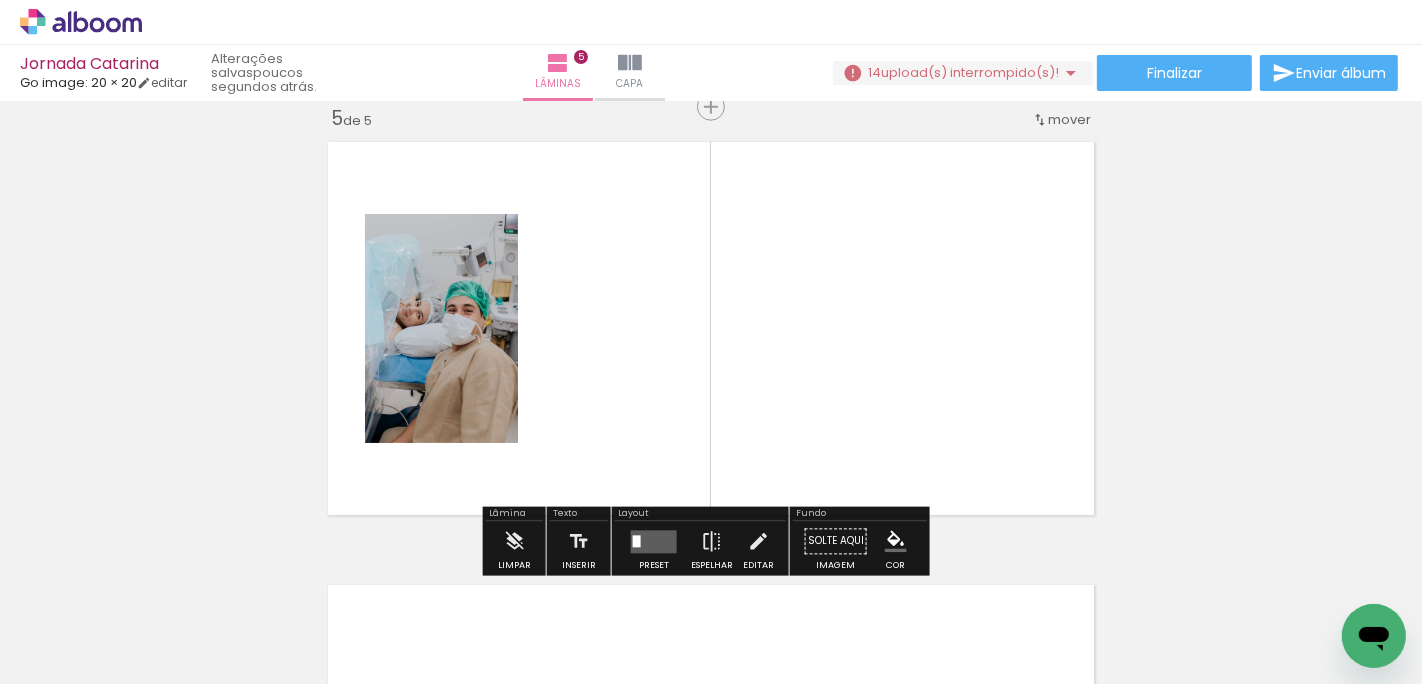 scroll, scrollTop: 1797, scrollLeft: 0, axis: vertical 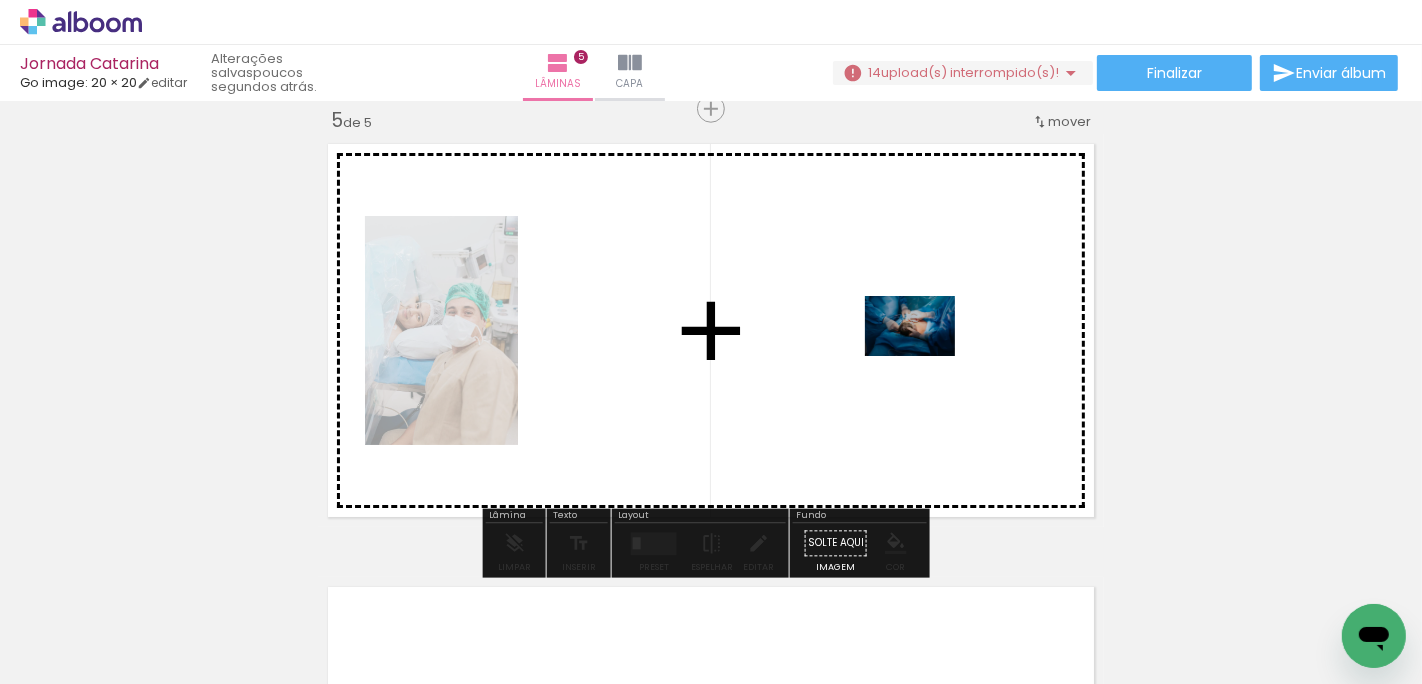 drag, startPoint x: 1220, startPoint y: 624, endPoint x: 913, endPoint y: 351, distance: 410.826 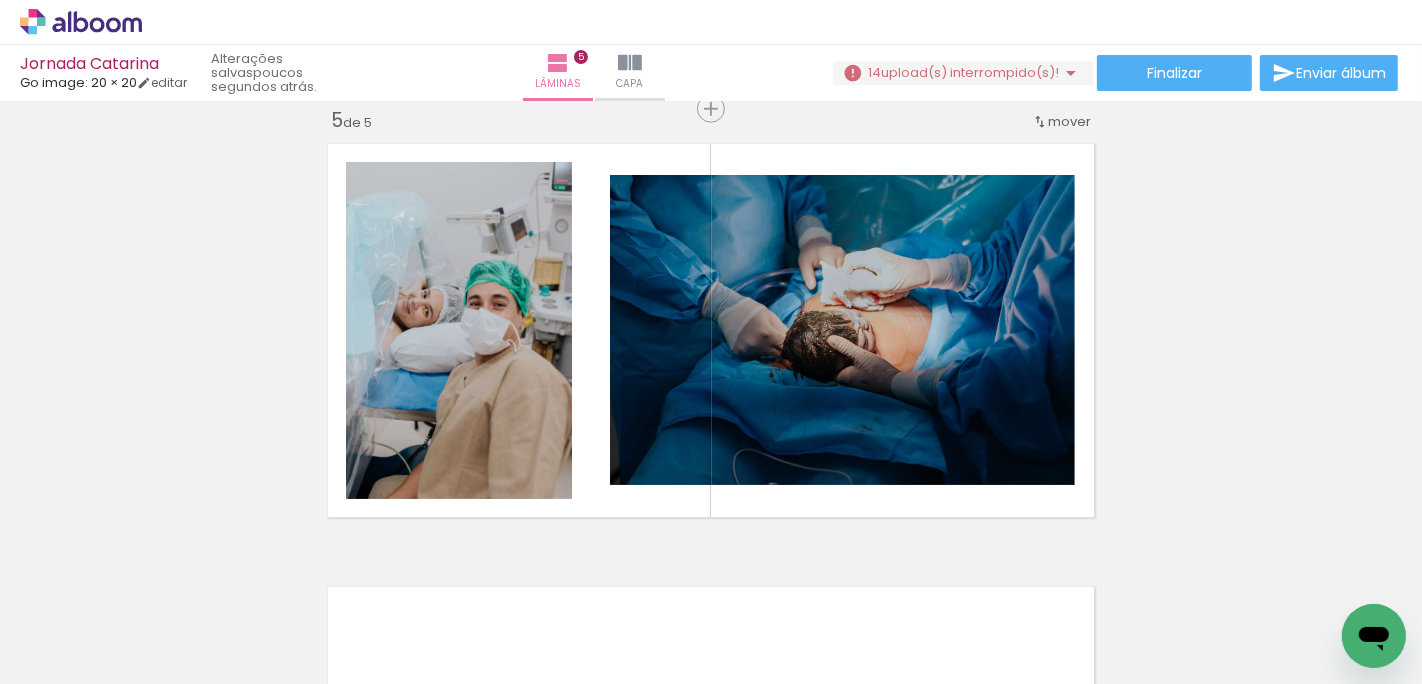 scroll, scrollTop: 0, scrollLeft: 1848, axis: horizontal 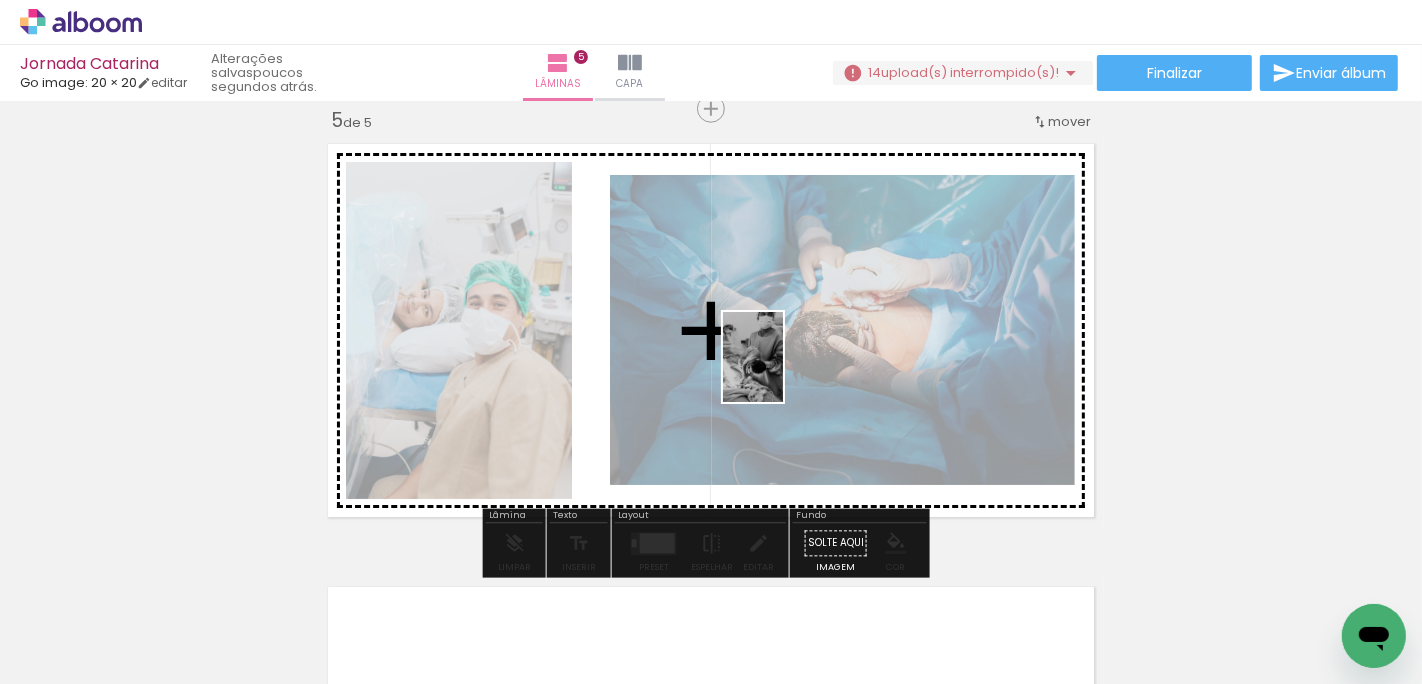 drag, startPoint x: 609, startPoint y: 617, endPoint x: 807, endPoint y: 356, distance: 327.60495 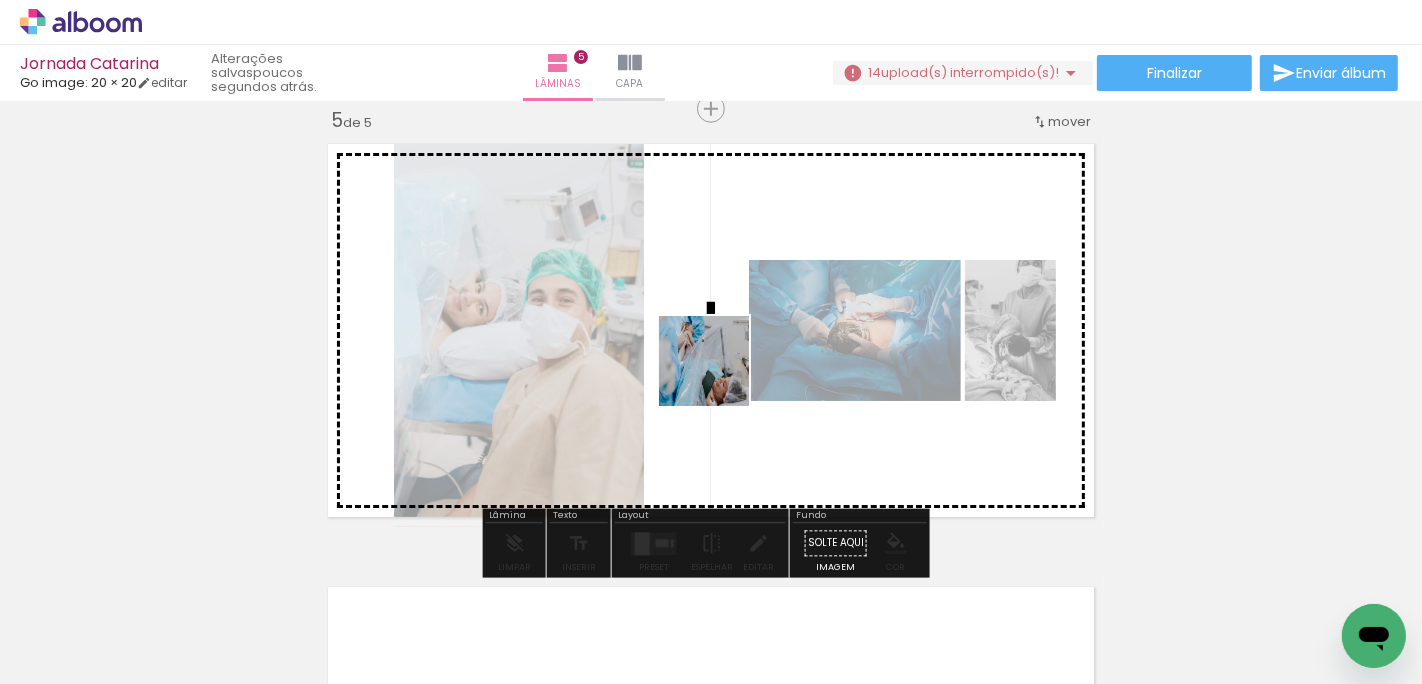drag, startPoint x: 703, startPoint y: 625, endPoint x: 721, endPoint y: 368, distance: 257.62958 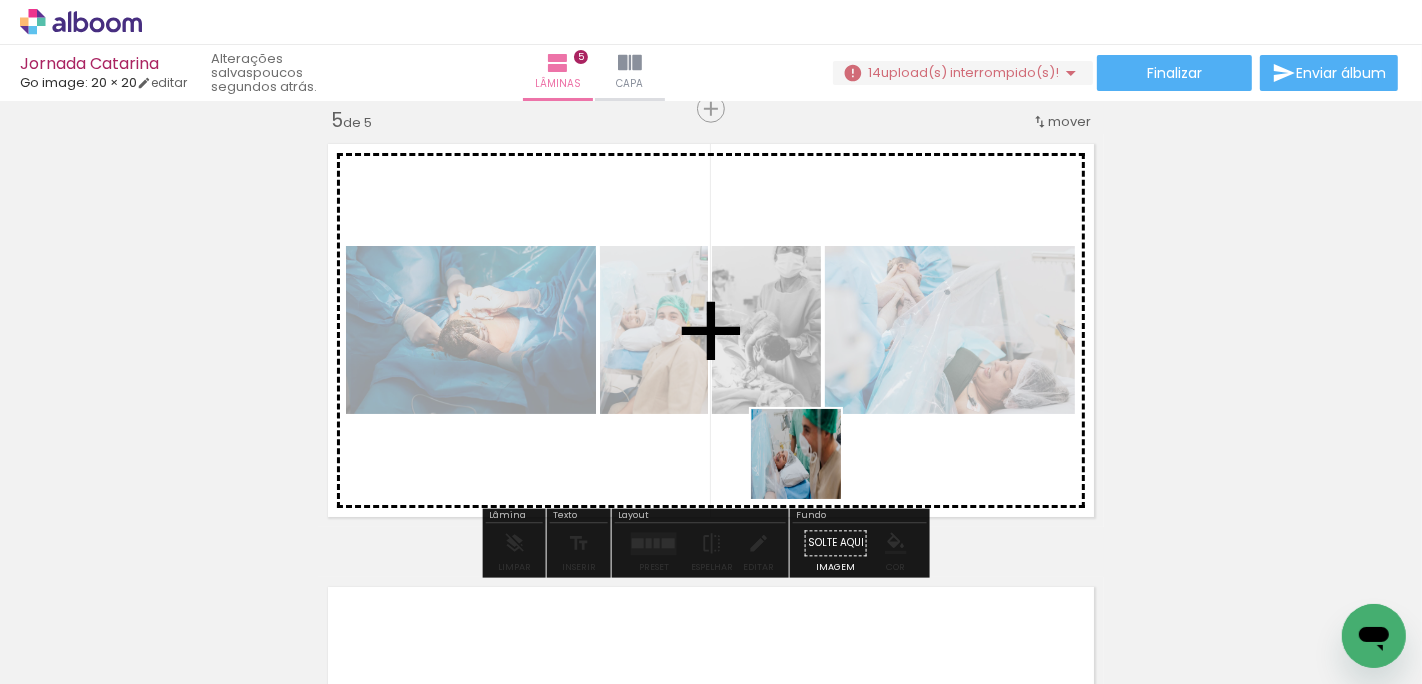 drag, startPoint x: 811, startPoint y: 594, endPoint x: 830, endPoint y: 317, distance: 277.65085 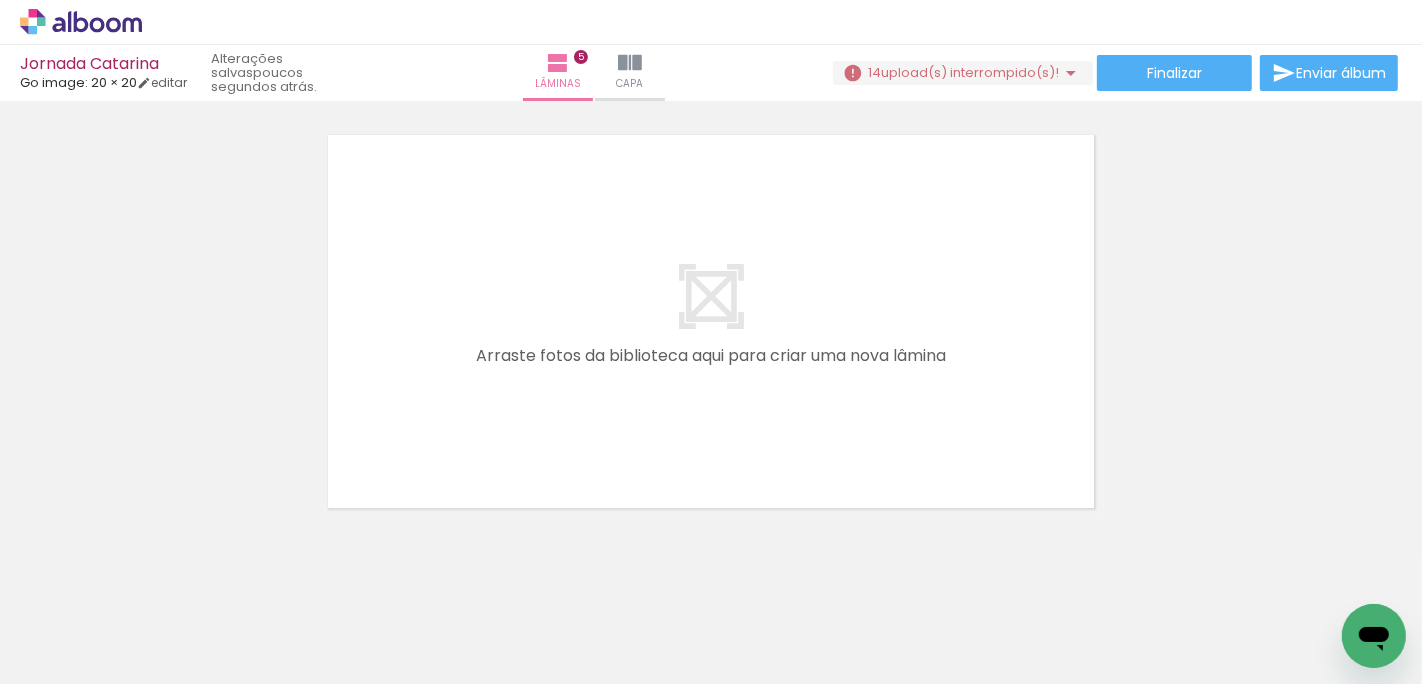 scroll, scrollTop: 2250, scrollLeft: 0, axis: vertical 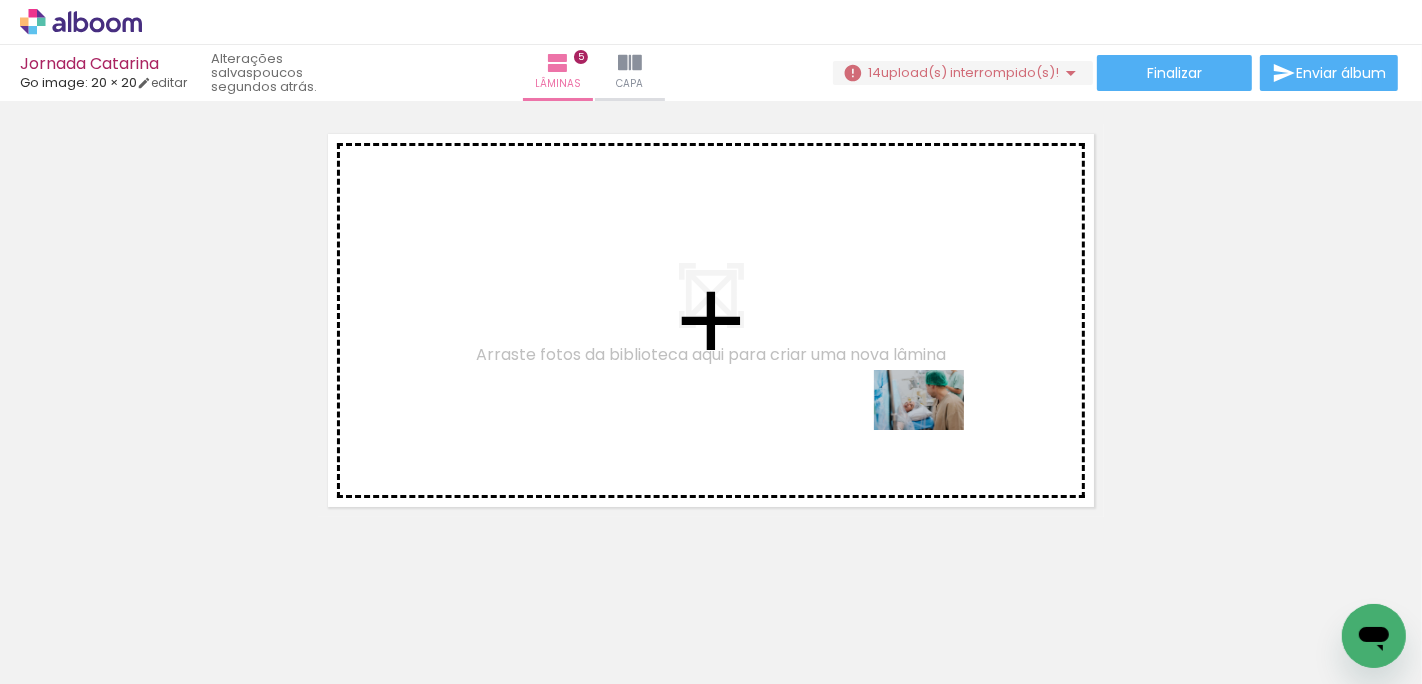 drag, startPoint x: 928, startPoint y: 639, endPoint x: 936, endPoint y: 418, distance: 221.14474 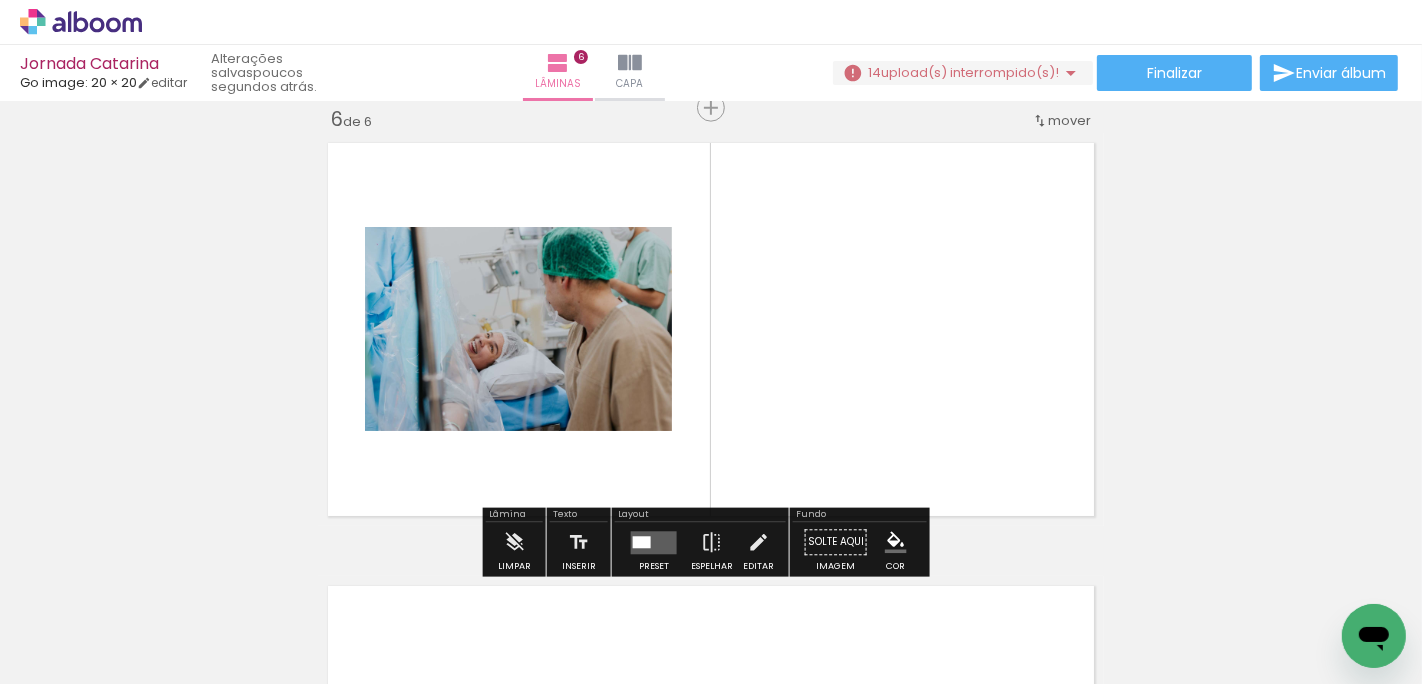 scroll, scrollTop: 2240, scrollLeft: 0, axis: vertical 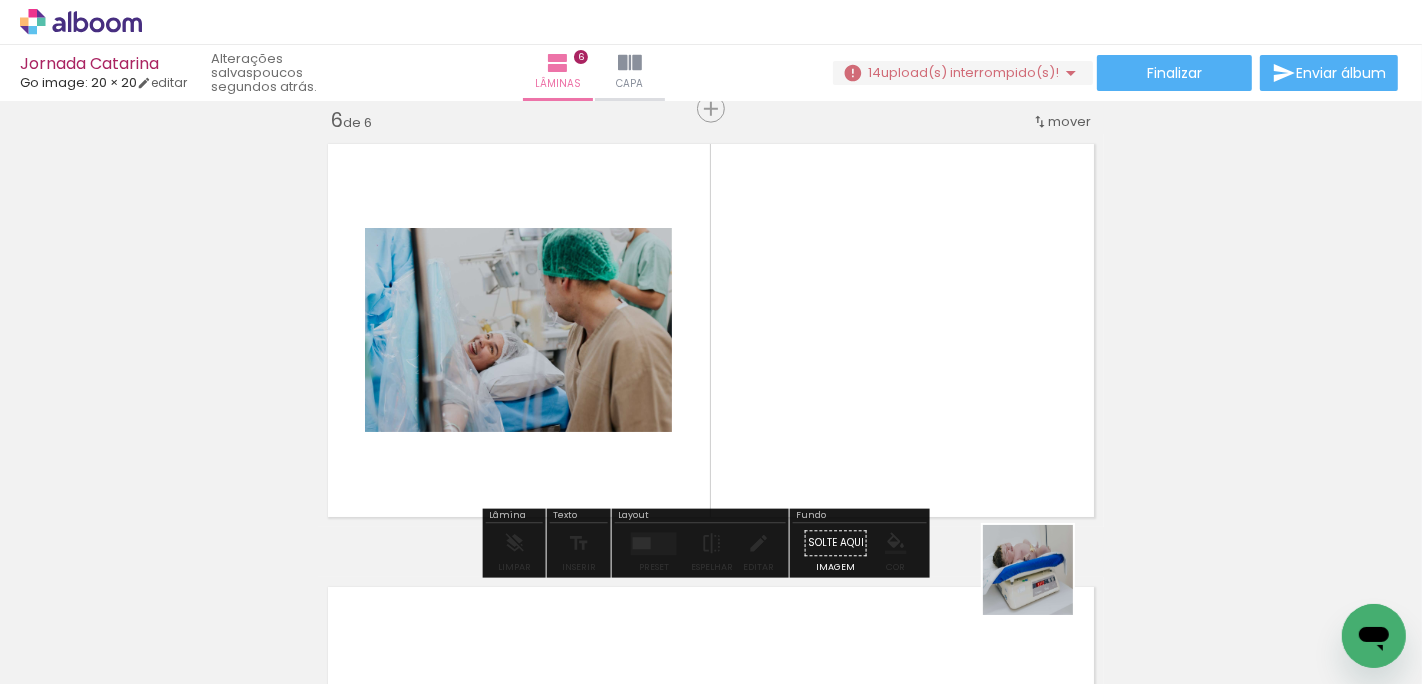click at bounding box center [711, 342] 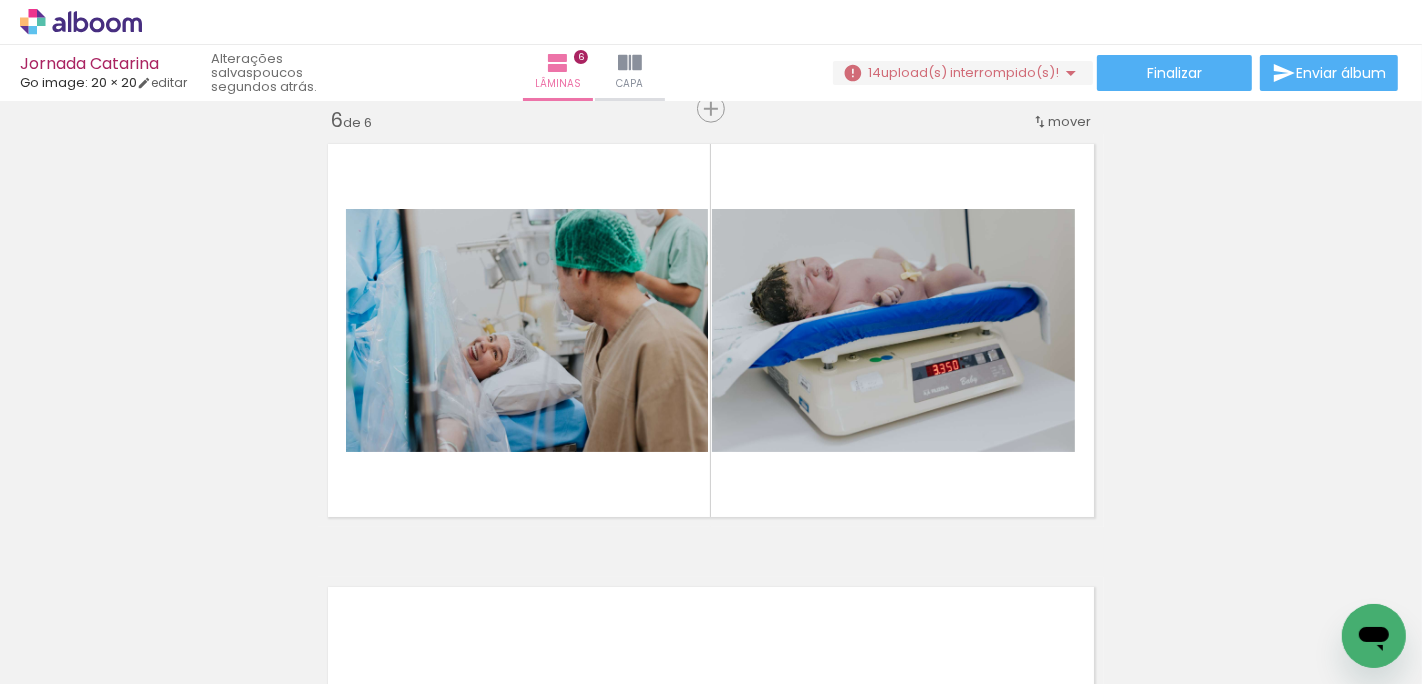 scroll, scrollTop: 0, scrollLeft: 1885, axis: horizontal 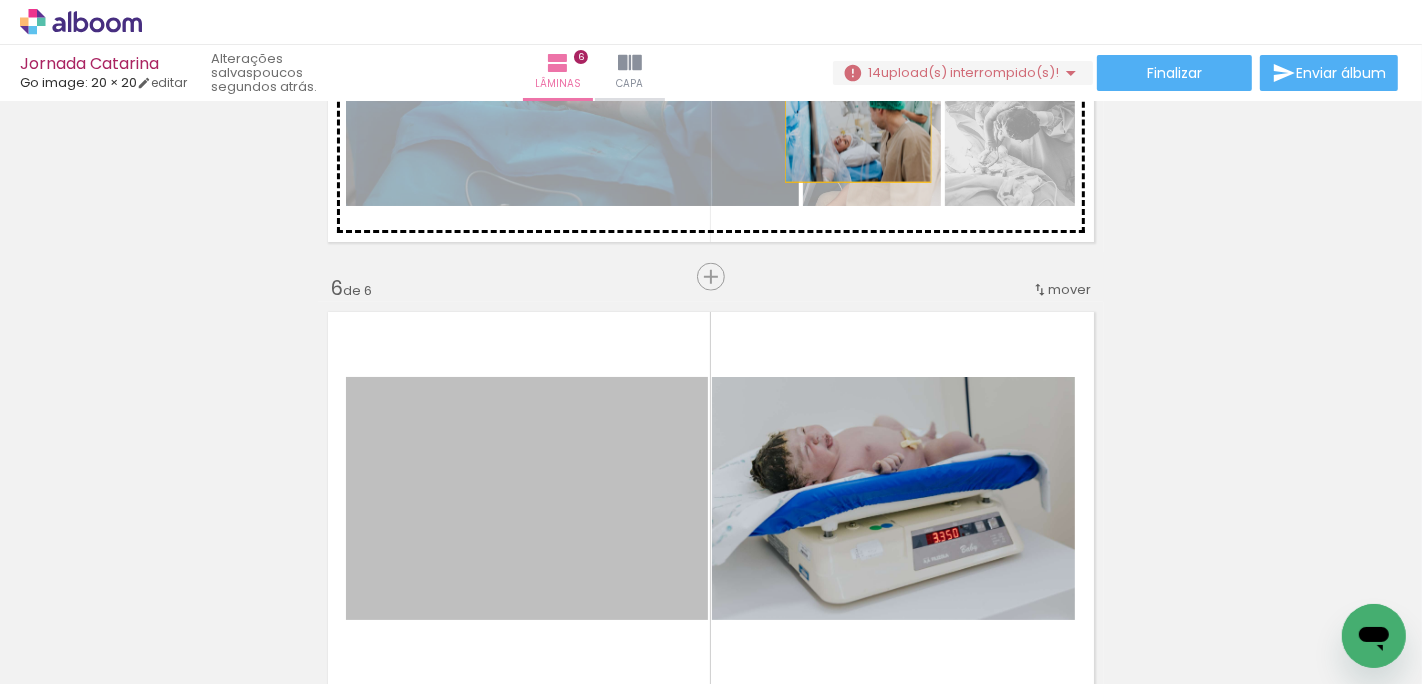 drag, startPoint x: 626, startPoint y: 484, endPoint x: 846, endPoint y: 142, distance: 406.64972 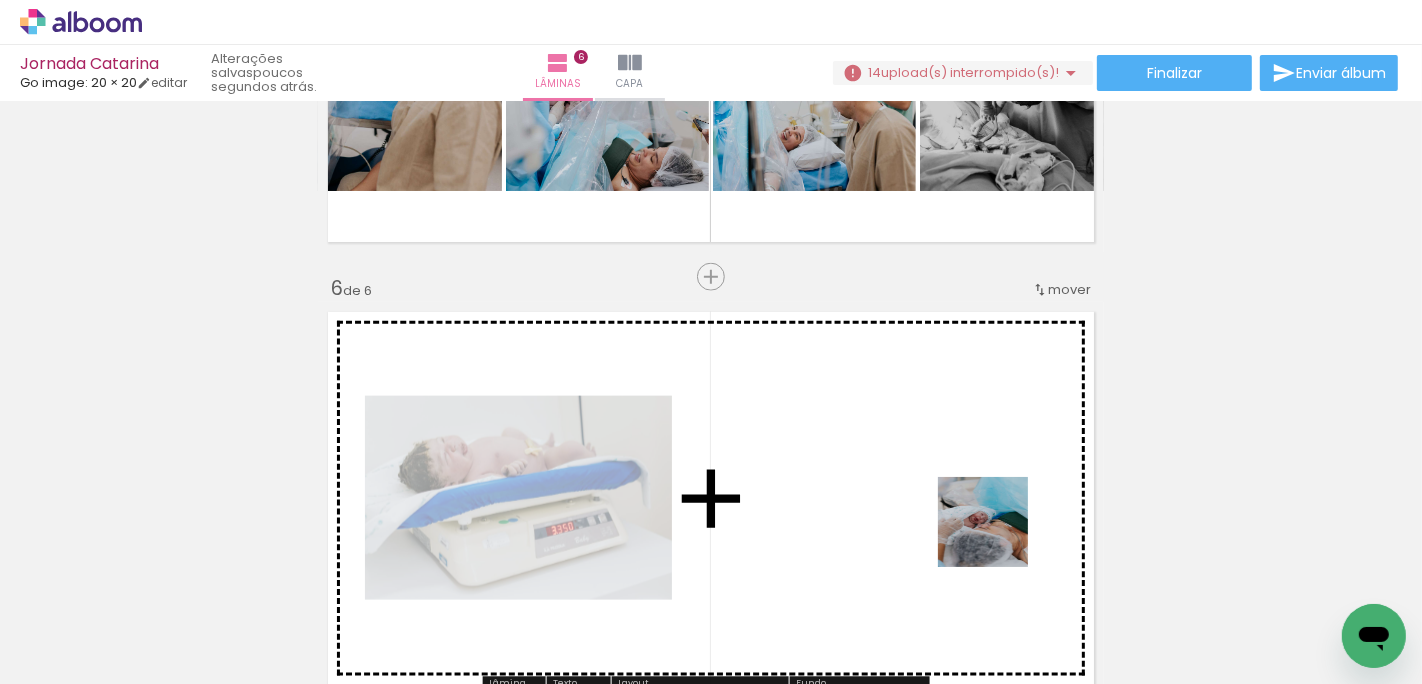 drag, startPoint x: 1097, startPoint y: 604, endPoint x: 927, endPoint y: 476, distance: 212.80037 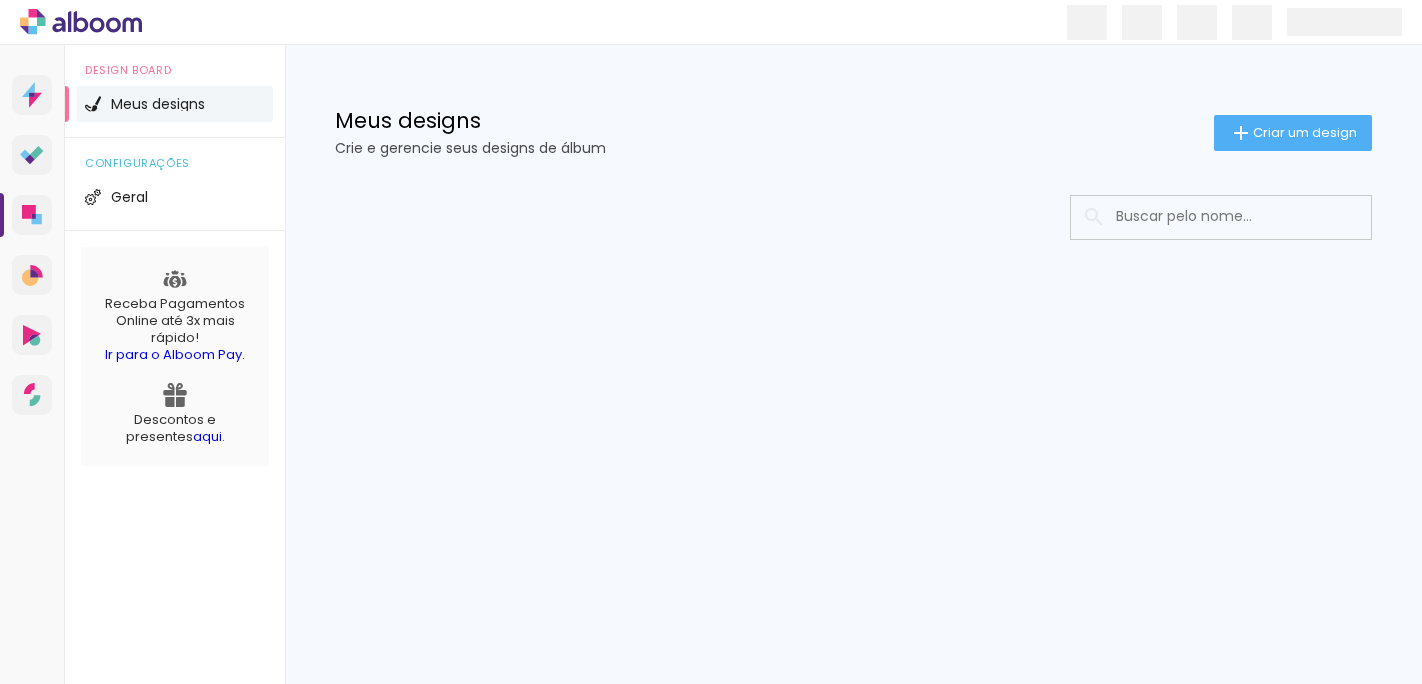 scroll, scrollTop: 0, scrollLeft: 0, axis: both 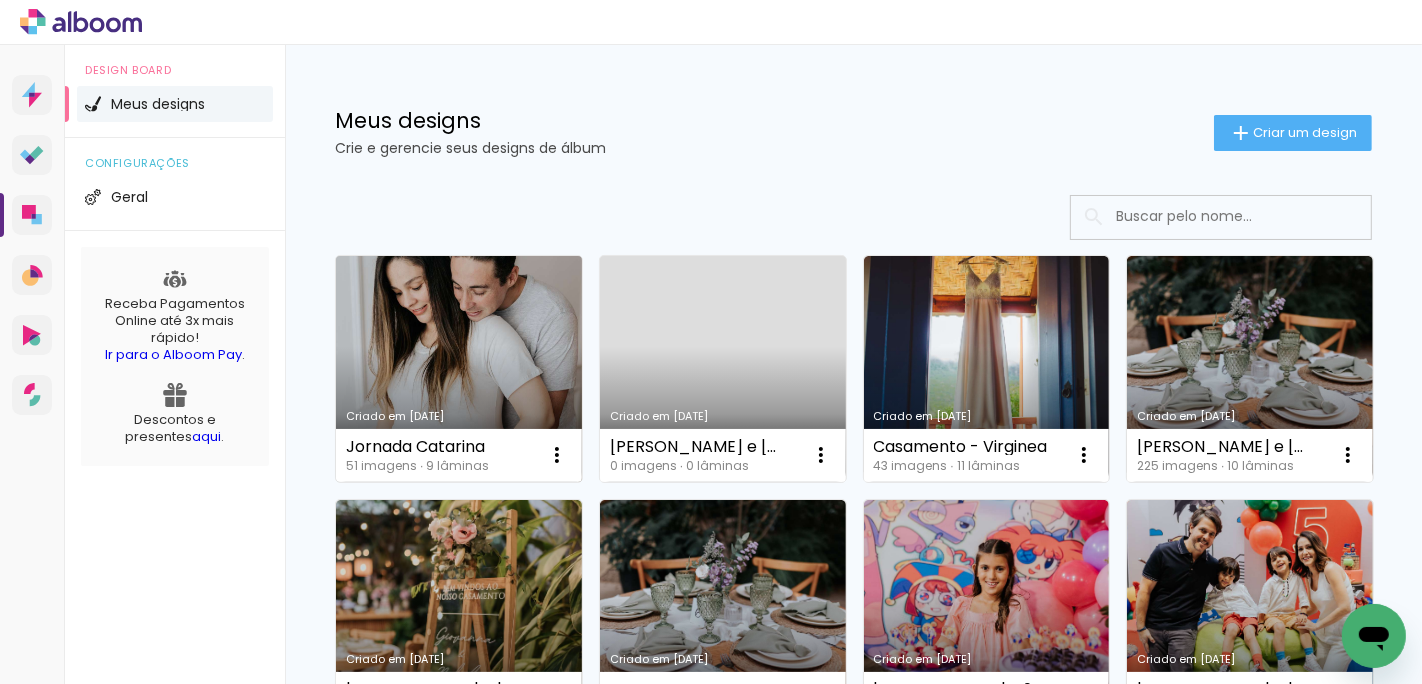 click on "Criado em [DATE]" at bounding box center [459, 369] 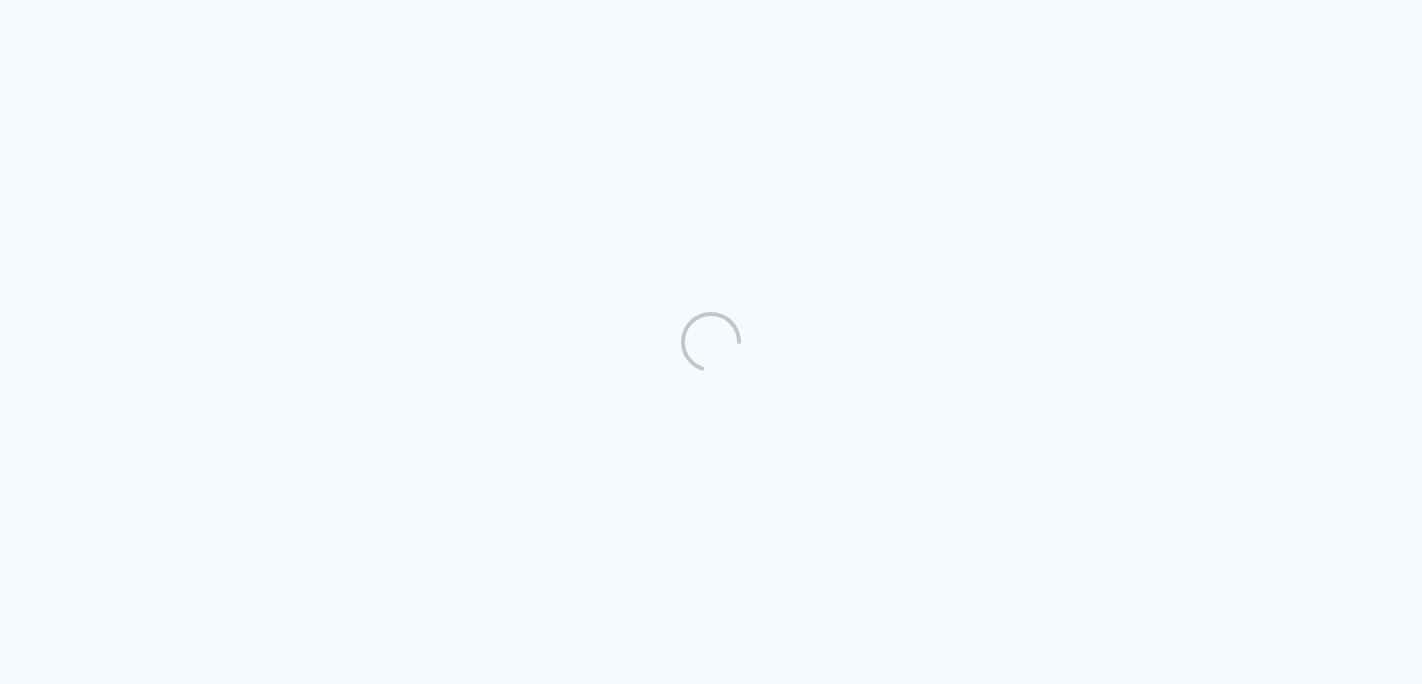 scroll, scrollTop: 0, scrollLeft: 0, axis: both 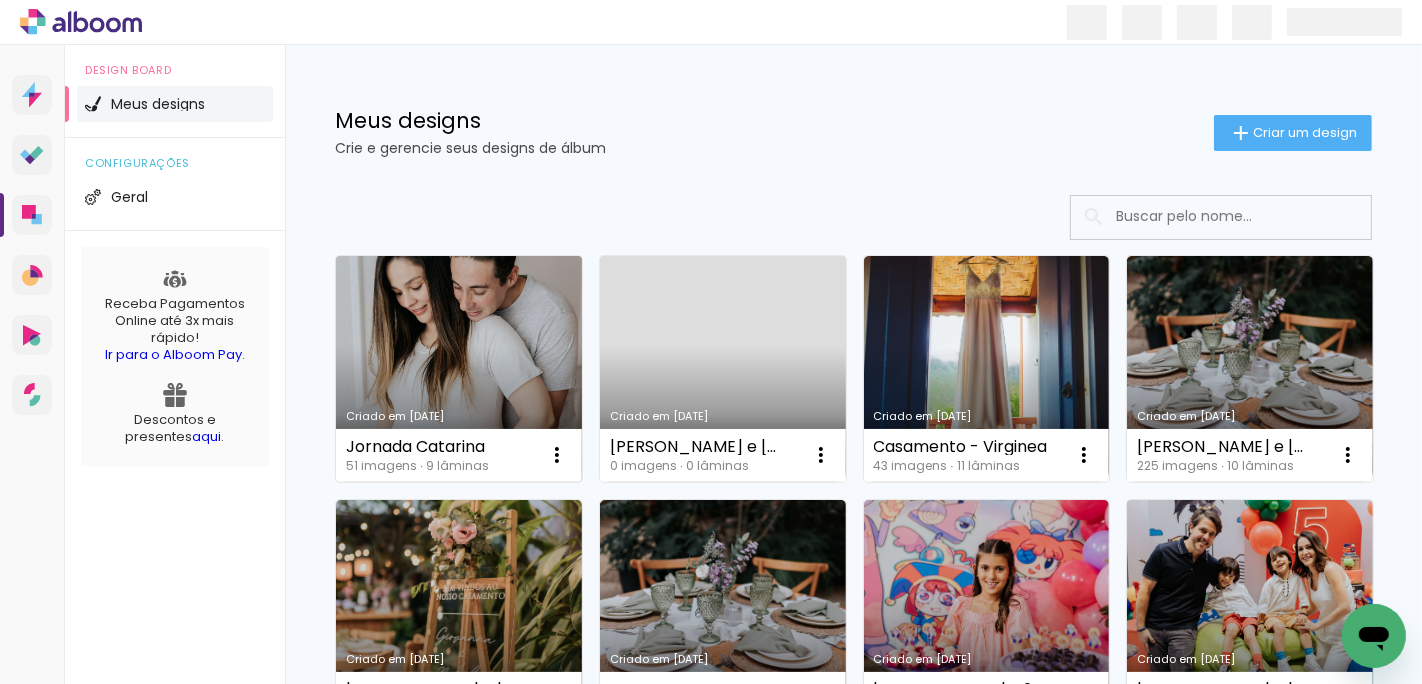 click on "Criado em [DATE]" at bounding box center (459, 369) 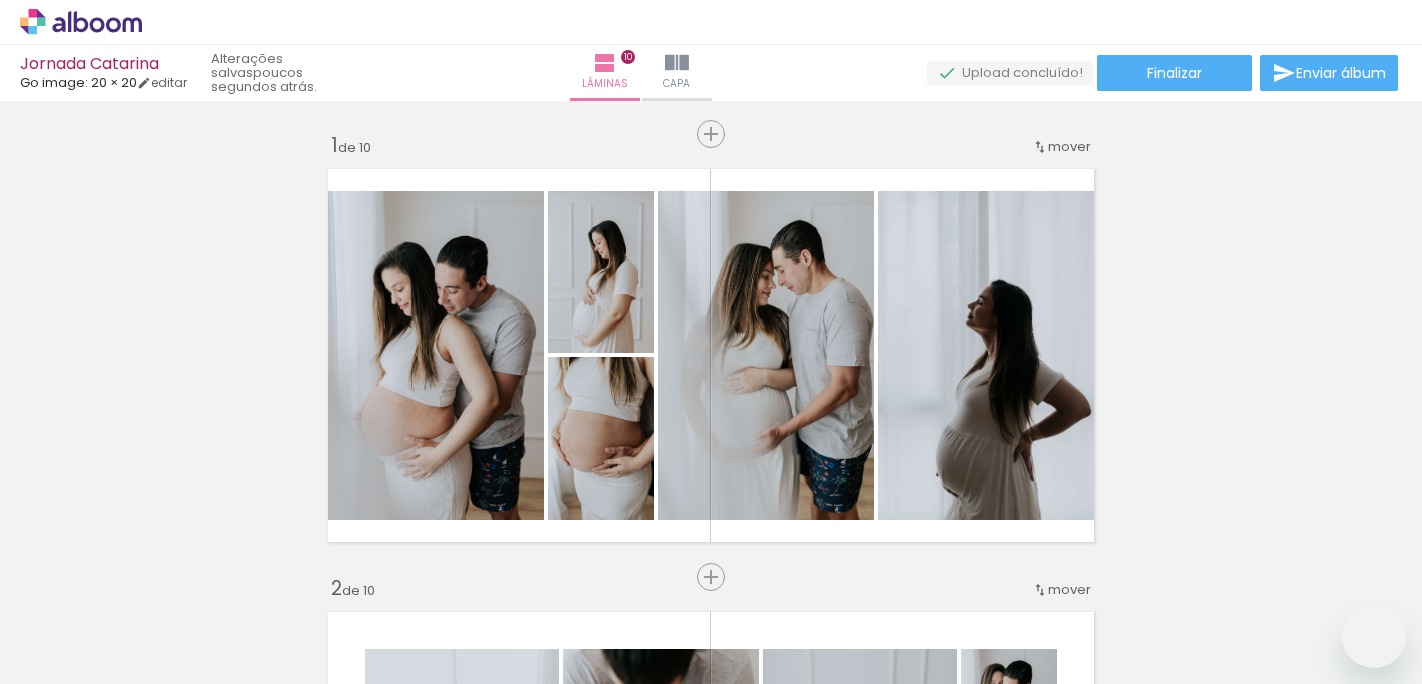 scroll, scrollTop: 0, scrollLeft: 0, axis: both 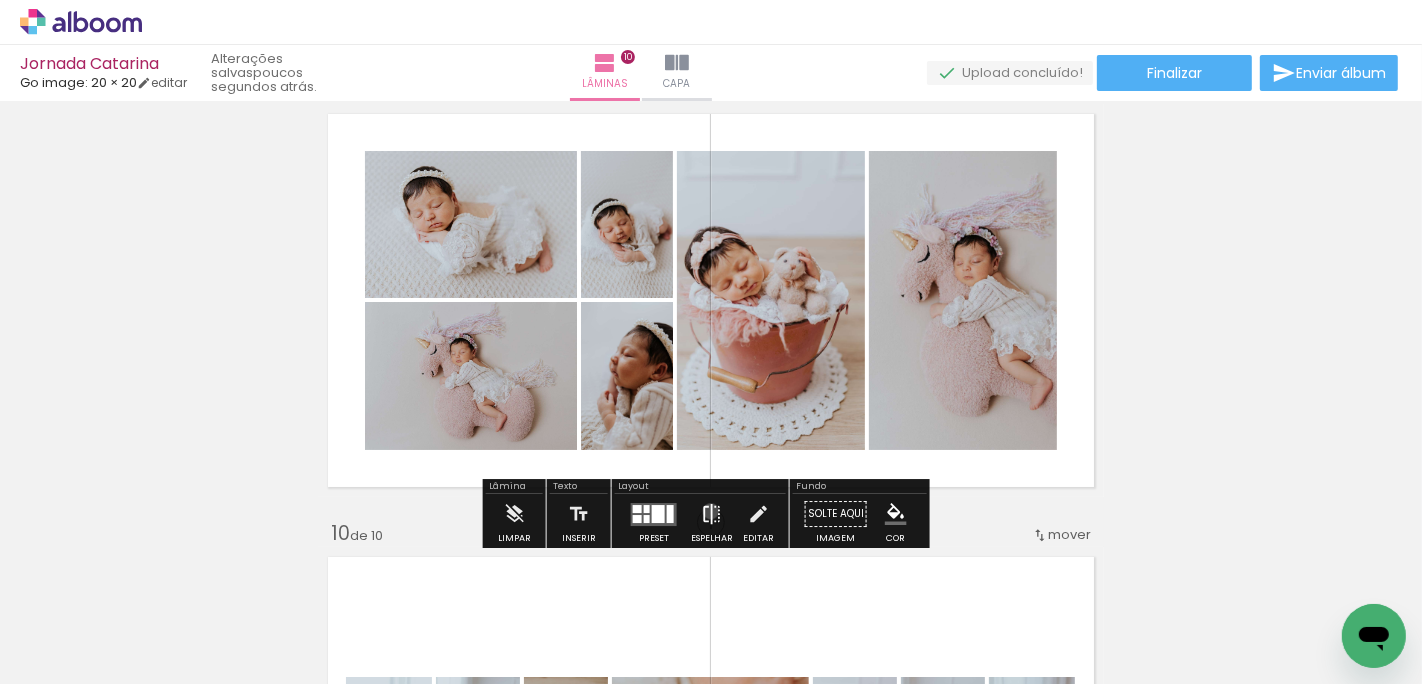click at bounding box center (712, 514) 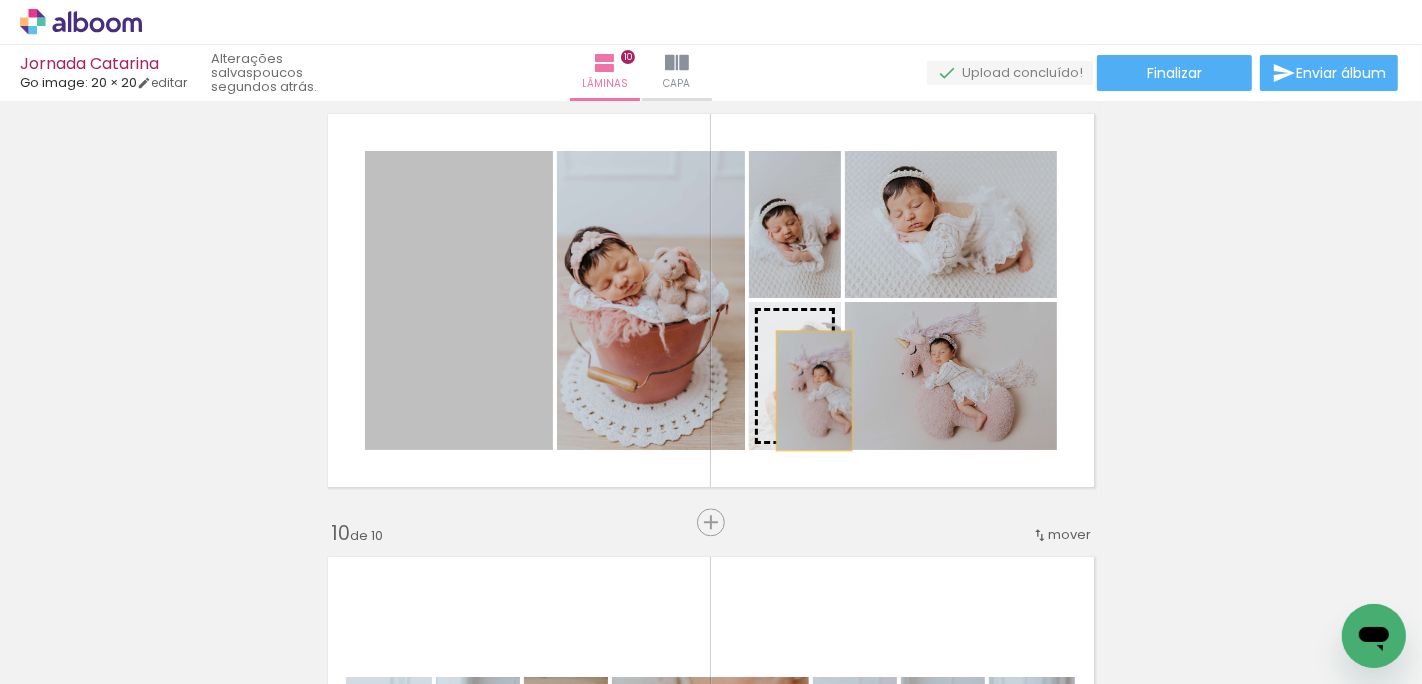 drag, startPoint x: 467, startPoint y: 382, endPoint x: 806, endPoint y: 388, distance: 339.0531 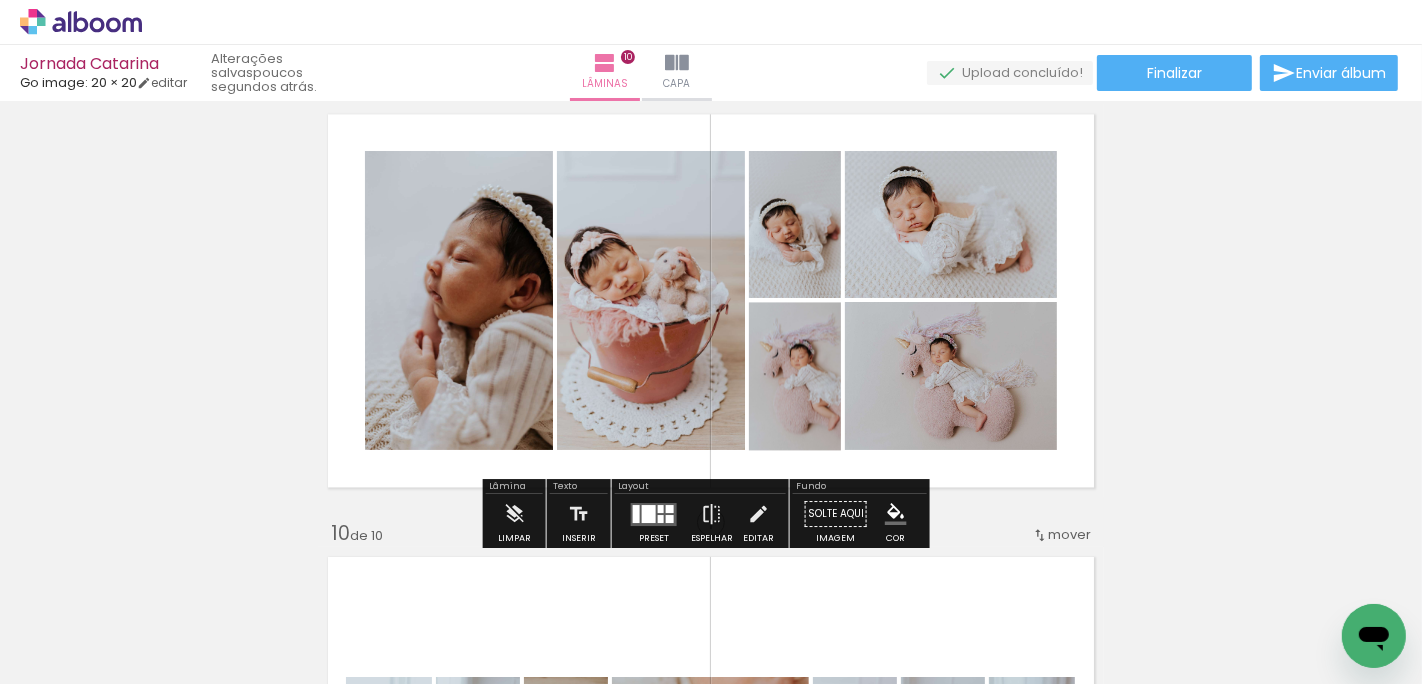click on "Inserir lâmina 1  de 10  Inserir lâmina 2  de 10  Inserir lâmina 3  de 10  Inserir lâmina 4  de 10  Inserir lâmina 5  de 10  Inserir lâmina 6  de 10  Inserir lâmina 7  de 10  Inserir lâmina 8  de 10  Inserir lâmina 9  de 10  Inserir lâmina 10  de 10" at bounding box center (711, -1054) 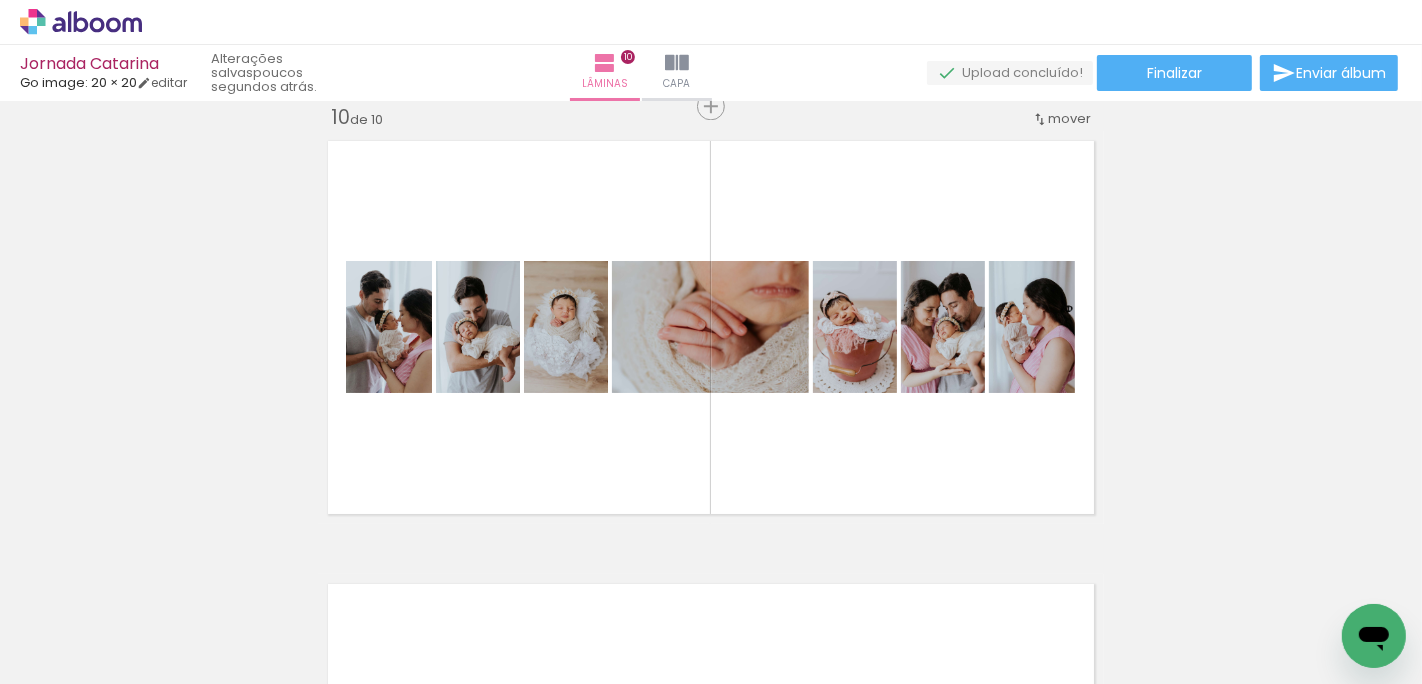 scroll, scrollTop: 4021, scrollLeft: 0, axis: vertical 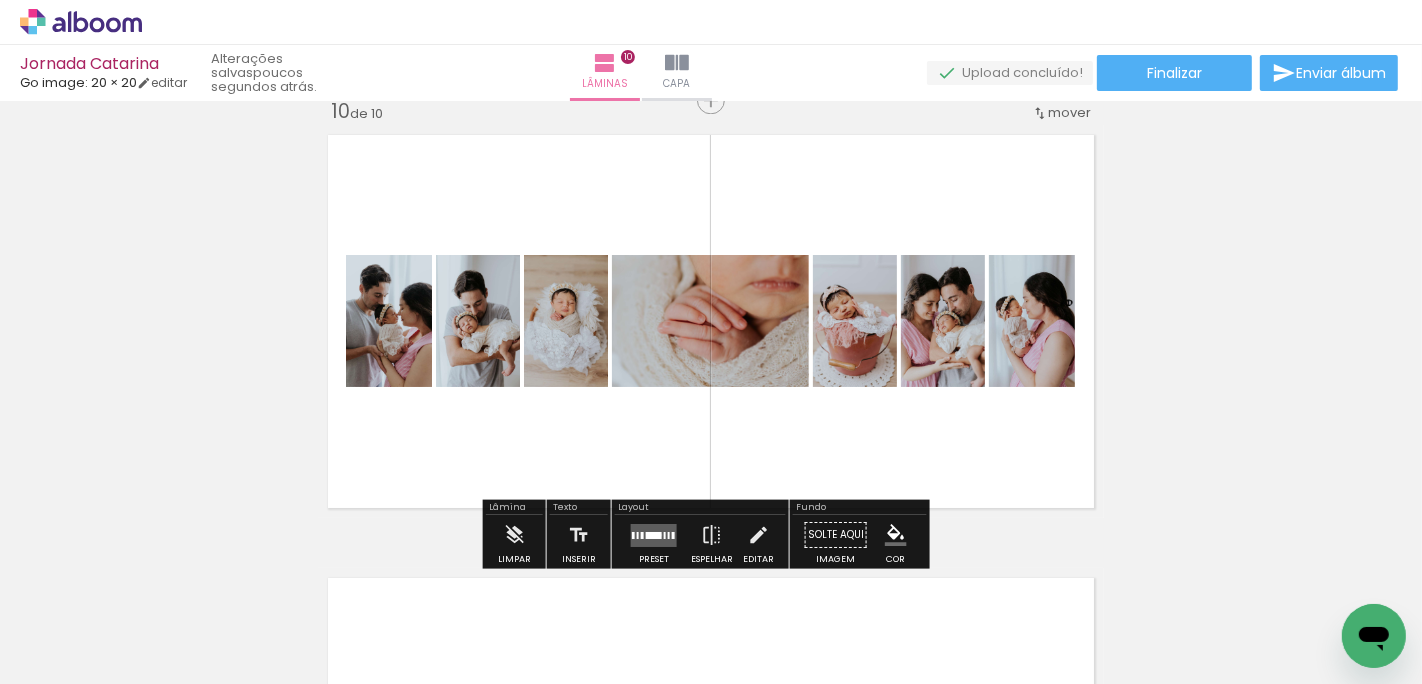 click at bounding box center [654, 534] 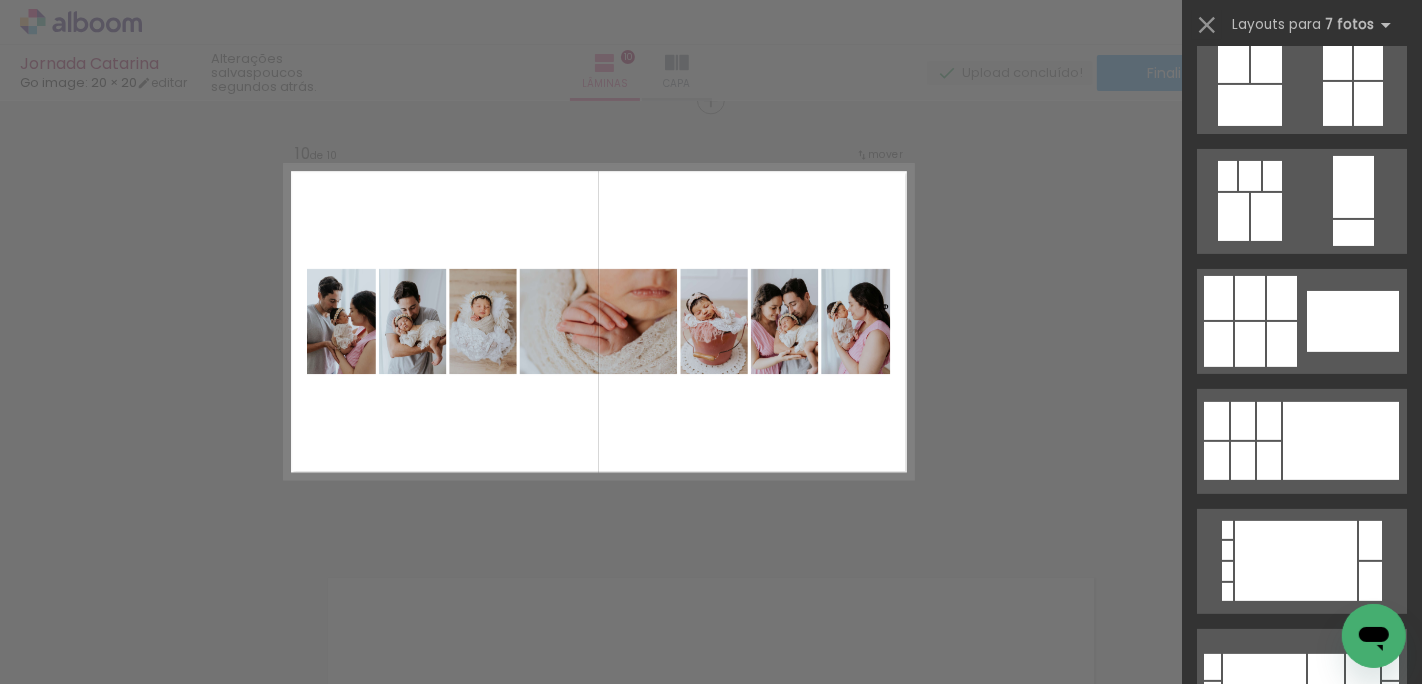 scroll, scrollTop: 0, scrollLeft: 0, axis: both 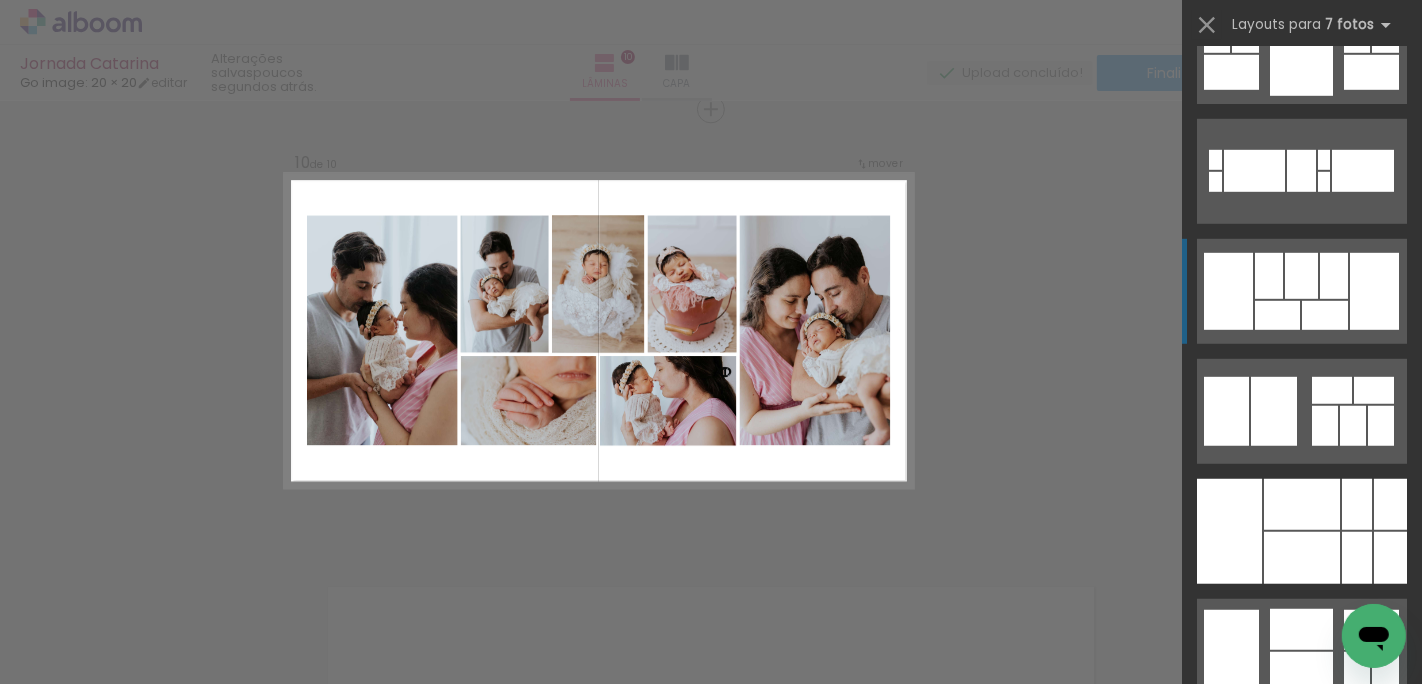 click at bounding box center [1354, 1108] 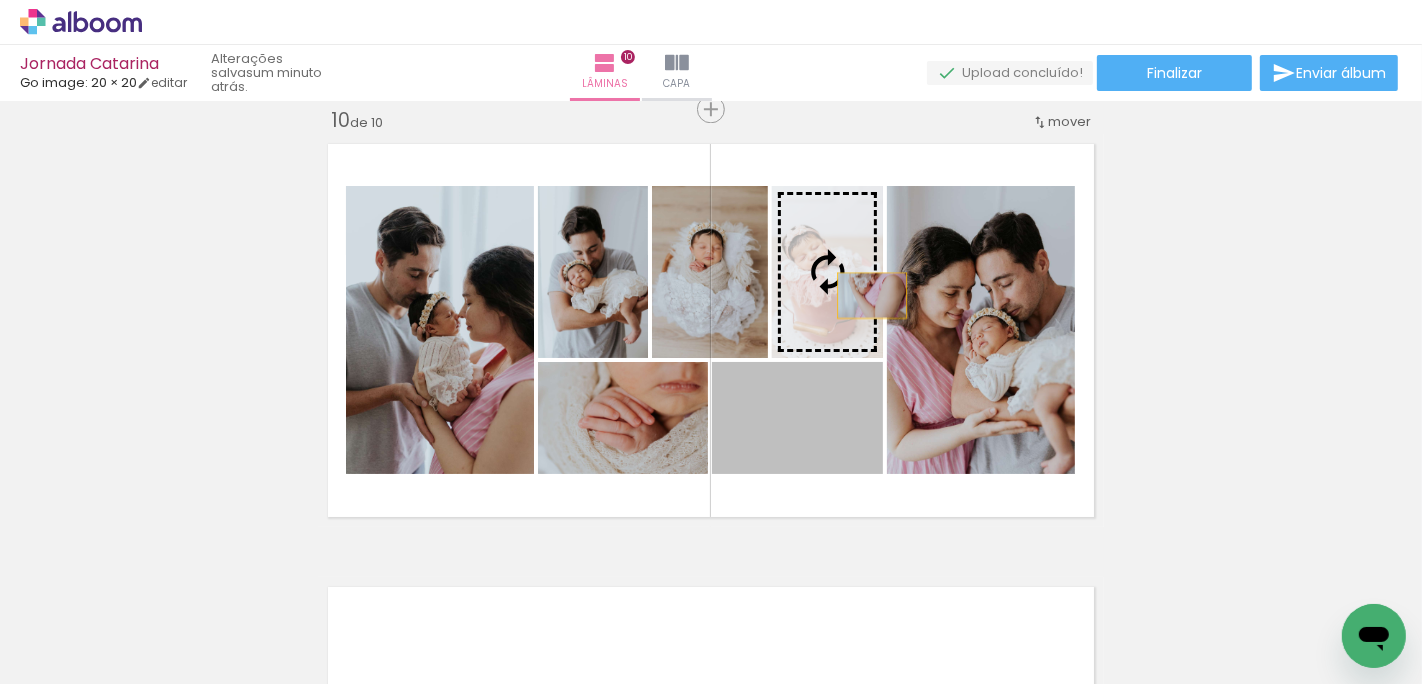 drag, startPoint x: 833, startPoint y: 449, endPoint x: 864, endPoint y: 298, distance: 154.14928 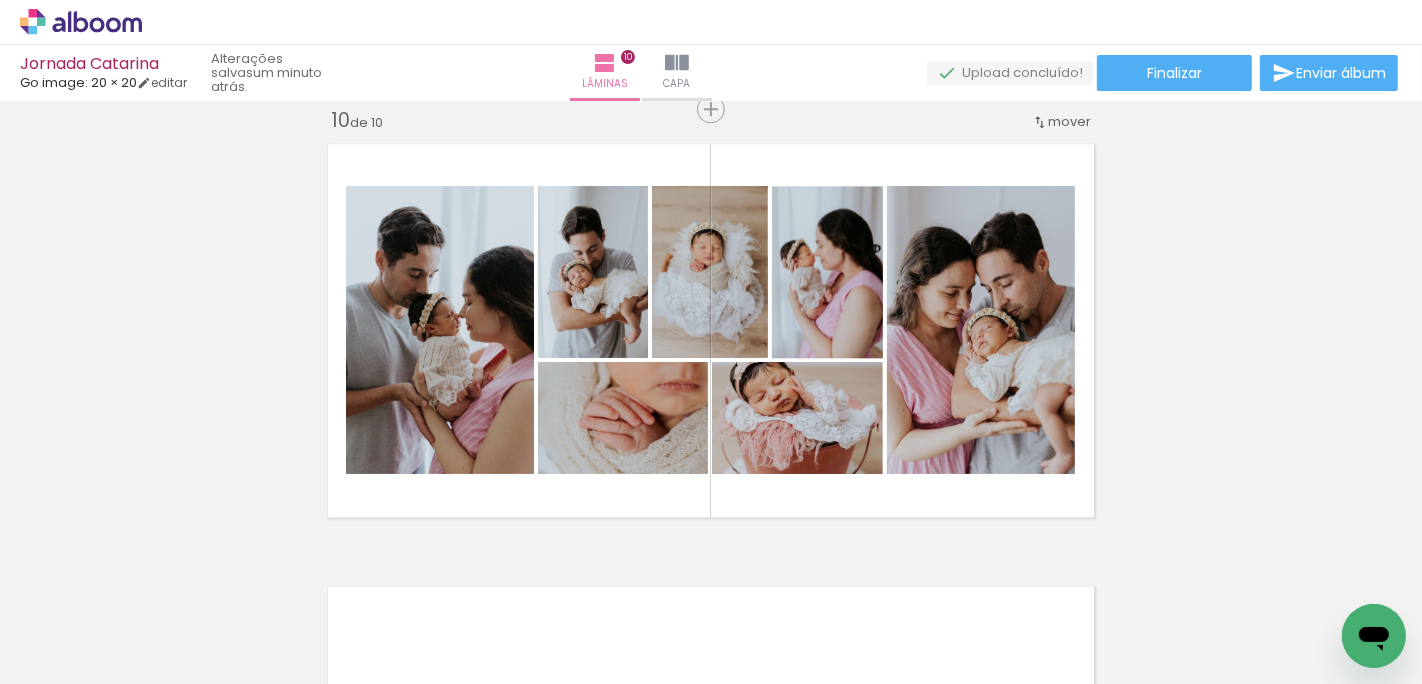 click on "Inserir lâmina 1  de 10  Inserir lâmina 2  de 10  Inserir lâmina 3  de 10  Inserir lâmina 4  de 10  Inserir lâmina 5  de 10  Inserir lâmina 6  de 10  Inserir lâmina 7  de 10  Inserir lâmina 8  de 10  Inserir lâmina 9  de 10  Inserir lâmina 10  de 10" at bounding box center (711, -1467) 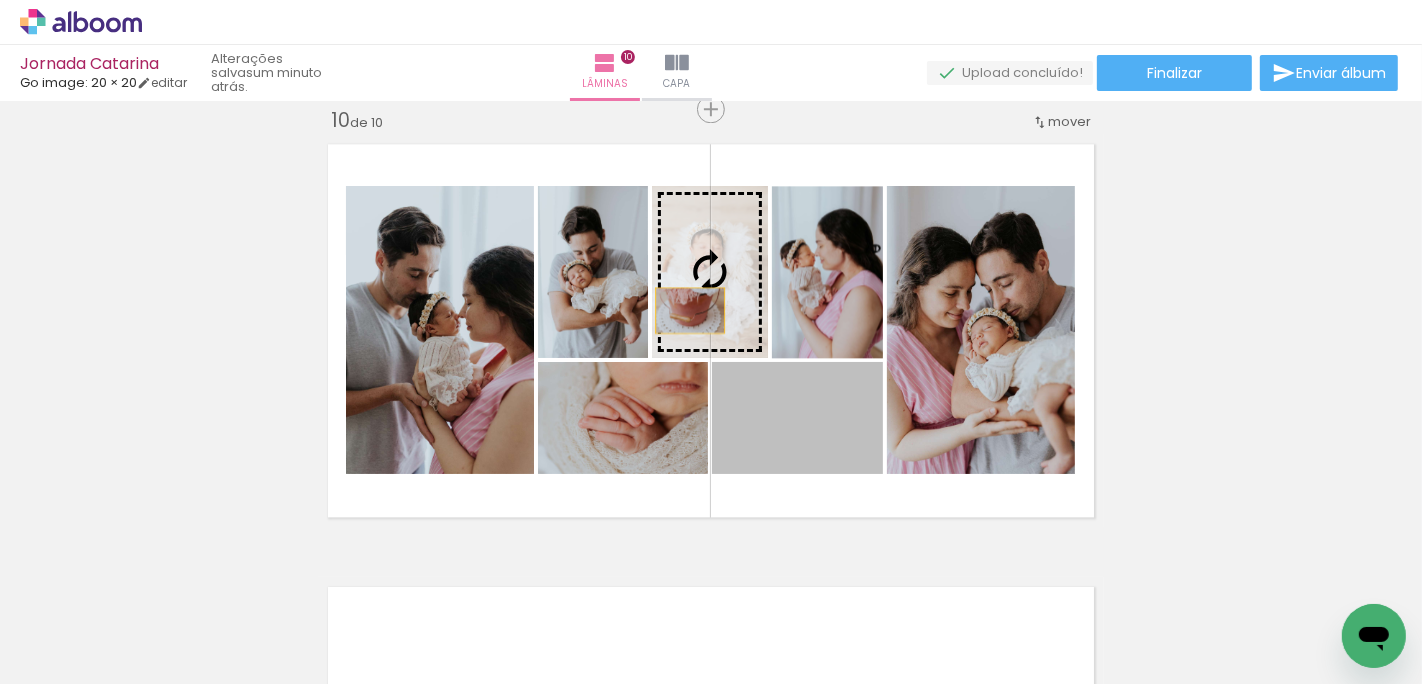 drag, startPoint x: 822, startPoint y: 429, endPoint x: 682, endPoint y: 312, distance: 182.45273 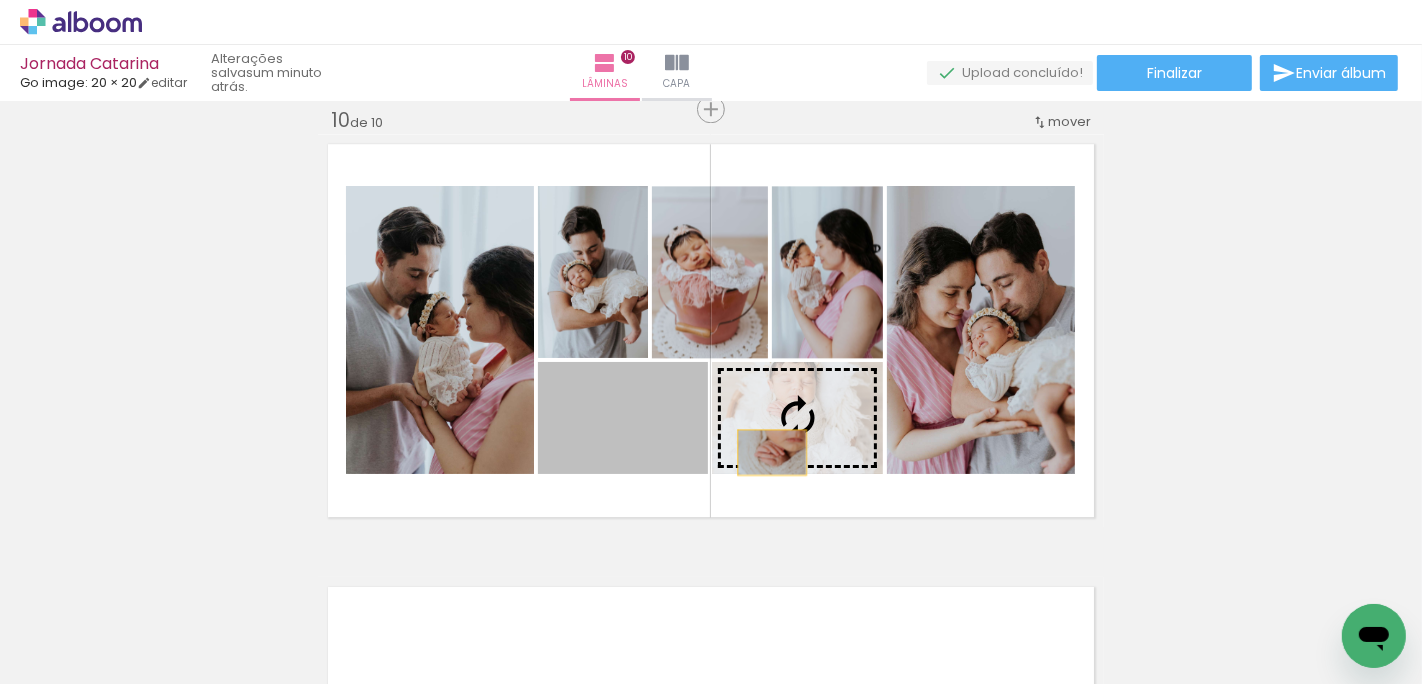 drag, startPoint x: 597, startPoint y: 446, endPoint x: 764, endPoint y: 452, distance: 167.10774 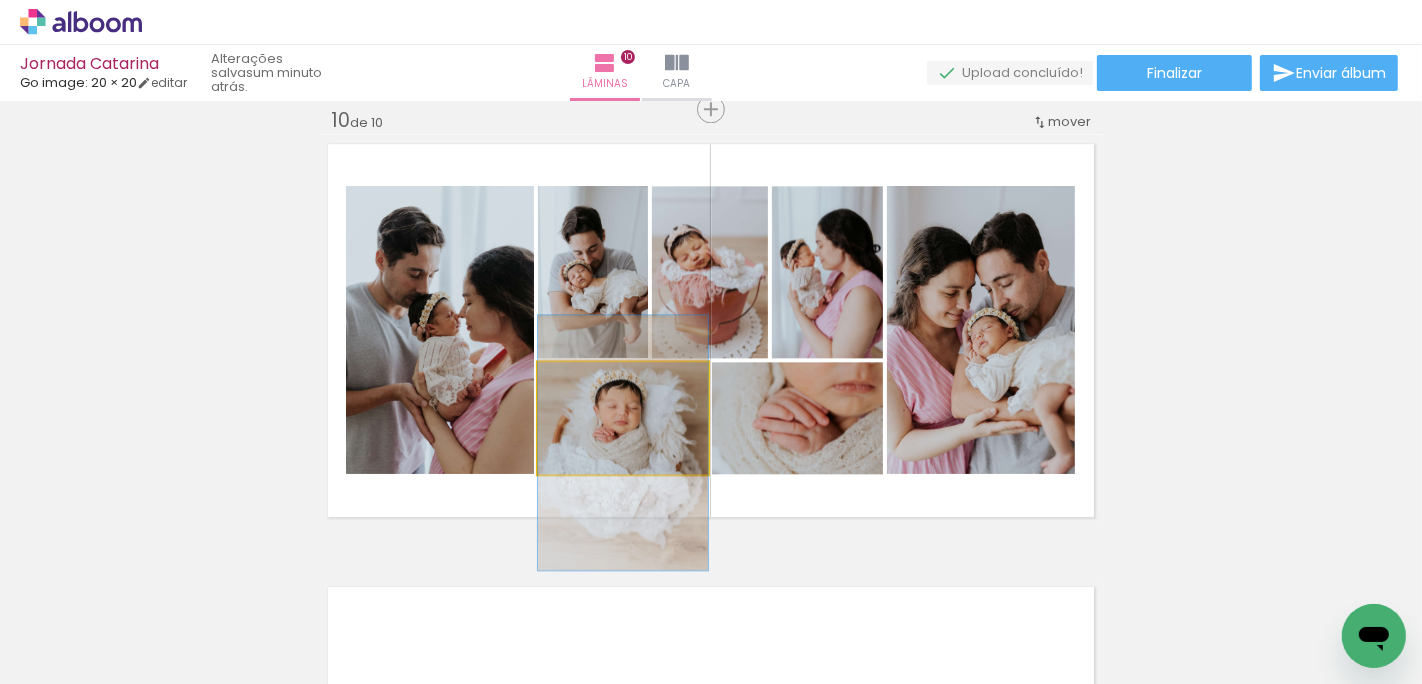 drag, startPoint x: 660, startPoint y: 424, endPoint x: 650, endPoint y: 457, distance: 34.48188 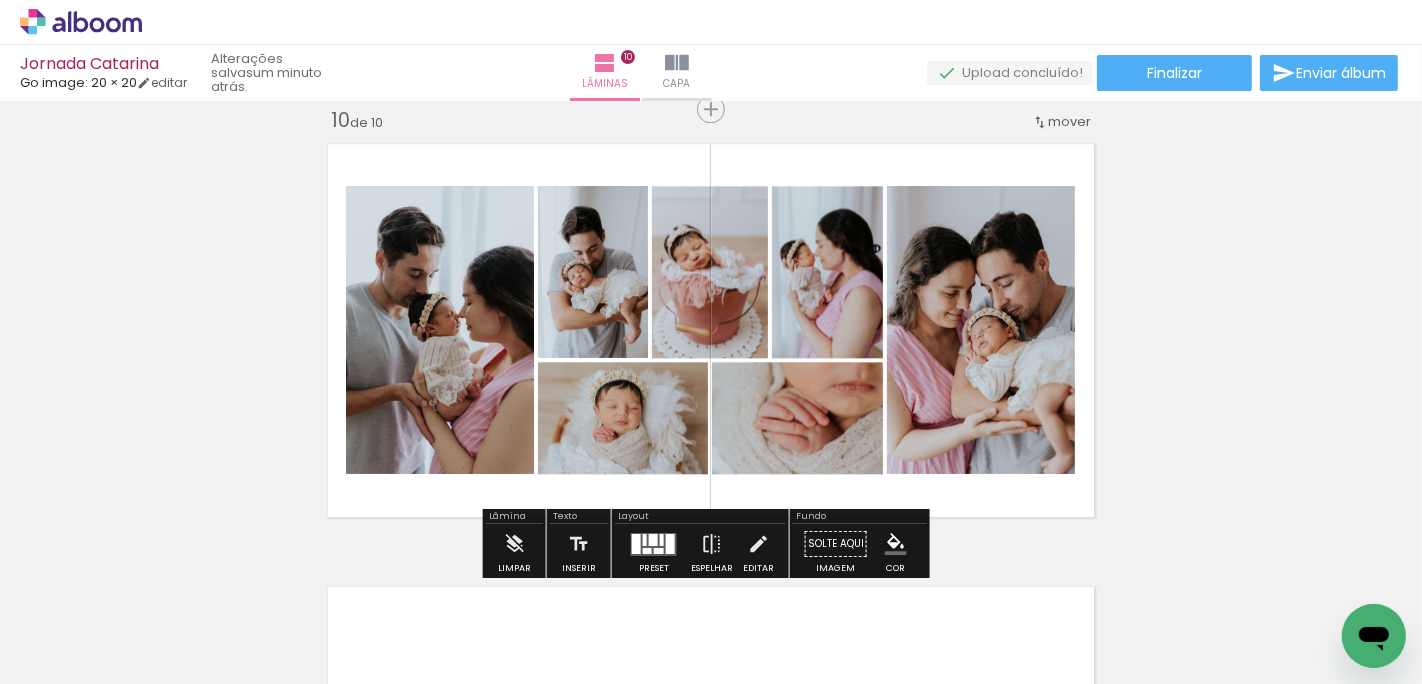 click on "Inserir lâmina 1  de 10  Inserir lâmina 2  de 10  Inserir lâmina 3  de 10  Inserir lâmina 4  de 10  Inserir lâmina 5  de 10  Inserir lâmina 6  de 10  Inserir lâmina 7  de 10  Inserir lâmina 8  de 10  Inserir lâmina 9  de 10  Inserir lâmina 10  de 10" at bounding box center (711, -1467) 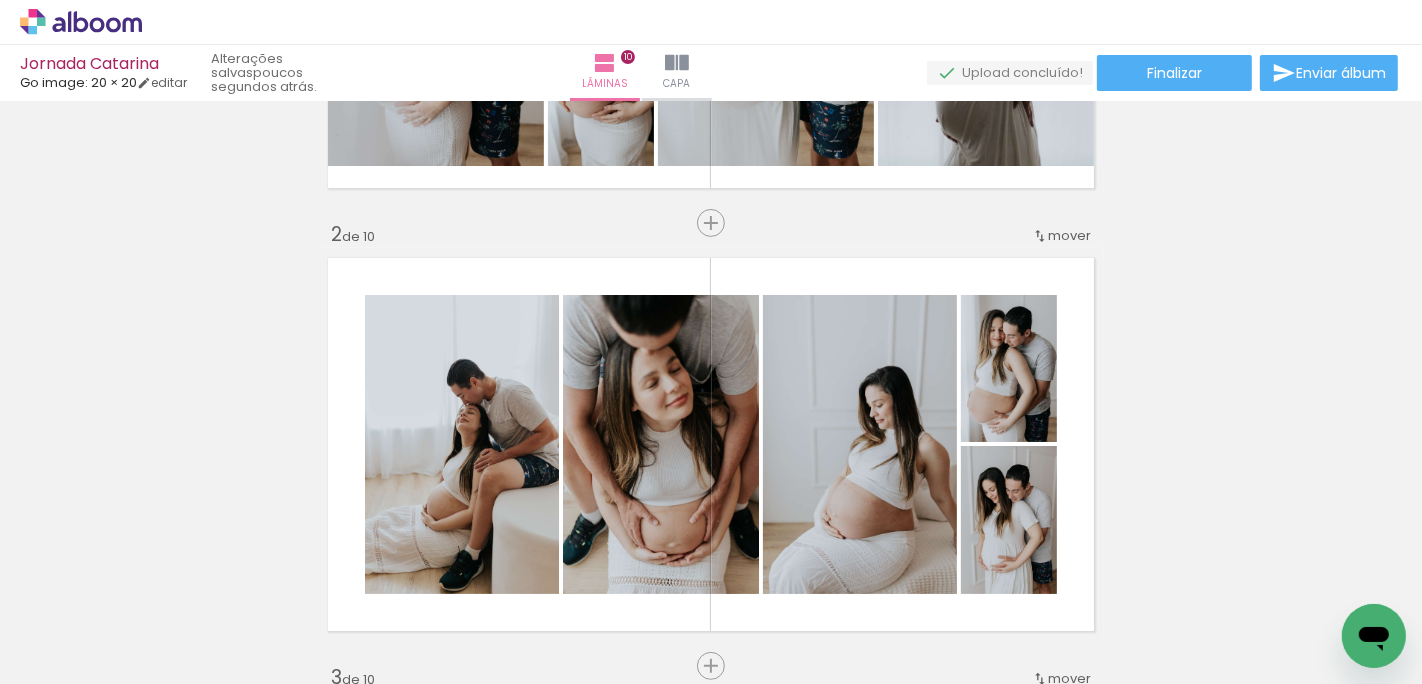 scroll, scrollTop: 0, scrollLeft: 0, axis: both 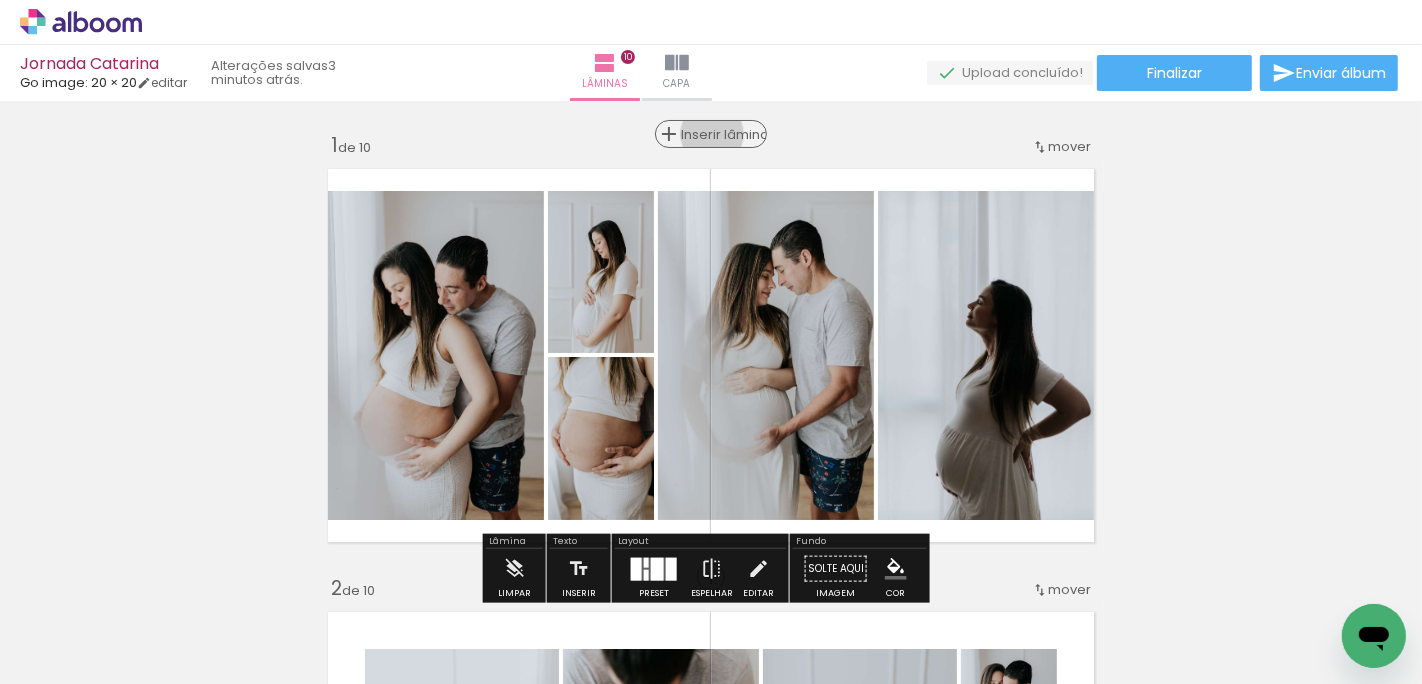 click on "Inserir lâmina" at bounding box center [720, 134] 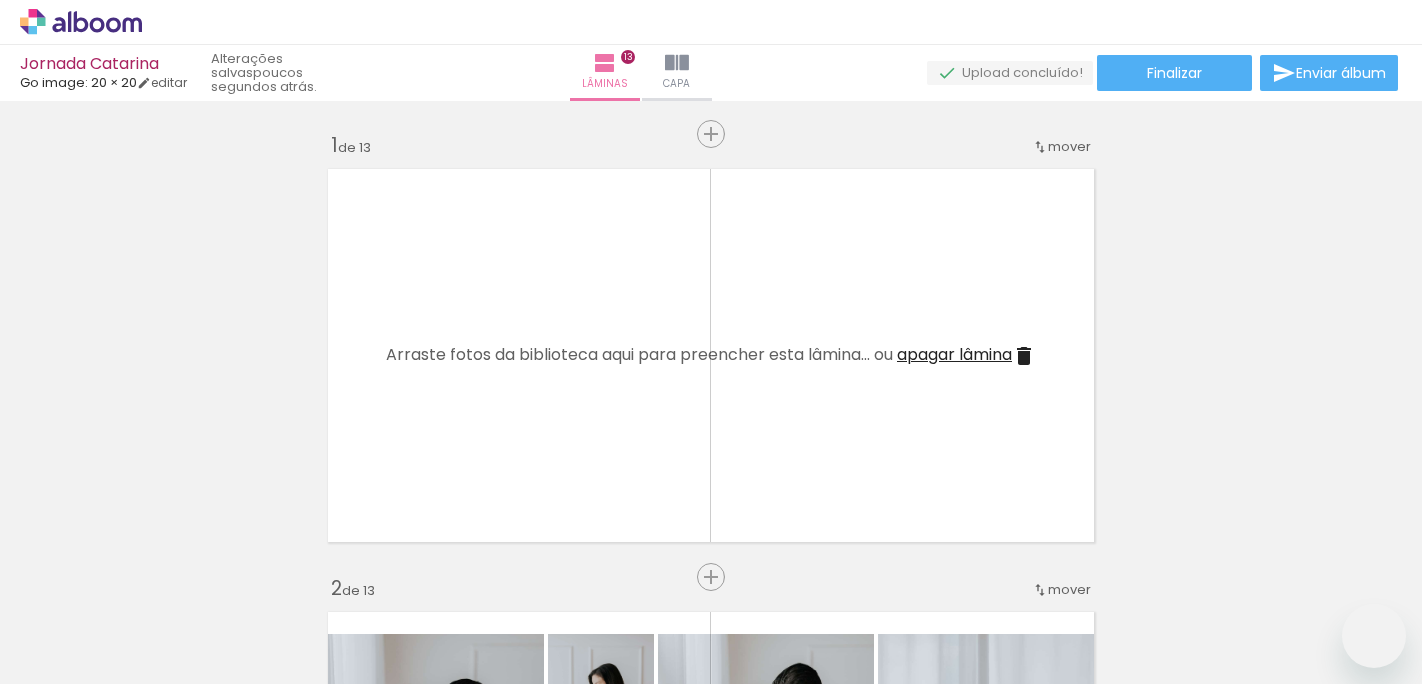 scroll, scrollTop: 0, scrollLeft: 0, axis: both 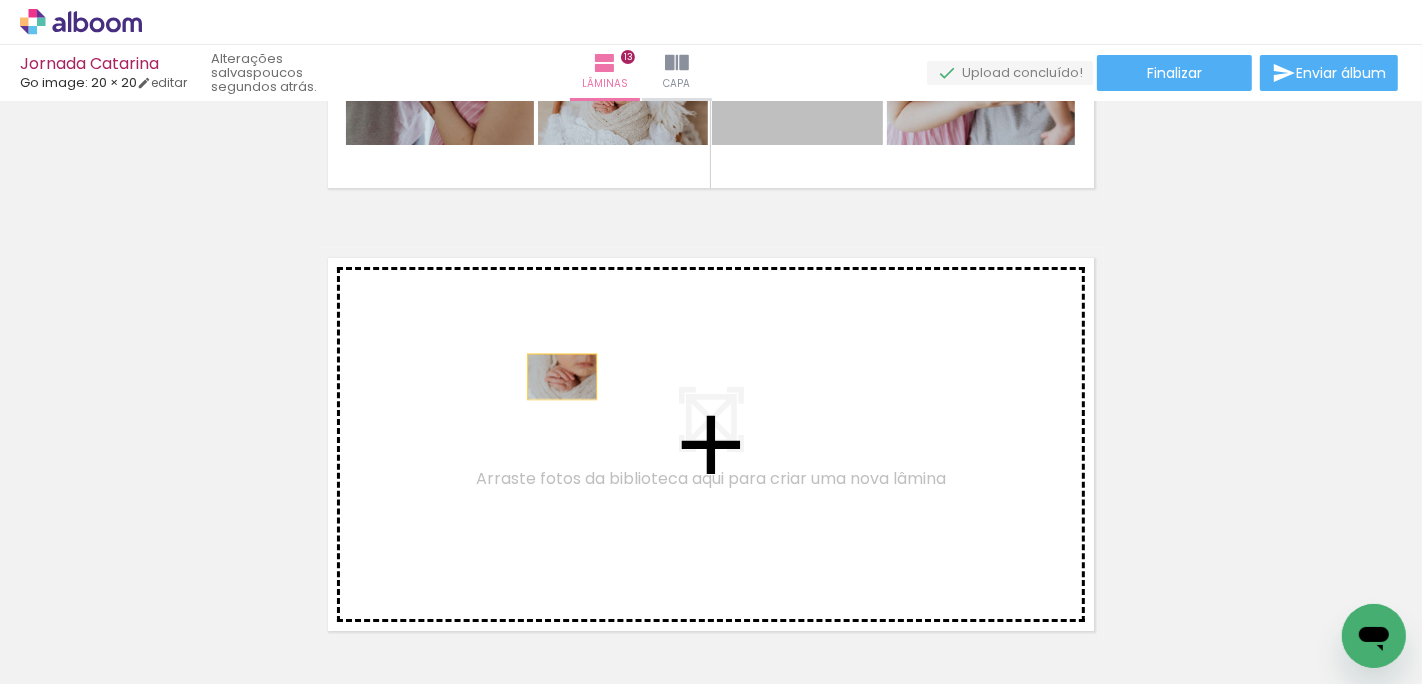 click on "Inserir lâmina 1  de 13  Inserir lâmina 2  de 13  Inserir lâmina 3  de 13  Inserir lâmina 4  de 13  Inserir lâmina 5  de 13  Inserir lâmina 6  de 13  Inserir lâmina 7  de 13  Inserir lâmina 8  de 13  Inserir lâmina 9  de 13  Inserir lâmina 10  de 13  Inserir lâmina 11  de 13  Inserir lâmina 12  de 13  Inserir lâmina 13  de 13" at bounding box center [711, -2461] 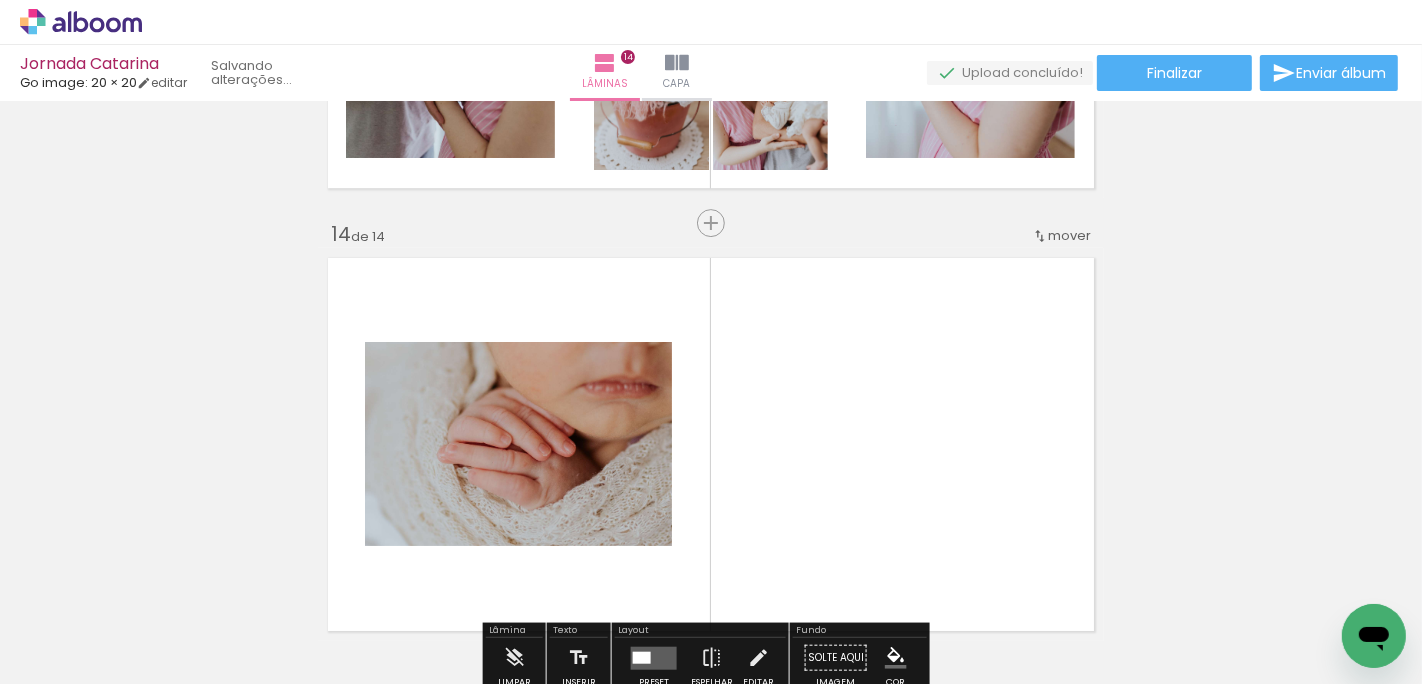 scroll, scrollTop: 5784, scrollLeft: 0, axis: vertical 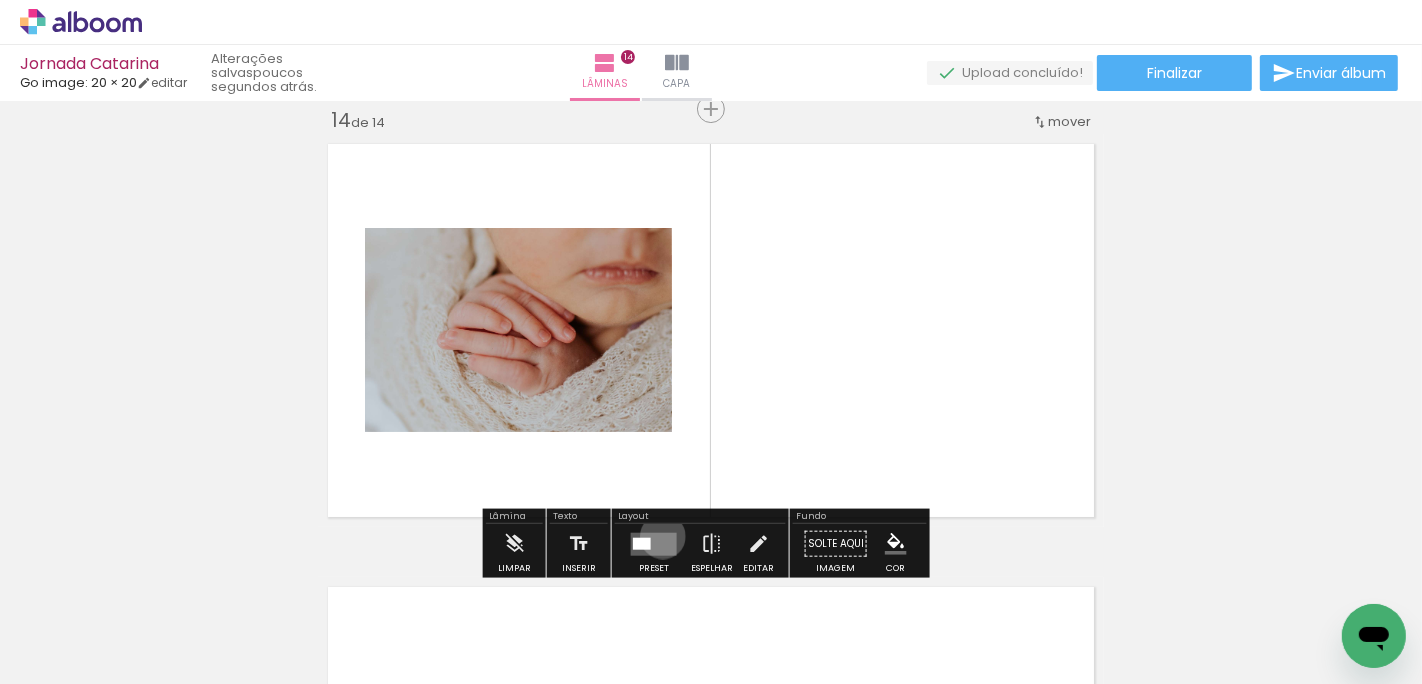 click at bounding box center (654, 543) 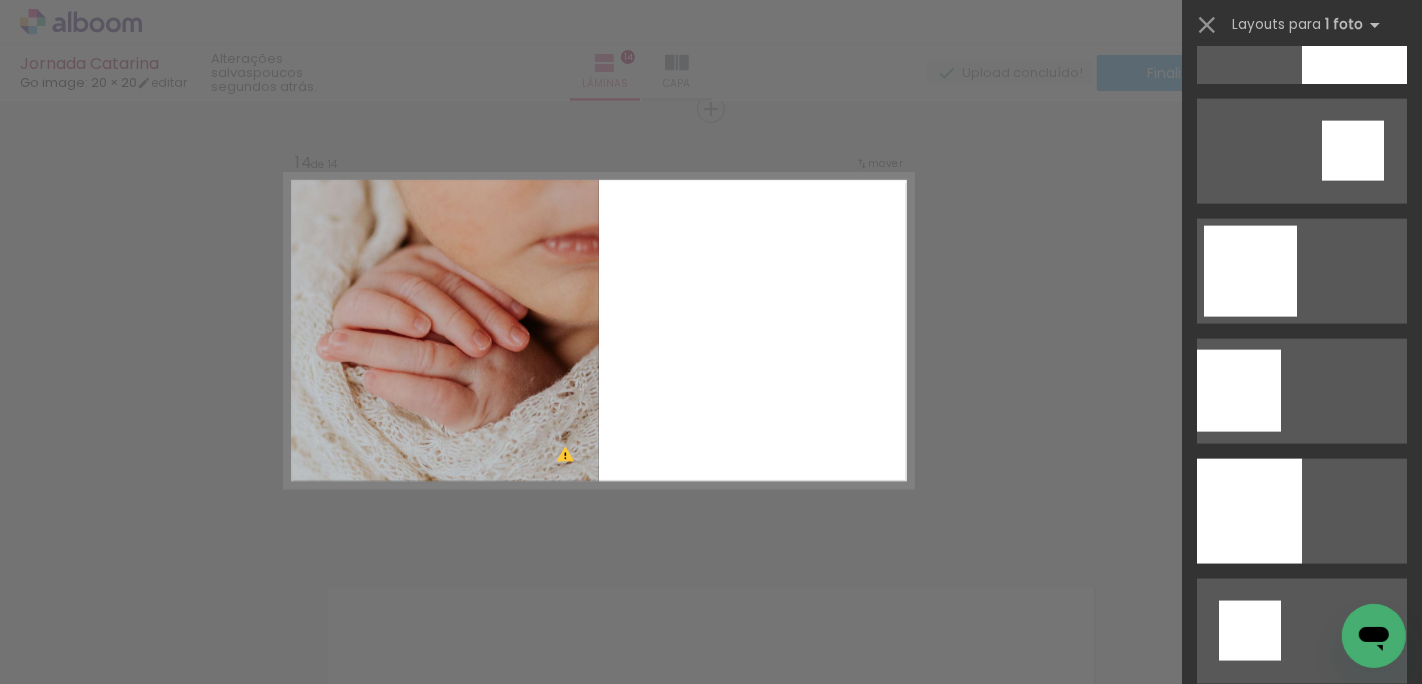 scroll, scrollTop: 2366, scrollLeft: 0, axis: vertical 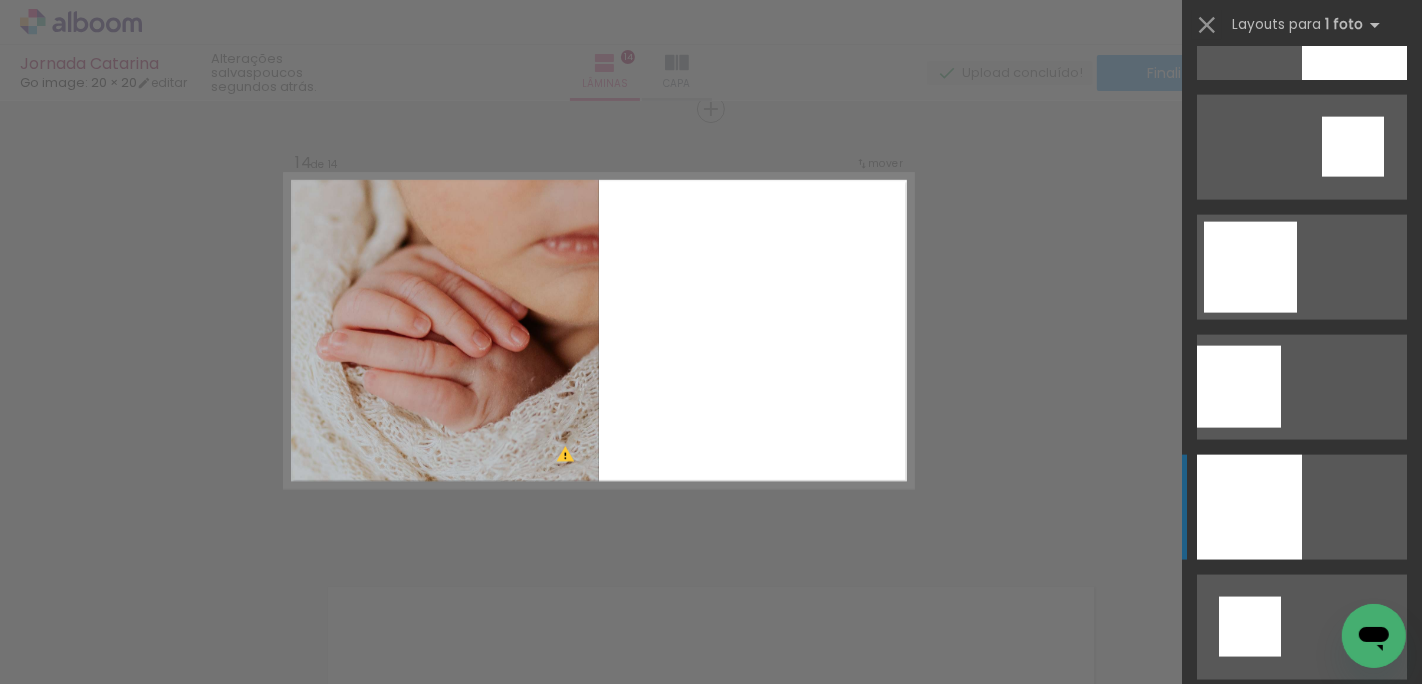click at bounding box center [1354, 27] 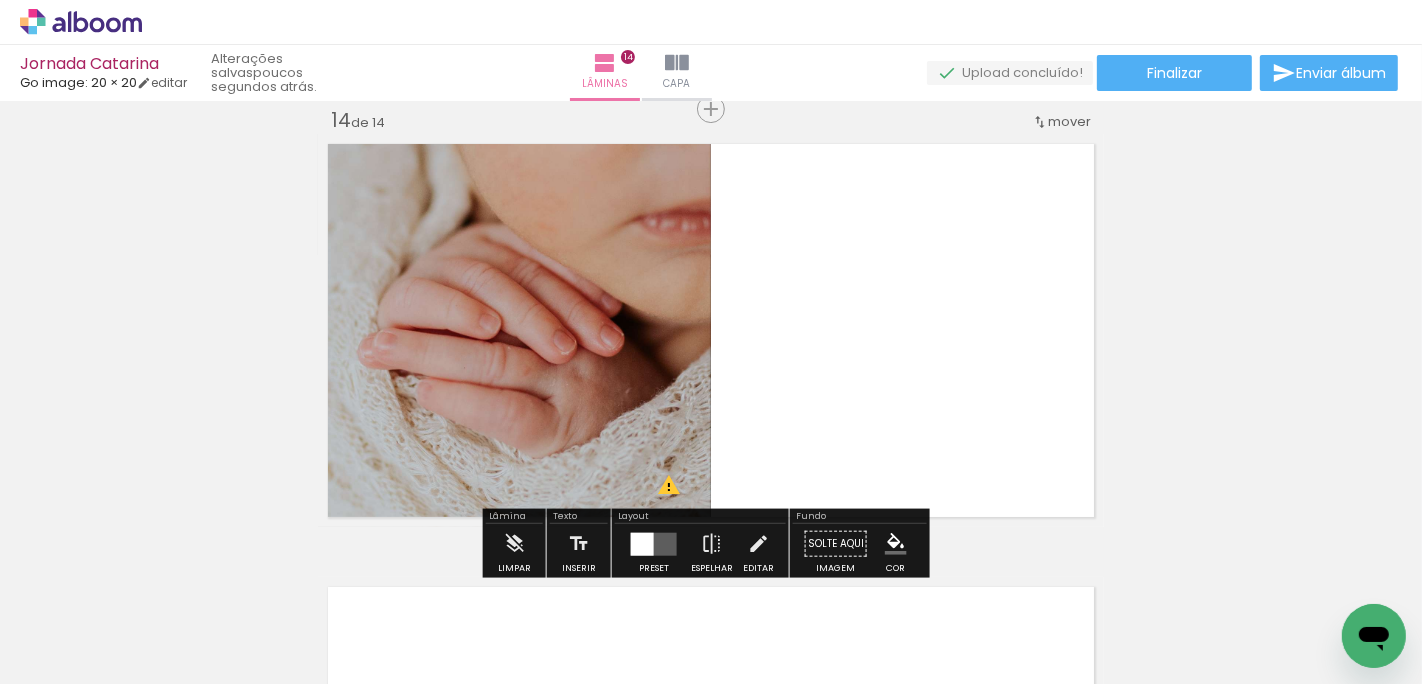 click at bounding box center (642, 543) 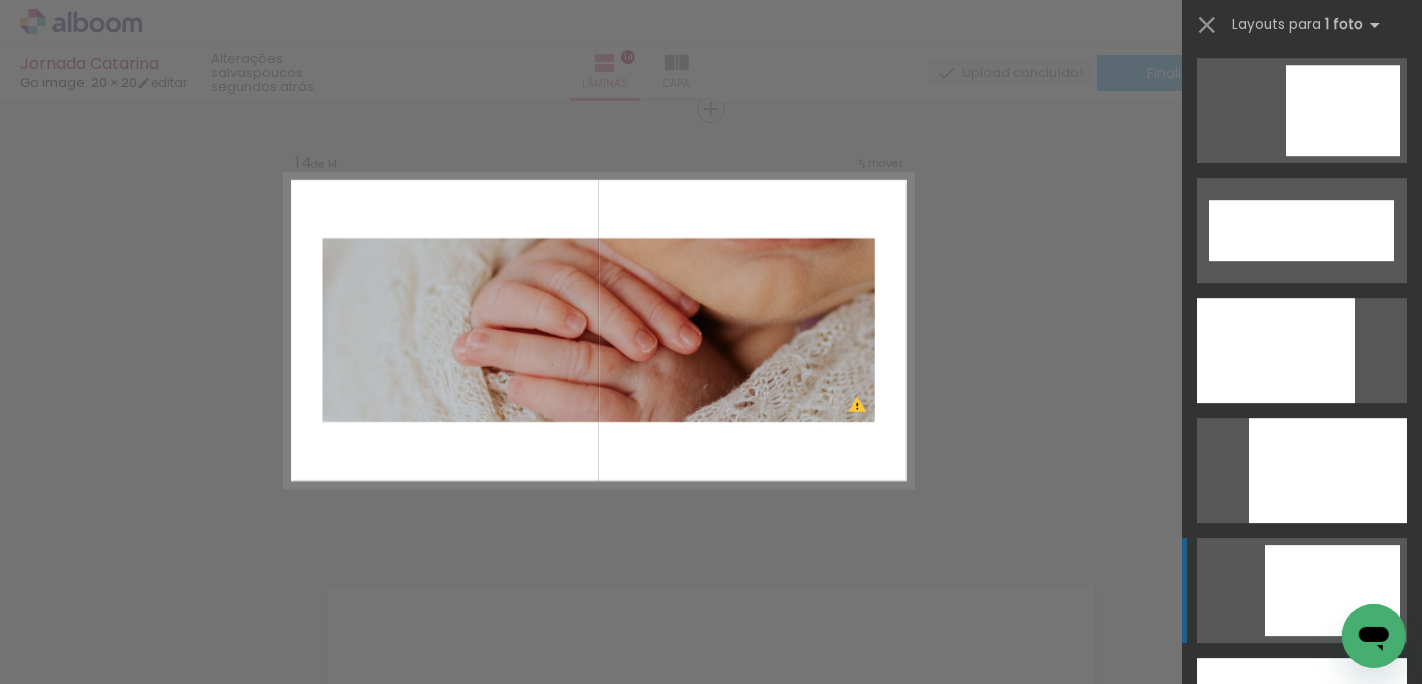 scroll, scrollTop: 5165, scrollLeft: 0, axis: vertical 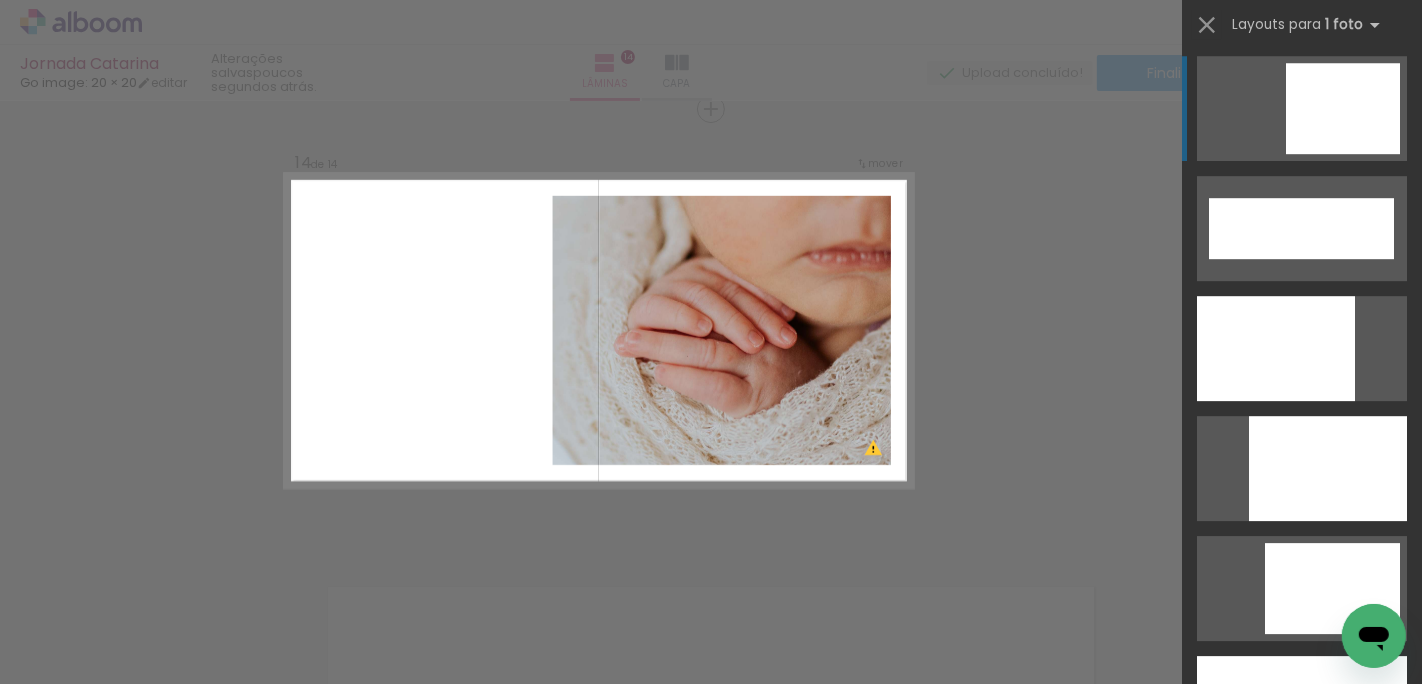 click at bounding box center [1301, -252] 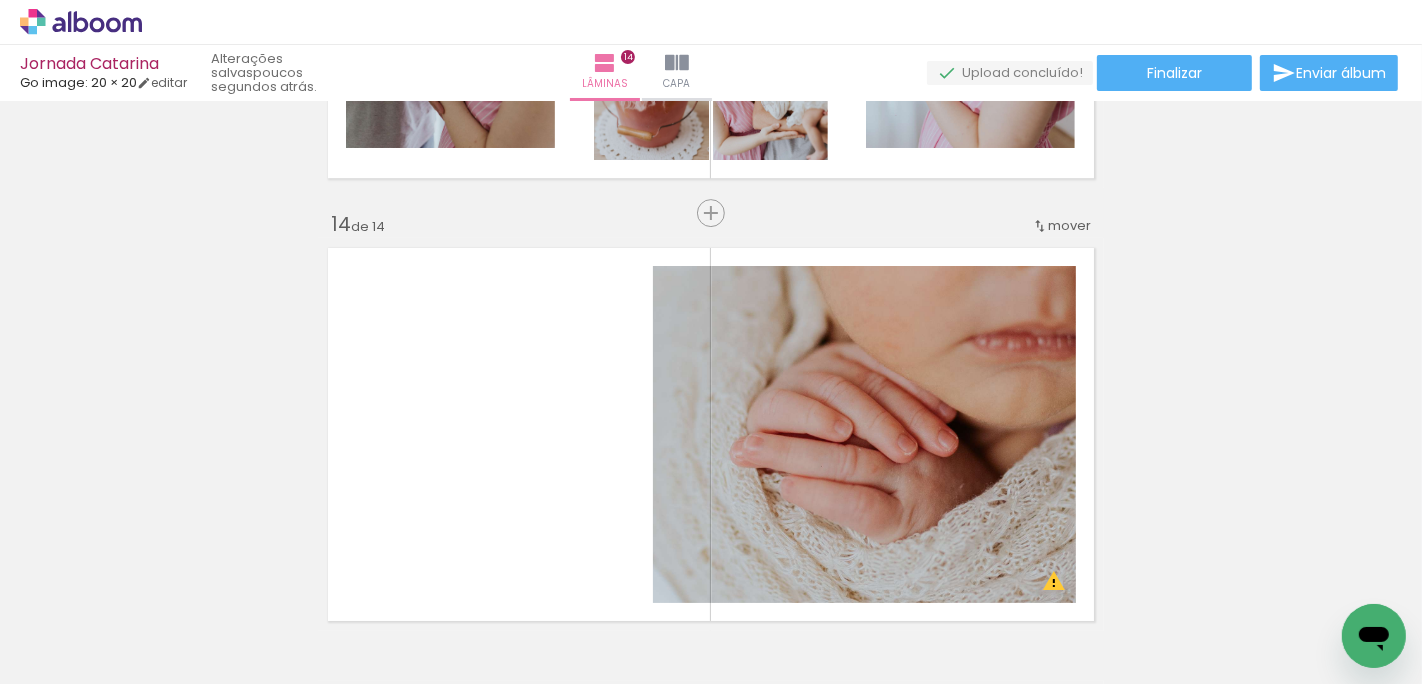 scroll, scrollTop: 5688, scrollLeft: 0, axis: vertical 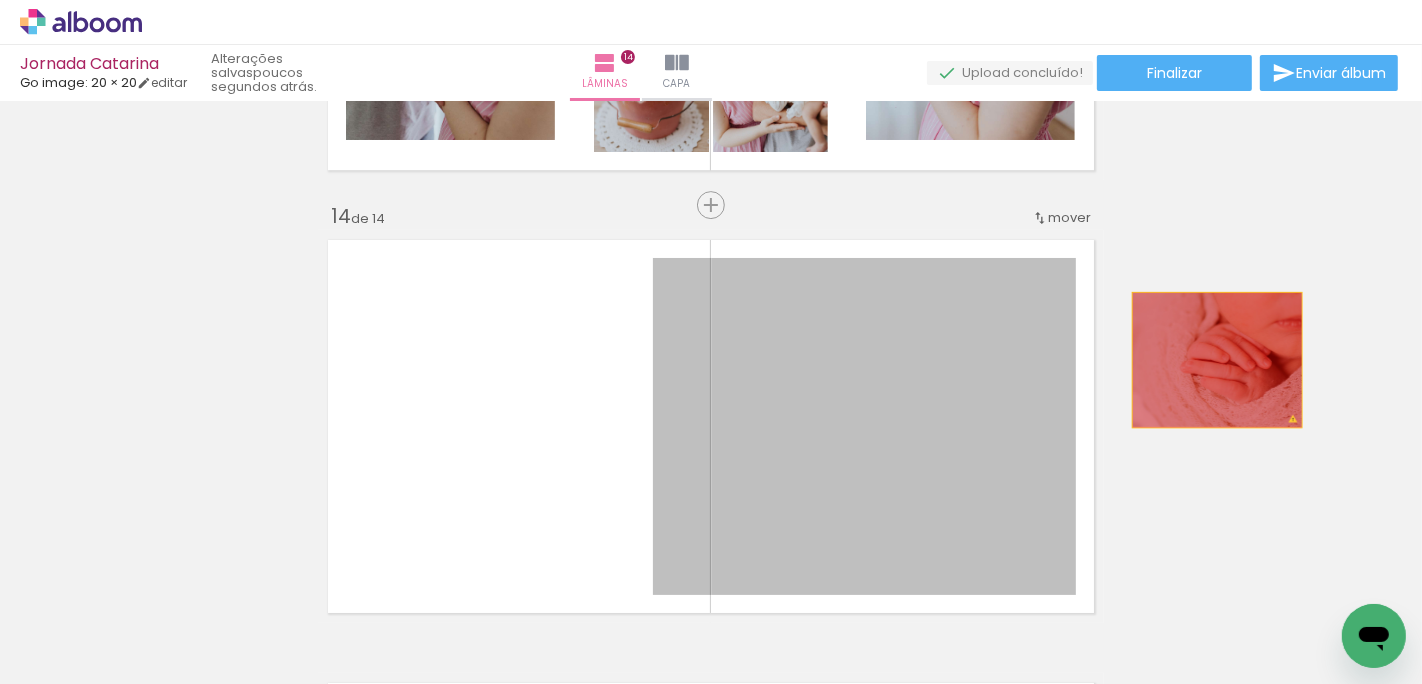 drag, startPoint x: 886, startPoint y: 403, endPoint x: 1264, endPoint y: 357, distance: 380.78867 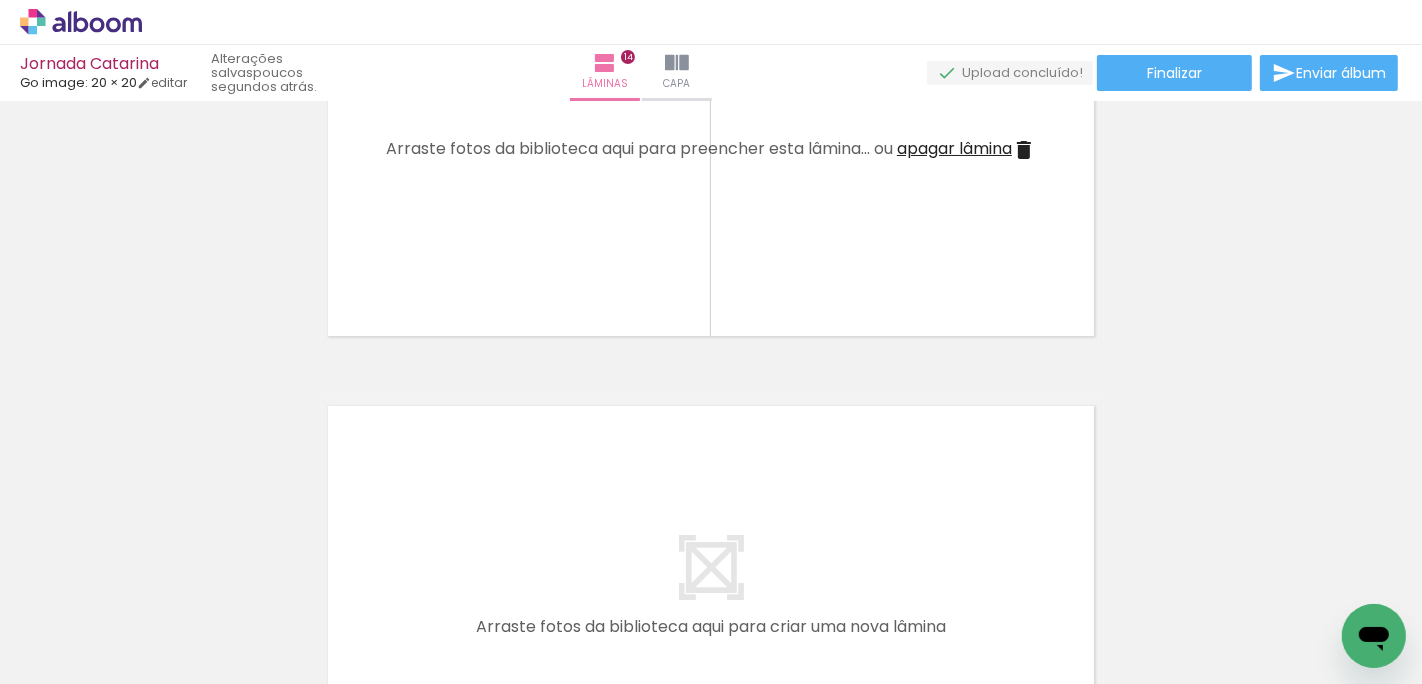 scroll, scrollTop: 5891, scrollLeft: 0, axis: vertical 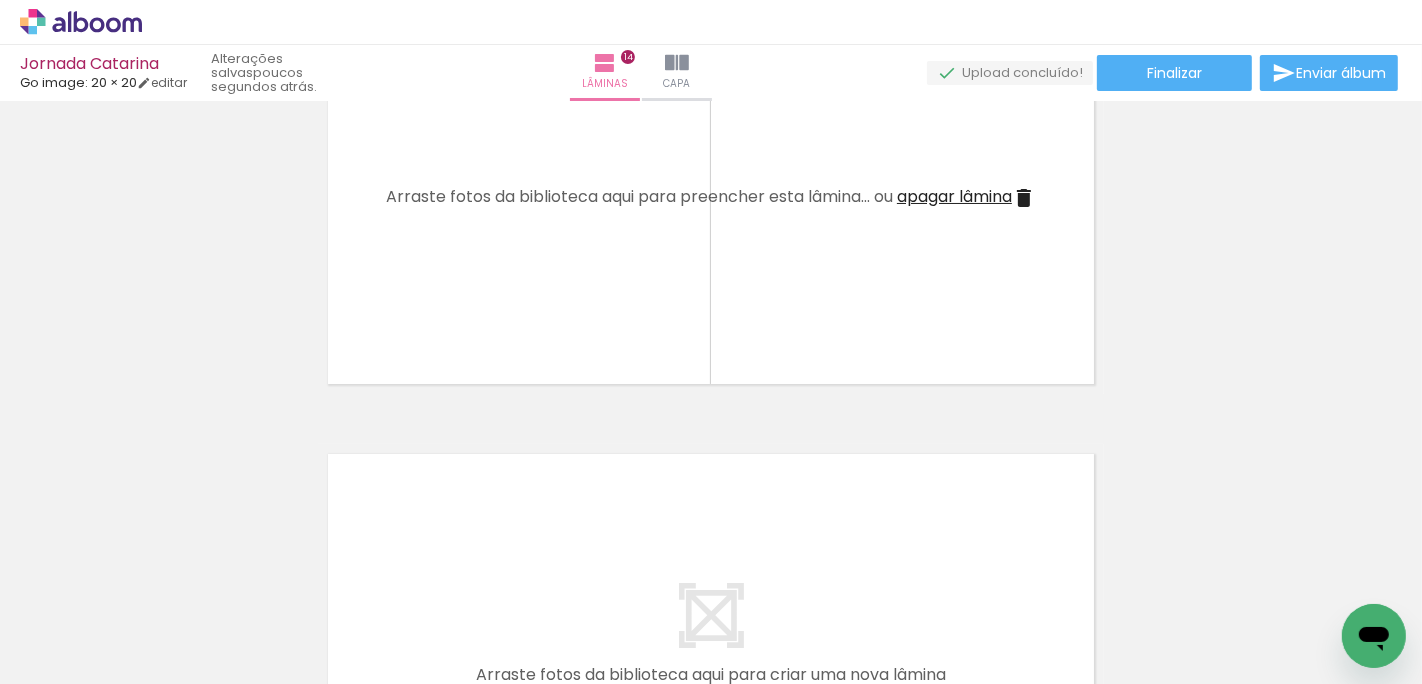 click on "apagar lâmina" at bounding box center [954, 196] 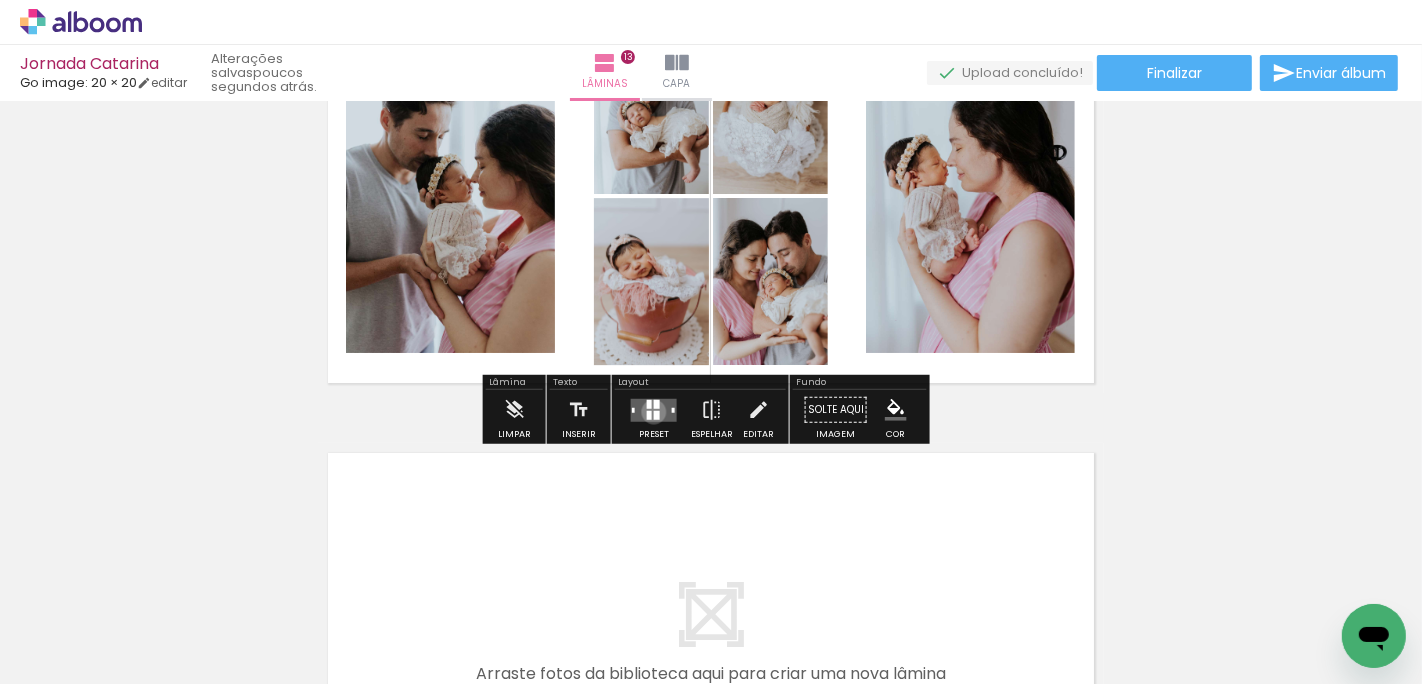 click at bounding box center [657, 414] 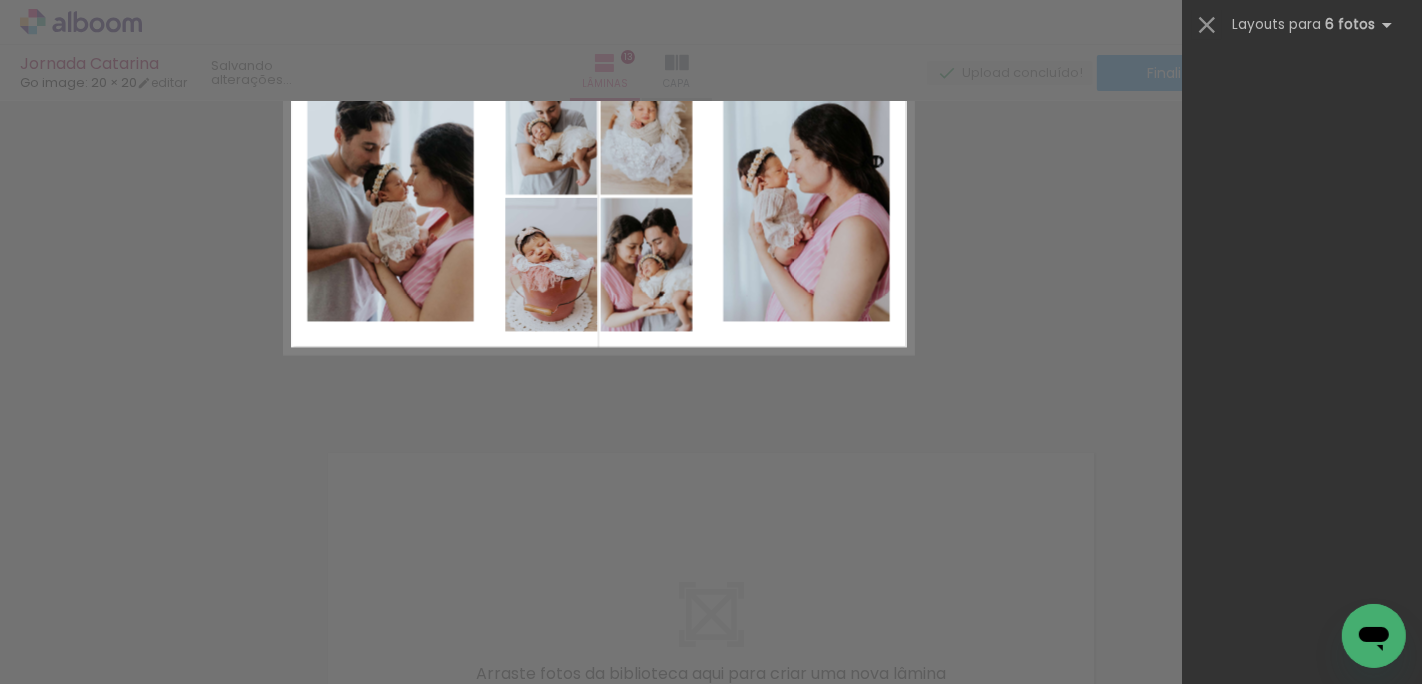 scroll, scrollTop: 0, scrollLeft: 0, axis: both 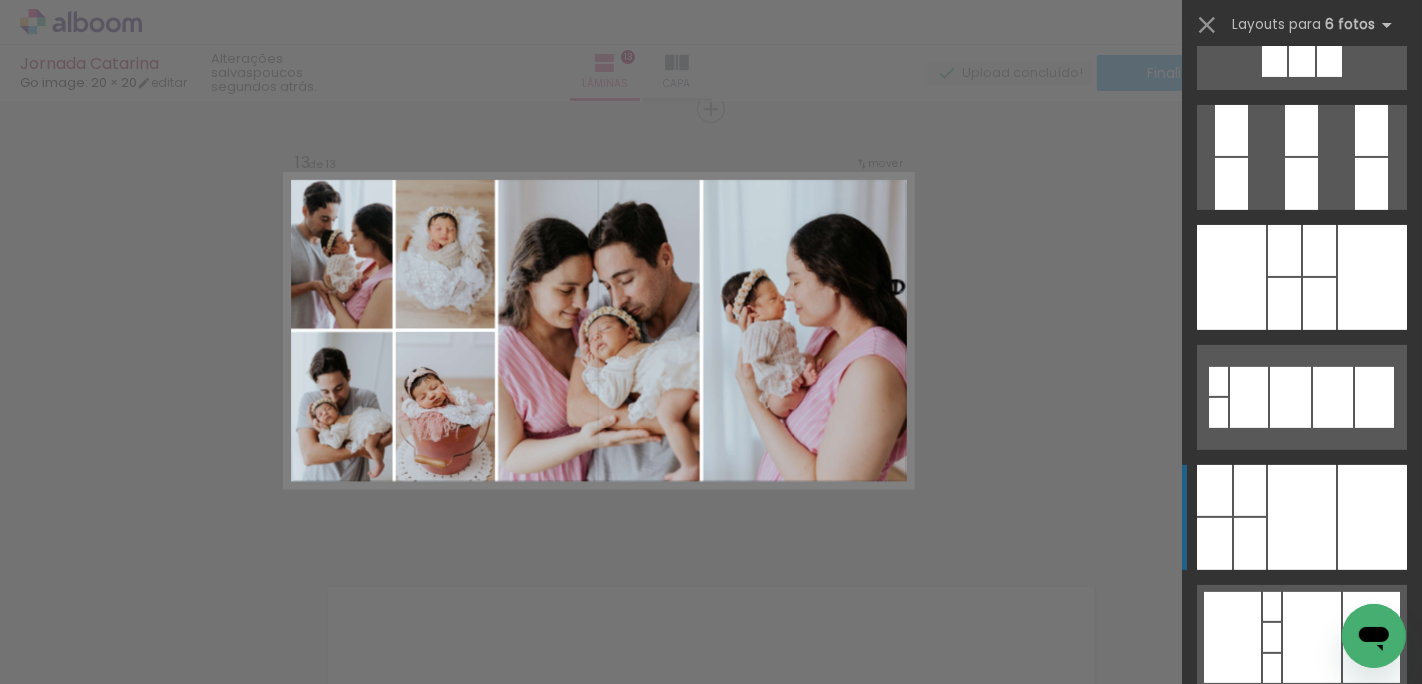 click at bounding box center (1384, -83) 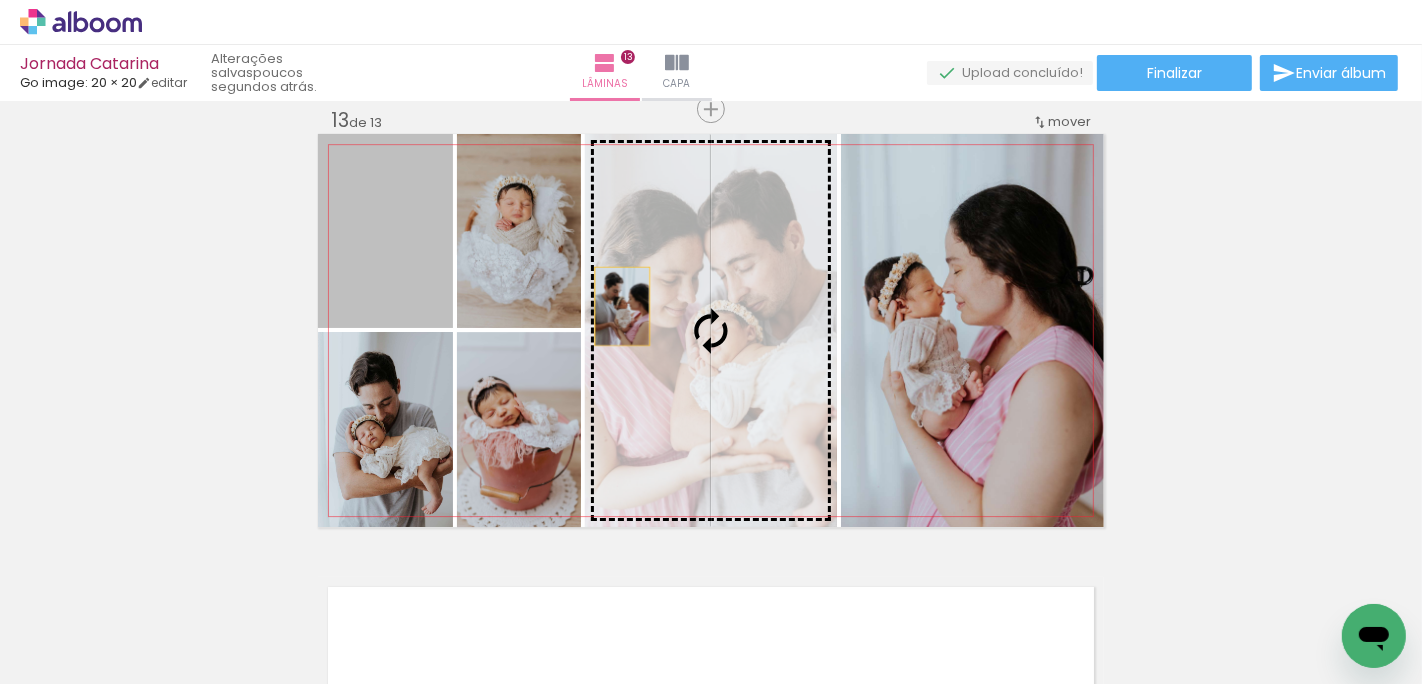 drag, startPoint x: 361, startPoint y: 256, endPoint x: 615, endPoint y: 306, distance: 258.87448 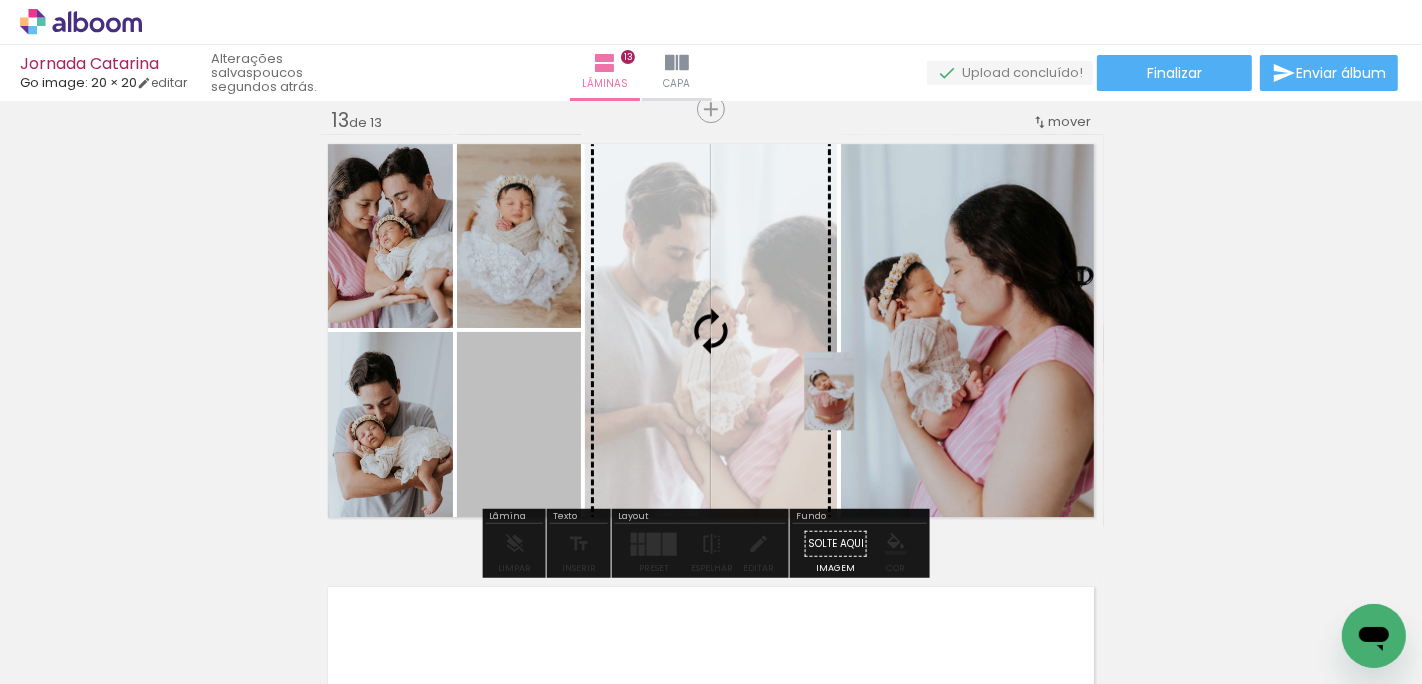 drag, startPoint x: 515, startPoint y: 419, endPoint x: 832, endPoint y: 389, distance: 318.41638 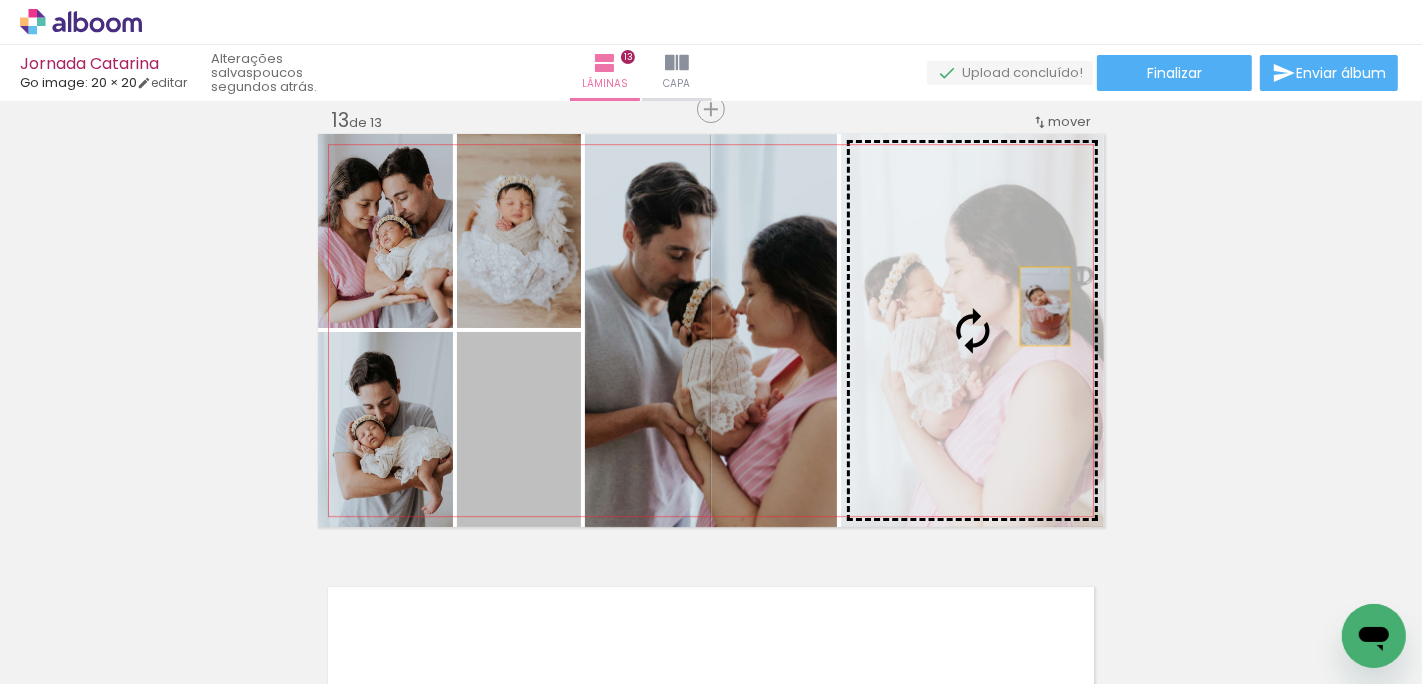 drag, startPoint x: 505, startPoint y: 417, endPoint x: 1034, endPoint y: 306, distance: 540.52014 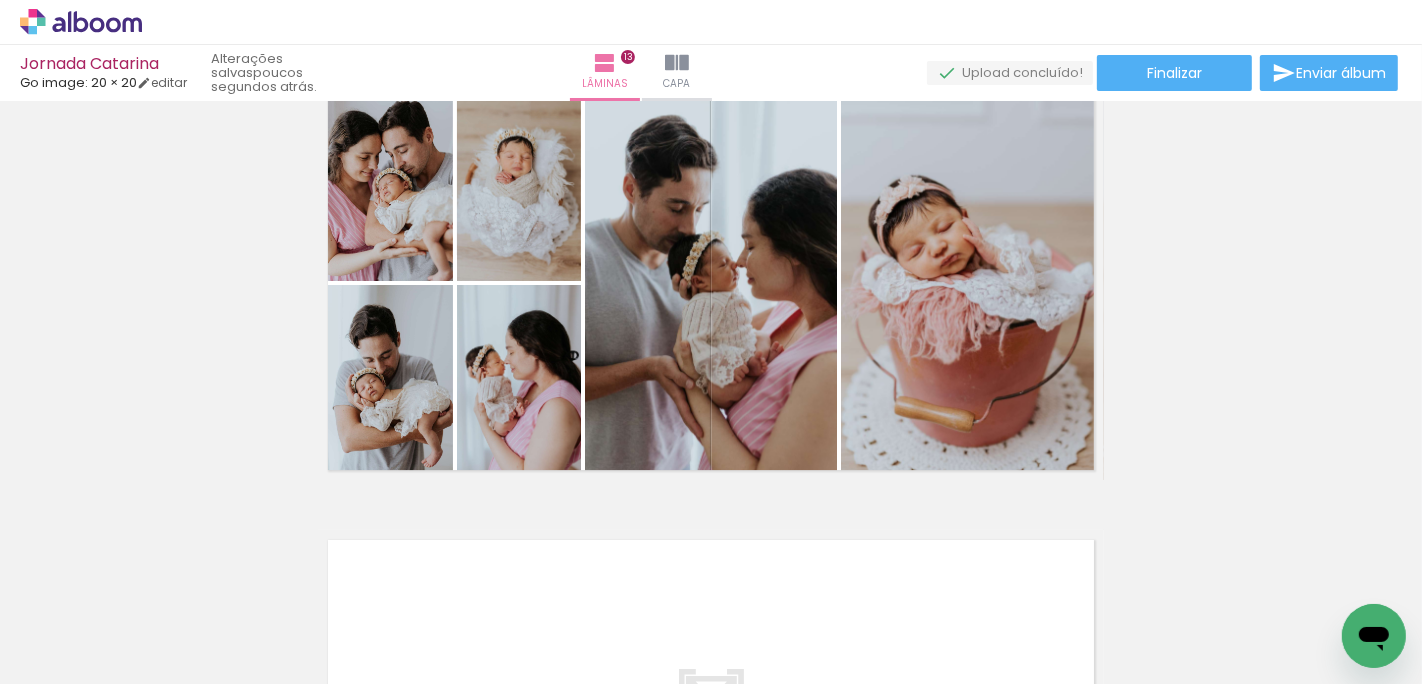 scroll, scrollTop: 5402, scrollLeft: 0, axis: vertical 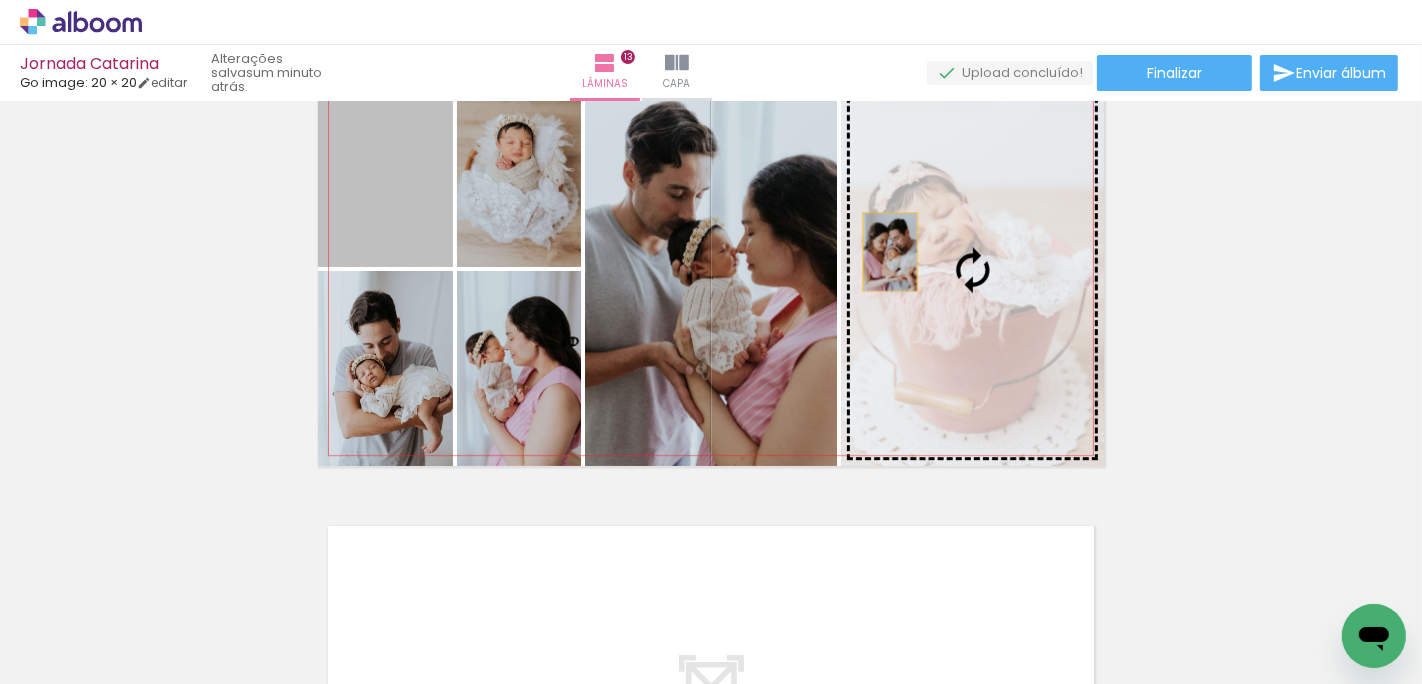 drag, startPoint x: 385, startPoint y: 182, endPoint x: 884, endPoint y: 261, distance: 505.2148 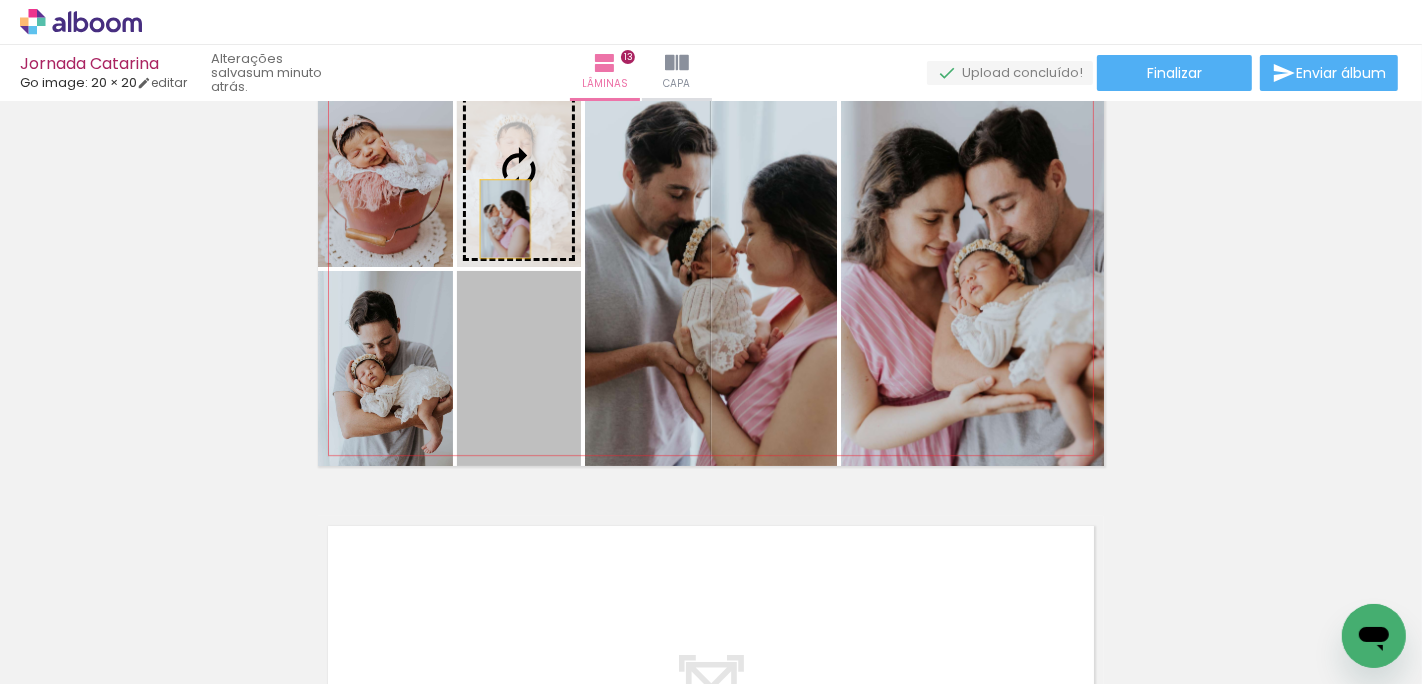 drag, startPoint x: 497, startPoint y: 362, endPoint x: 502, endPoint y: 194, distance: 168.07439 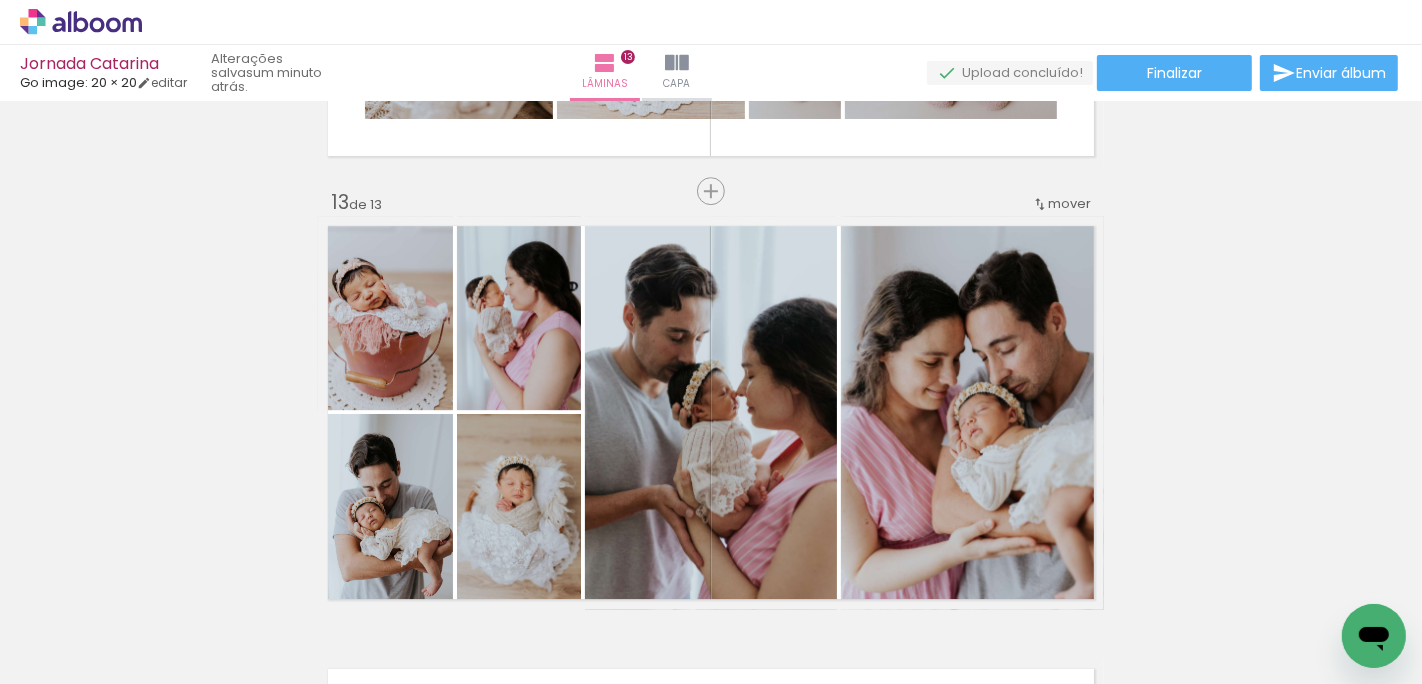 scroll, scrollTop: 5268, scrollLeft: 0, axis: vertical 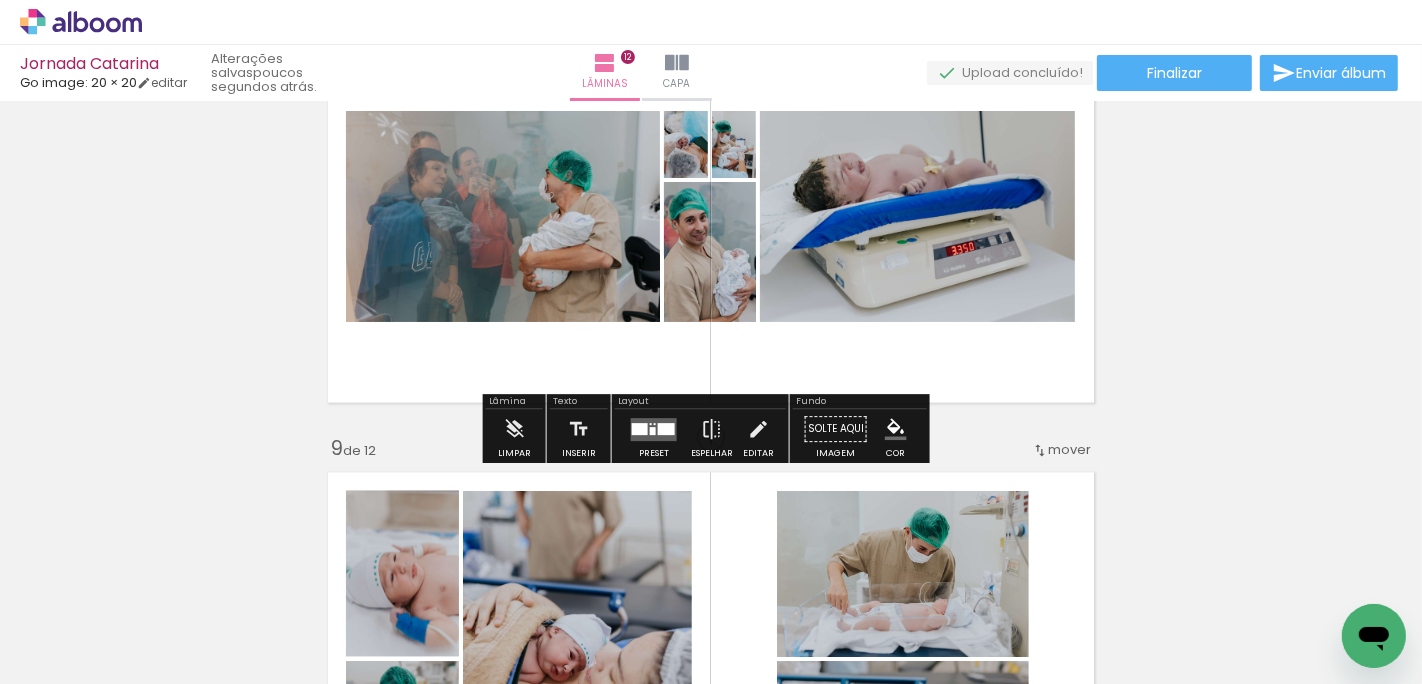 click at bounding box center (654, 429) 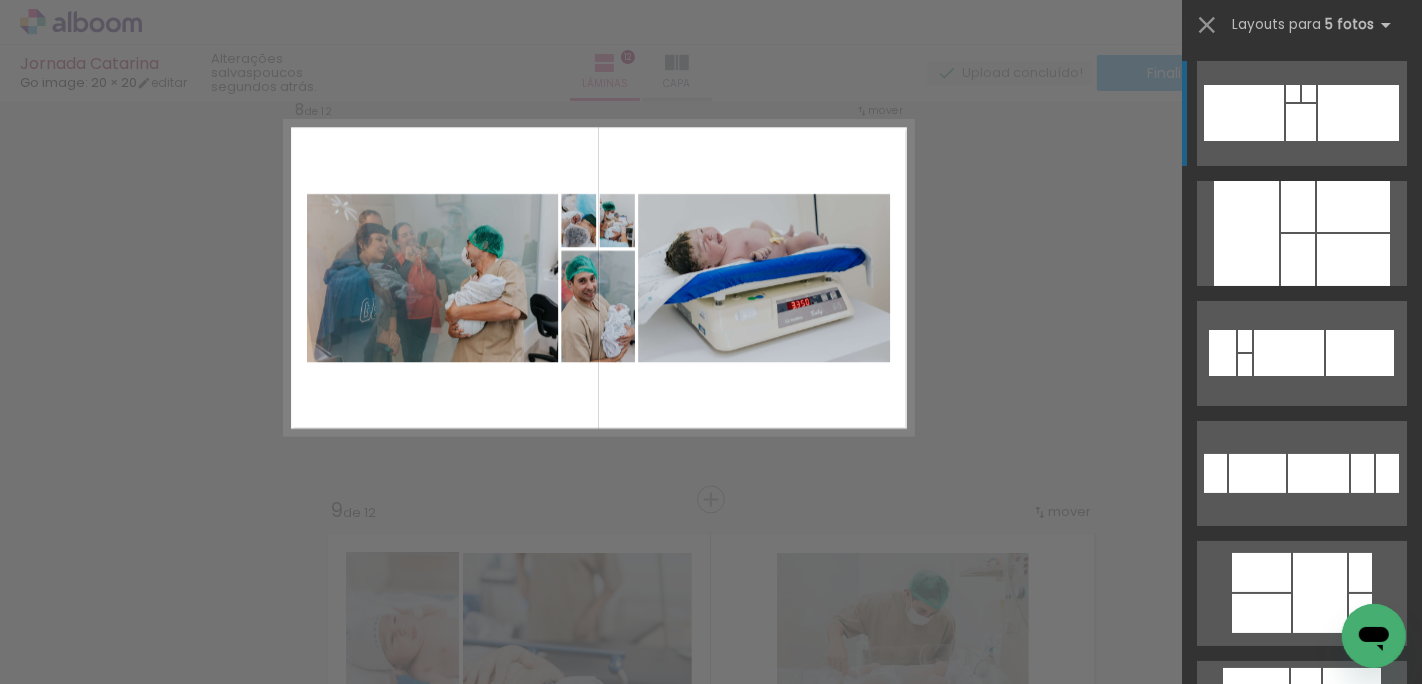 scroll, scrollTop: 3126, scrollLeft: 0, axis: vertical 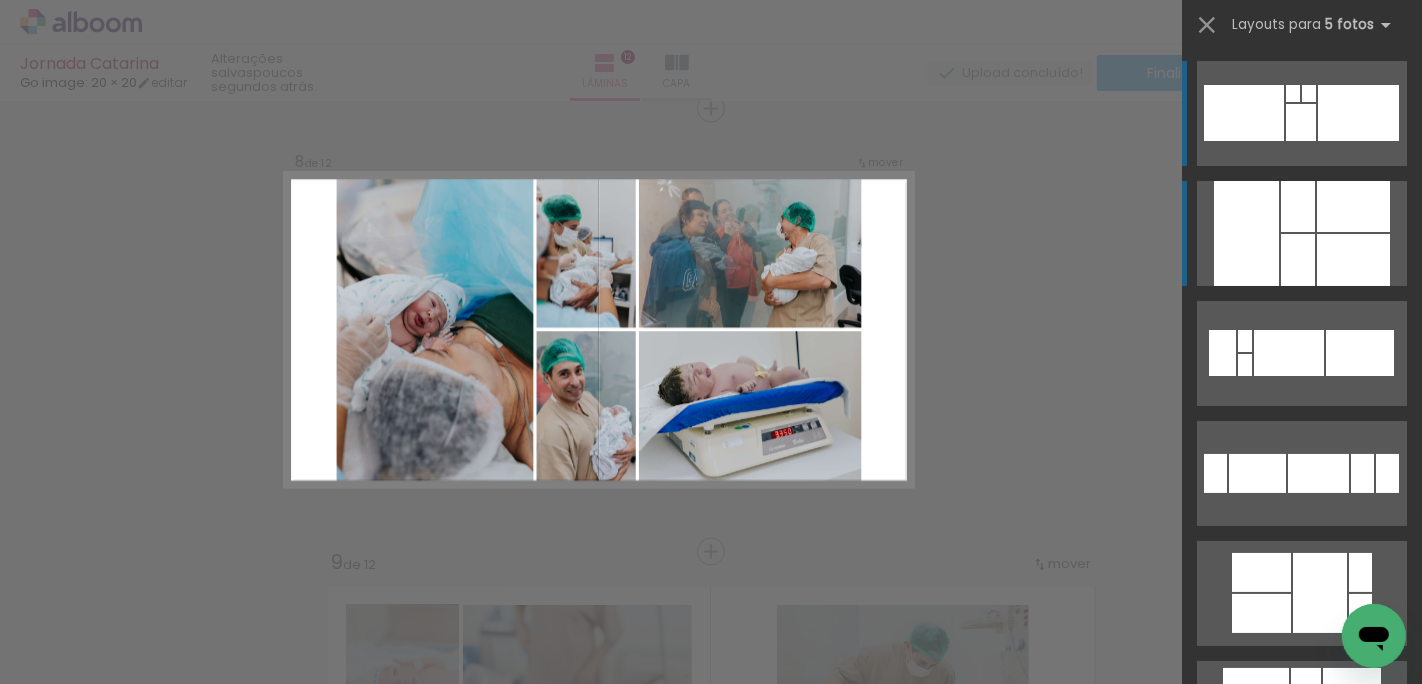 click at bounding box center (1298, 260) 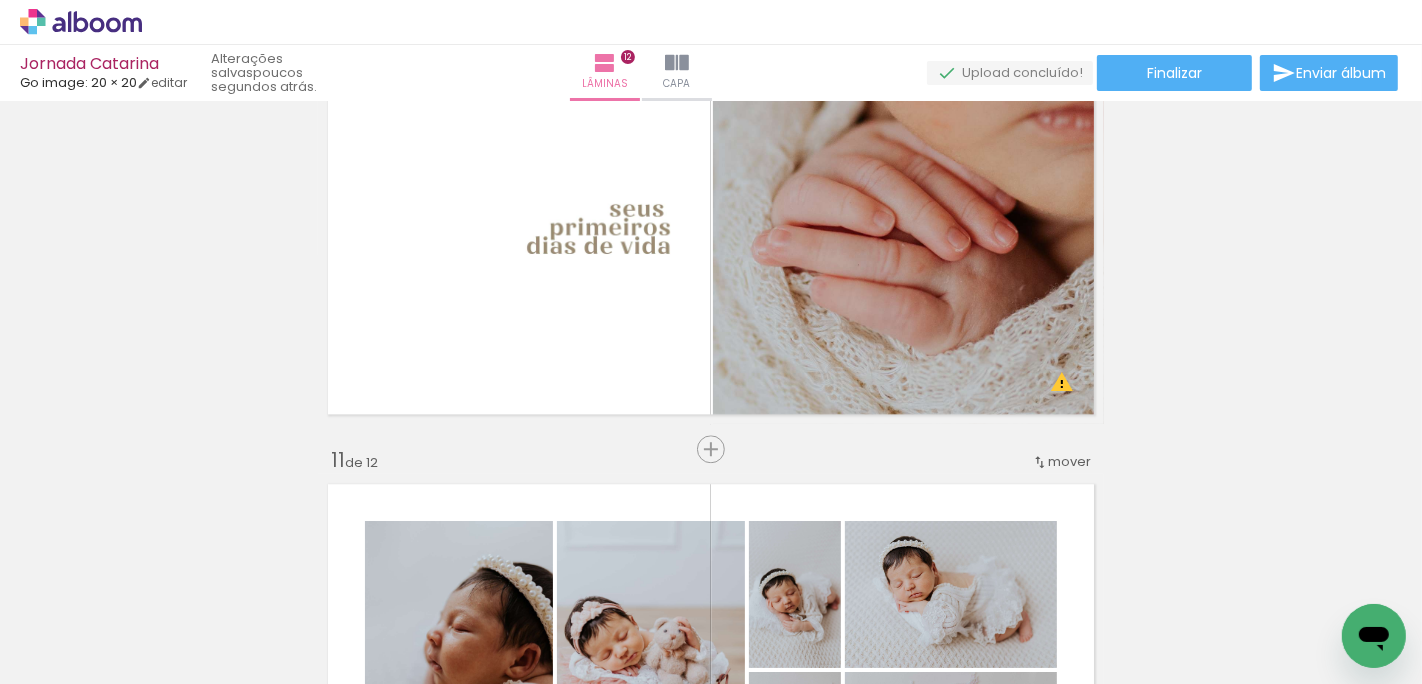 scroll, scrollTop: 4091, scrollLeft: 0, axis: vertical 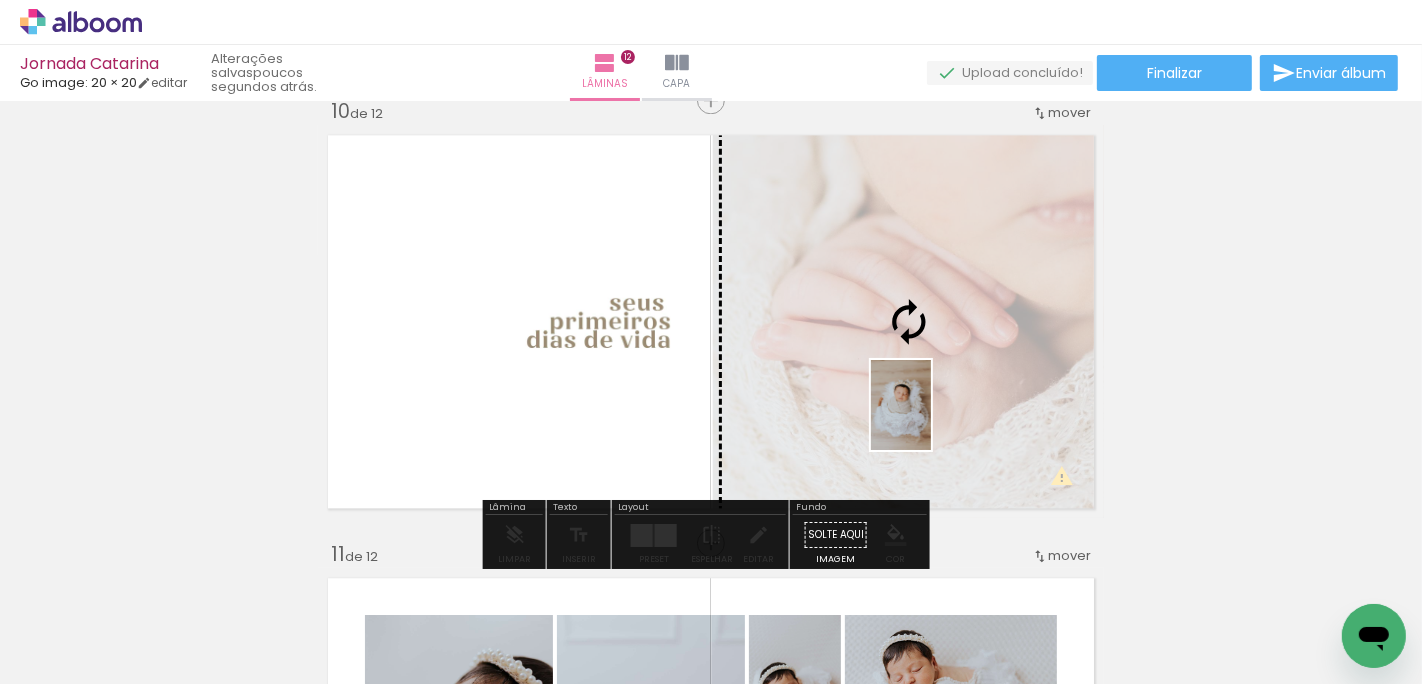 drag, startPoint x: 894, startPoint y: 617, endPoint x: 931, endPoint y: 420, distance: 200.4445 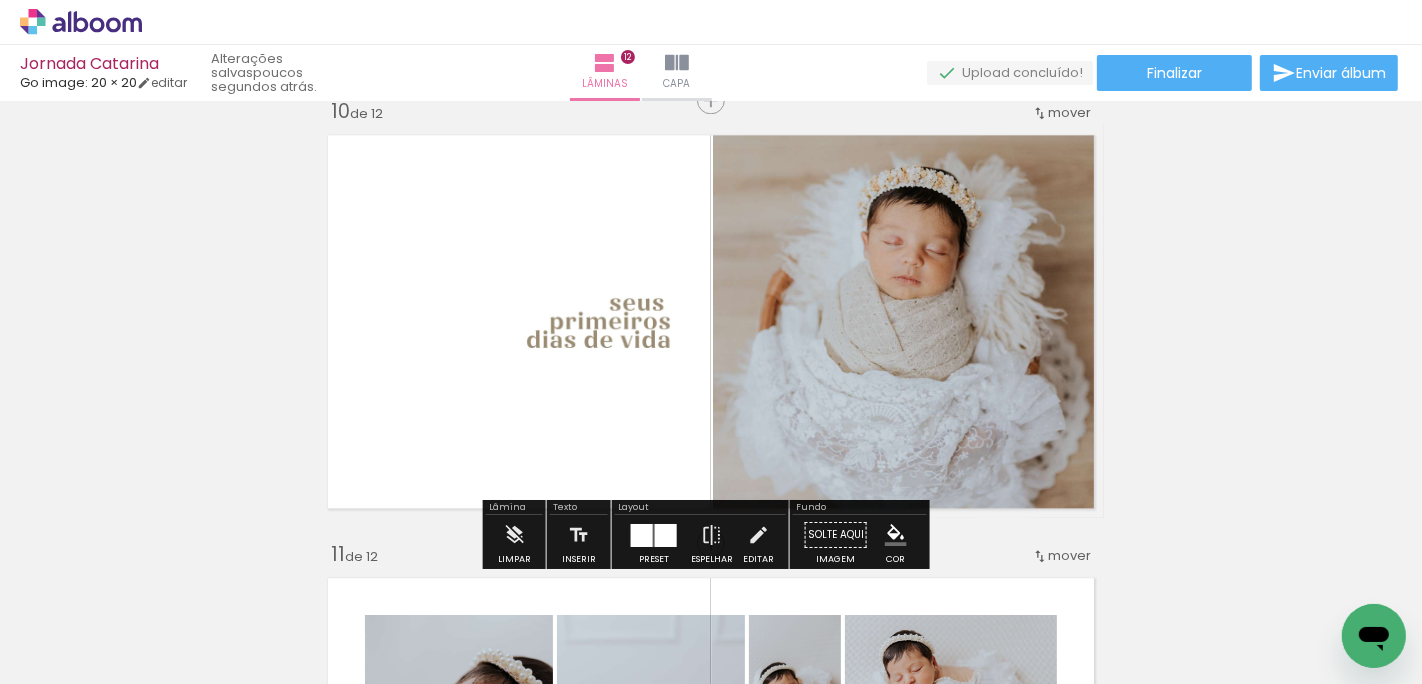 click on "Inserir lâmina 1  de 12  Inserir lâmina 2  de 12  Inserir lâmina 3  de 12  Inserir lâmina 4  de 12  Inserir lâmina 5  de 12  Inserir lâmina 6  de 12  Inserir lâmina 7  de 12  Inserir lâmina 8  de 12  Inserir lâmina 9  de 12  Inserir lâmina 10  de 12  Inserir lâmina 11  de 12  Inserir lâmina 12  de 12 O Designbox precisará aumentar a sua imagem em 152% para exportar para impressão. O Designbox precisará aumentar a sua imagem em 177% para exportar para impressão." at bounding box center [711, -1033] 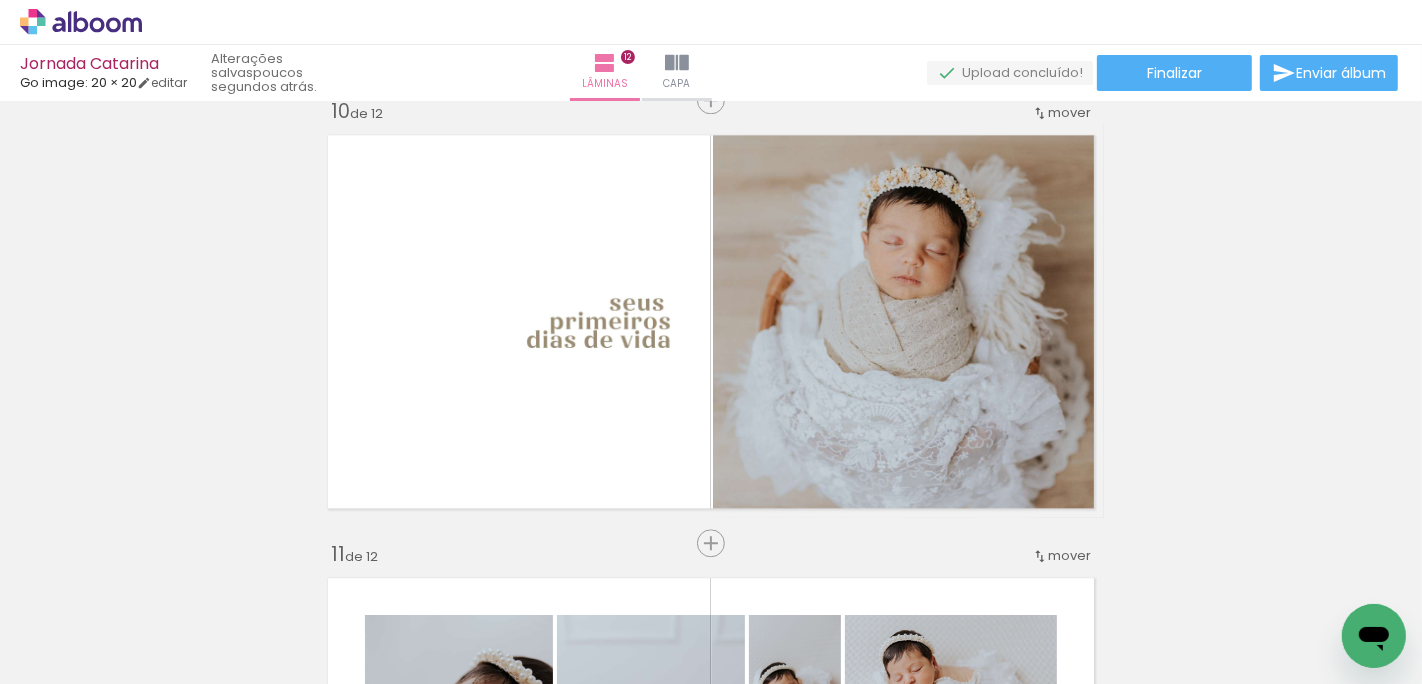 scroll, scrollTop: 0, scrollLeft: 4727, axis: horizontal 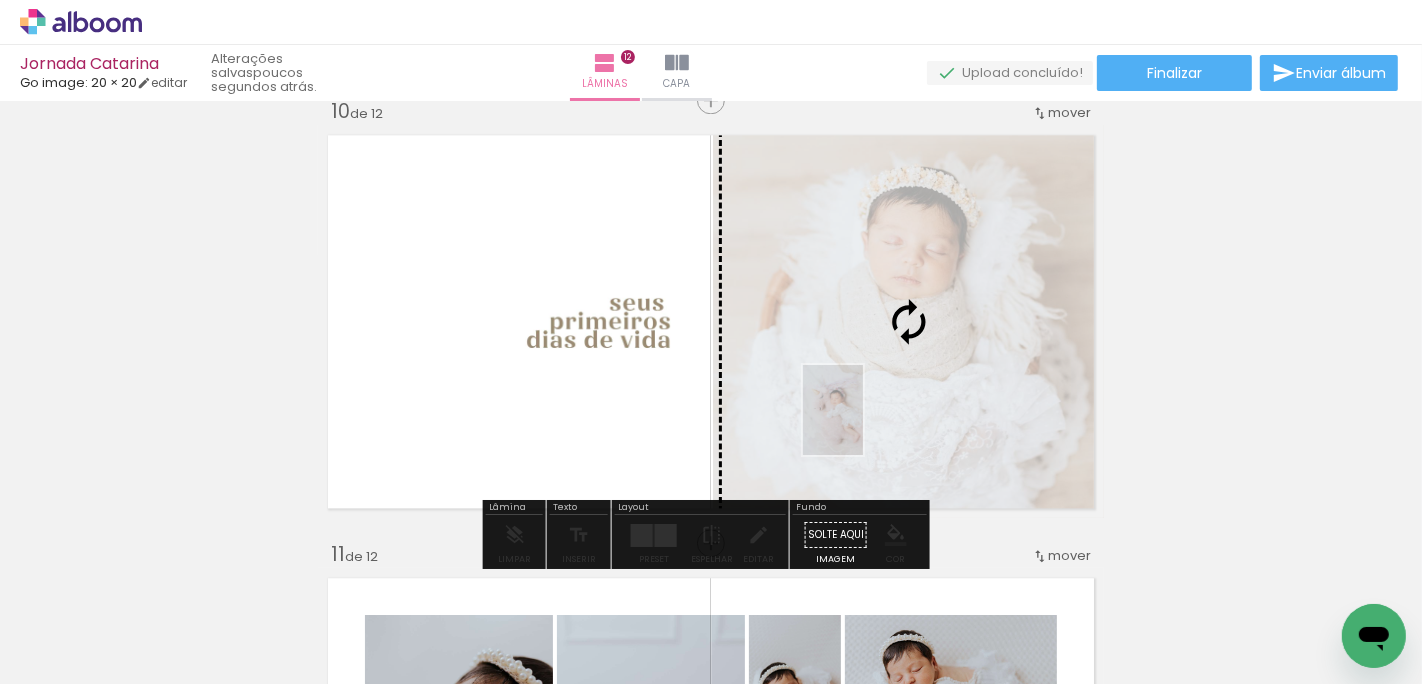 drag, startPoint x: 638, startPoint y: 638, endPoint x: 862, endPoint y: 425, distance: 309.10355 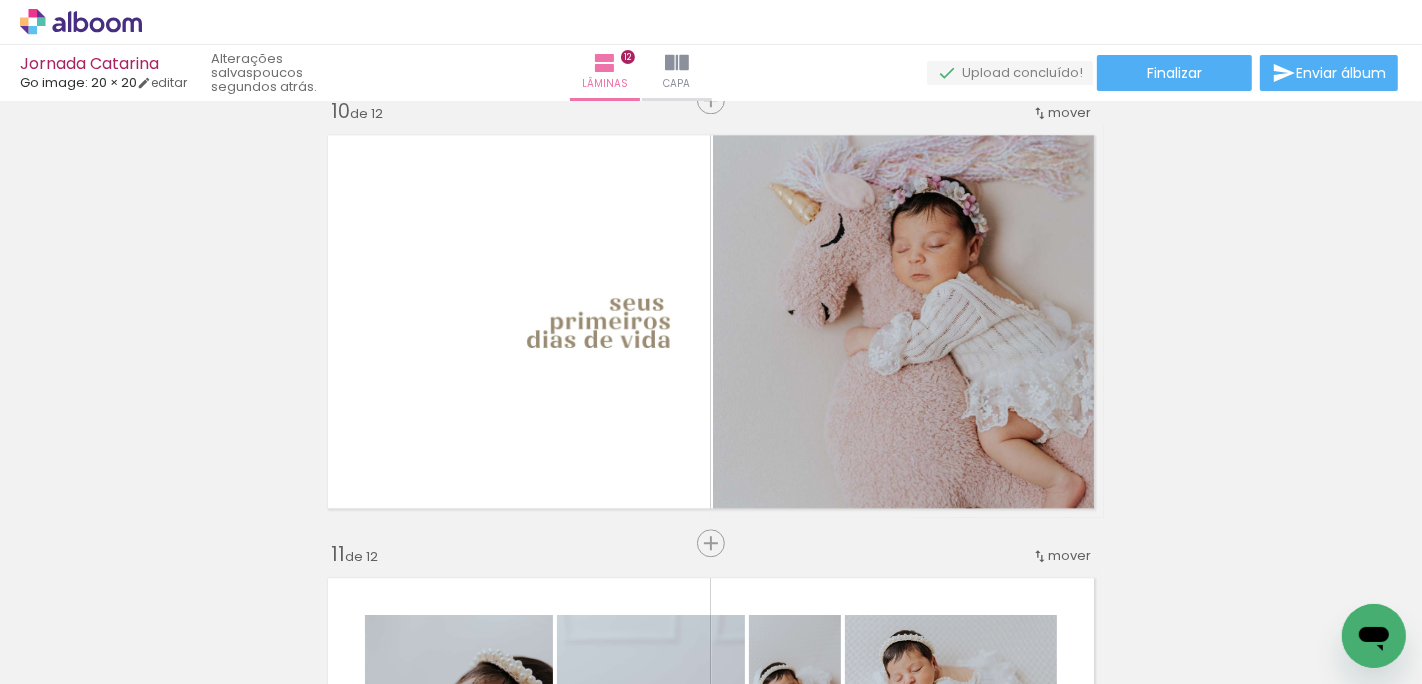 scroll, scrollTop: 0, scrollLeft: 3653, axis: horizontal 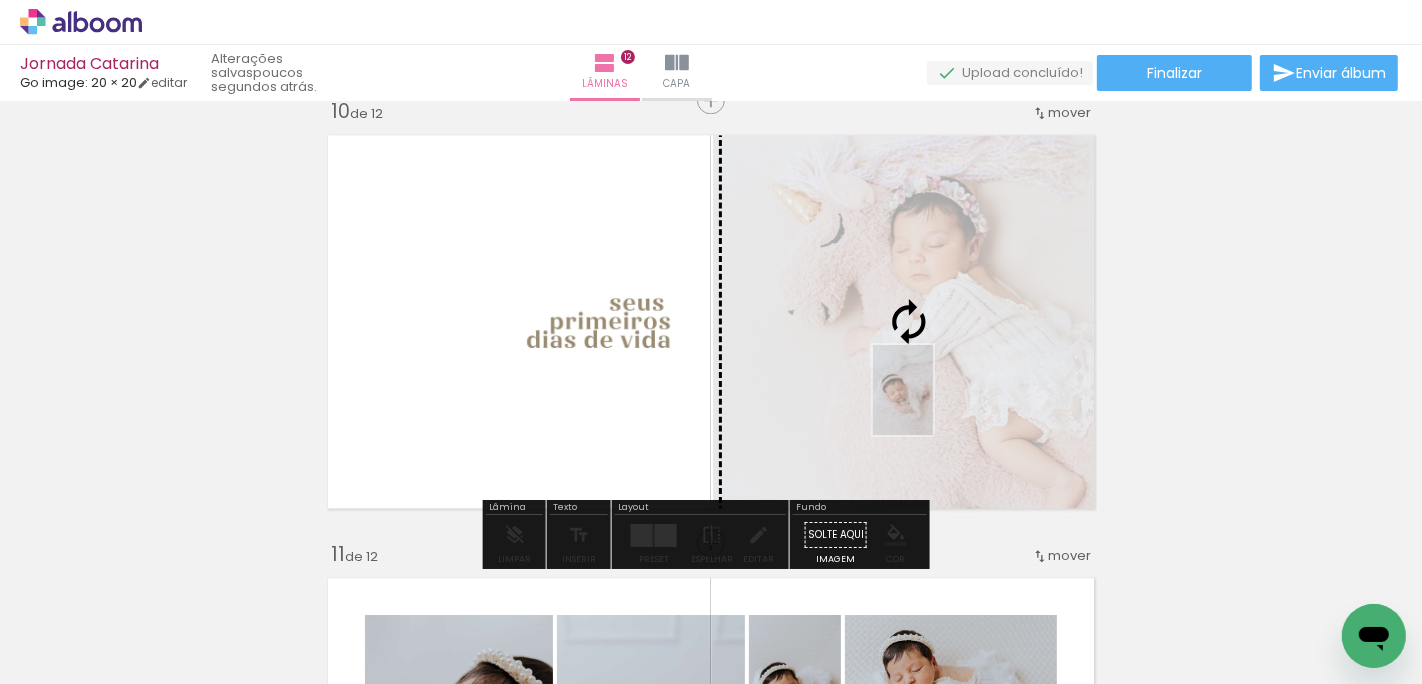 drag, startPoint x: 705, startPoint y: 634, endPoint x: 933, endPoint y: 405, distance: 323.14856 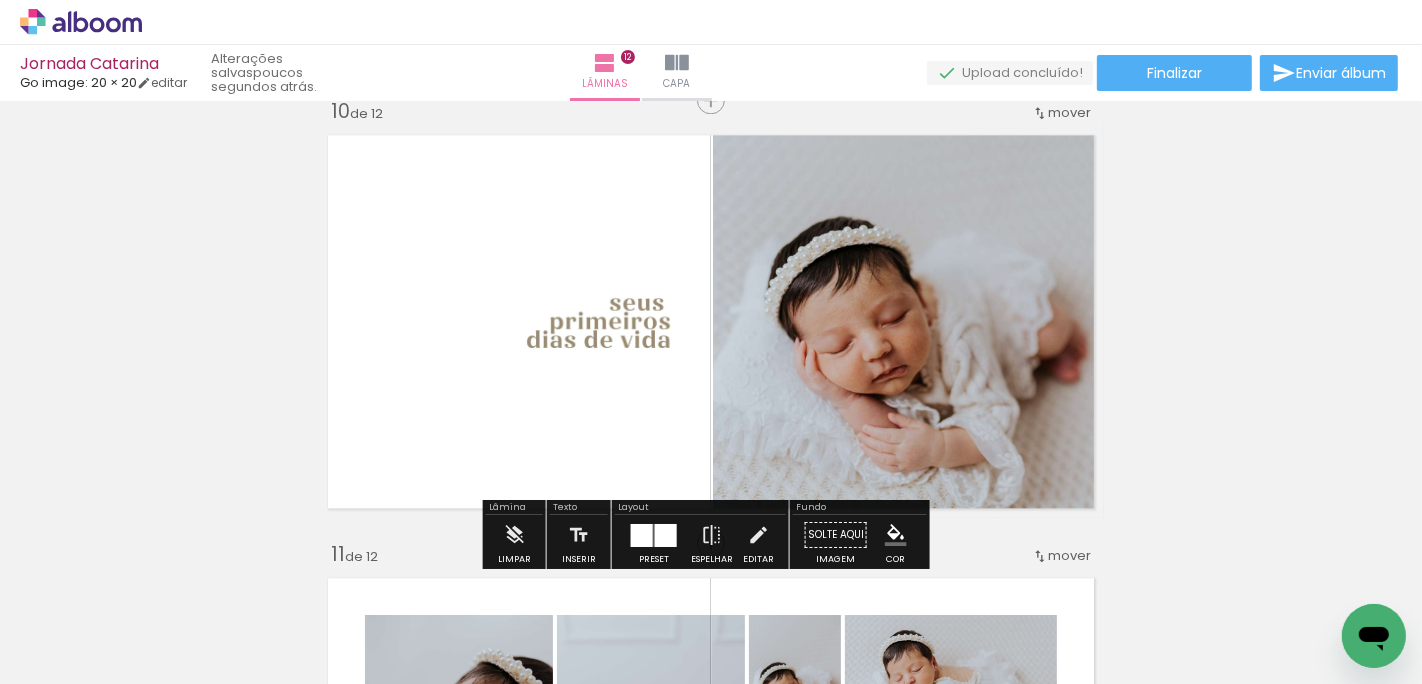 click on "Inserir lâmina 1  de 12  Inserir lâmina 2  de 12  Inserir lâmina 3  de 12  Inserir lâmina 4  de 12  Inserir lâmina 5  de 12  Inserir lâmina 6  de 12  Inserir lâmina 7  de 12  Inserir lâmina 8  de 12  Inserir lâmina 9  de 12  Inserir lâmina 10  de 12  Inserir lâmina 11  de 12  Inserir lâmina 12  de 12 O Designbox precisará aumentar a sua imagem em 152% para exportar para impressão." at bounding box center [711, -1033] 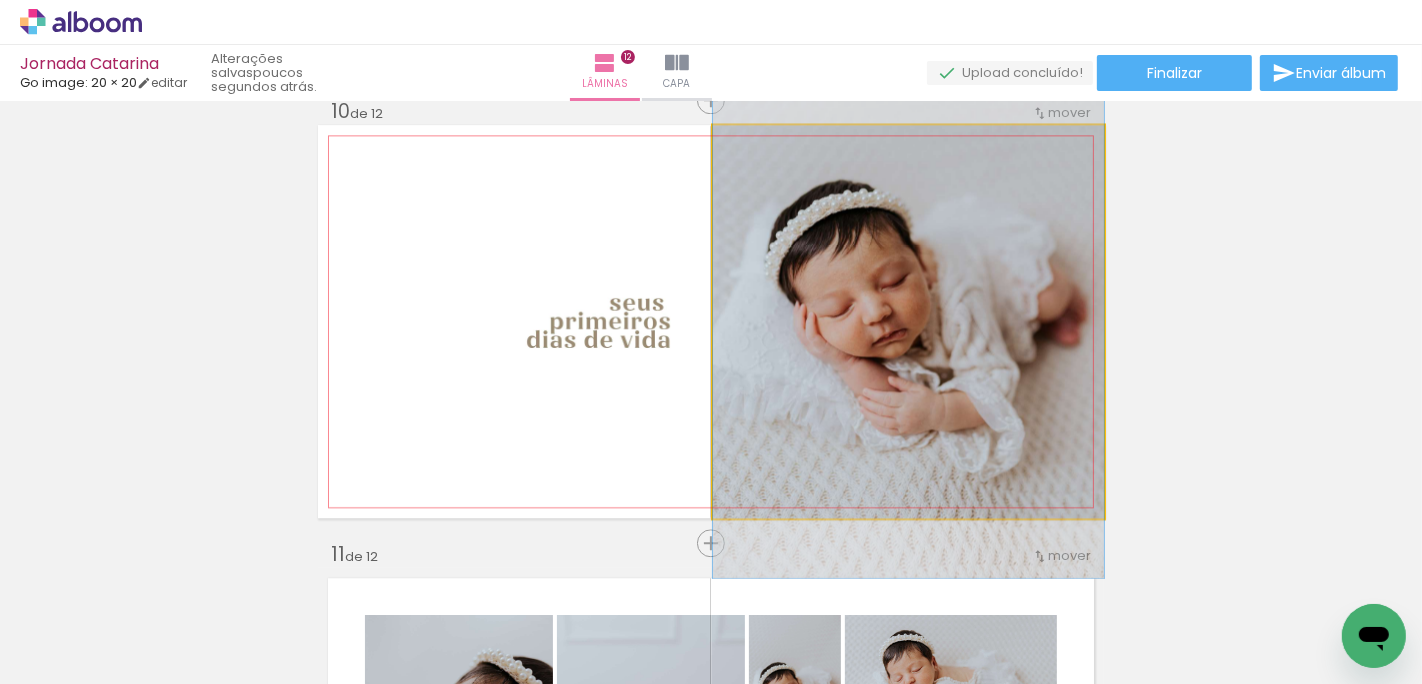 drag, startPoint x: 1038, startPoint y: 330, endPoint x: 1039, endPoint y: 294, distance: 36.013885 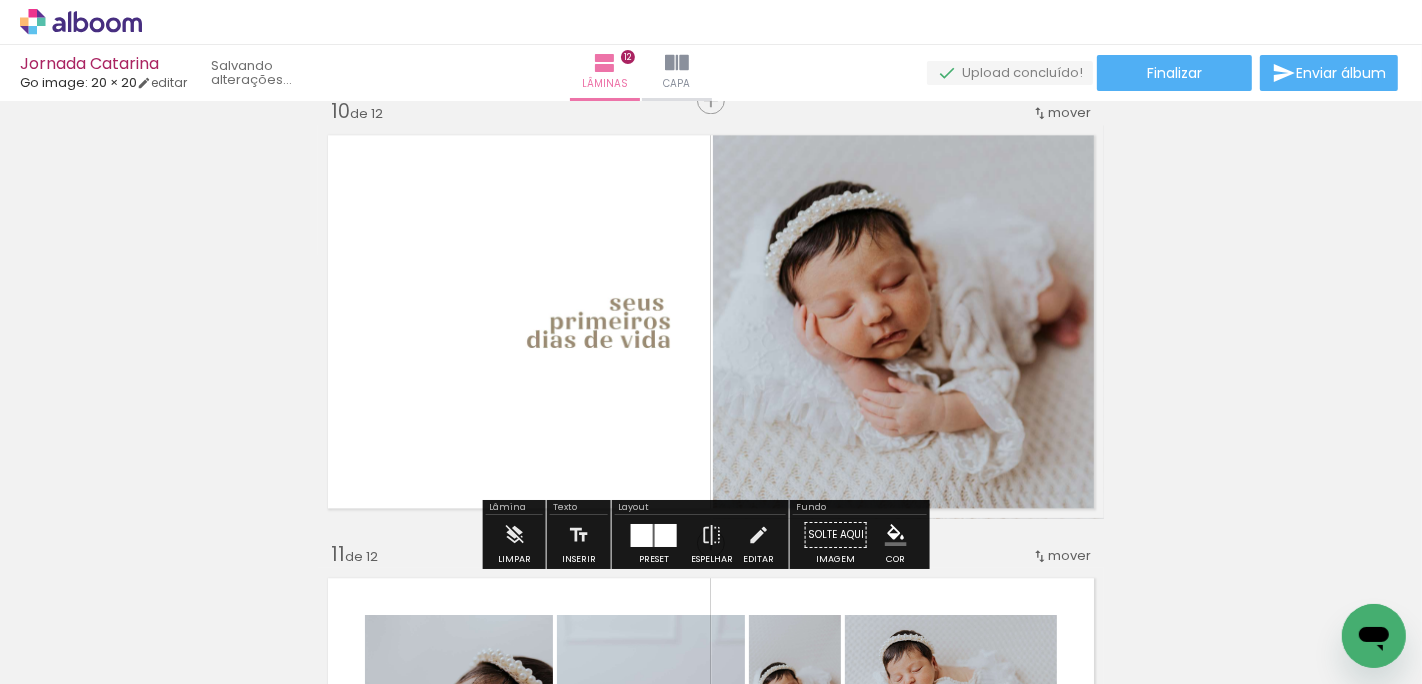 click on "Inserir lâmina 1  de 12  Inserir lâmina 2  de 12  Inserir lâmina 3  de 12  Inserir lâmina 4  de 12  Inserir lâmina 5  de 12  Inserir lâmina 6  de 12  Inserir lâmina 7  de 12  Inserir lâmina 8  de 12  Inserir lâmina 9  de 12  Inserir lâmina 10  de 12  Inserir lâmina 11  de 12  Inserir lâmina 12  de 12 O Designbox precisará aumentar a sua imagem em 152% para exportar para impressão." at bounding box center [711, -1033] 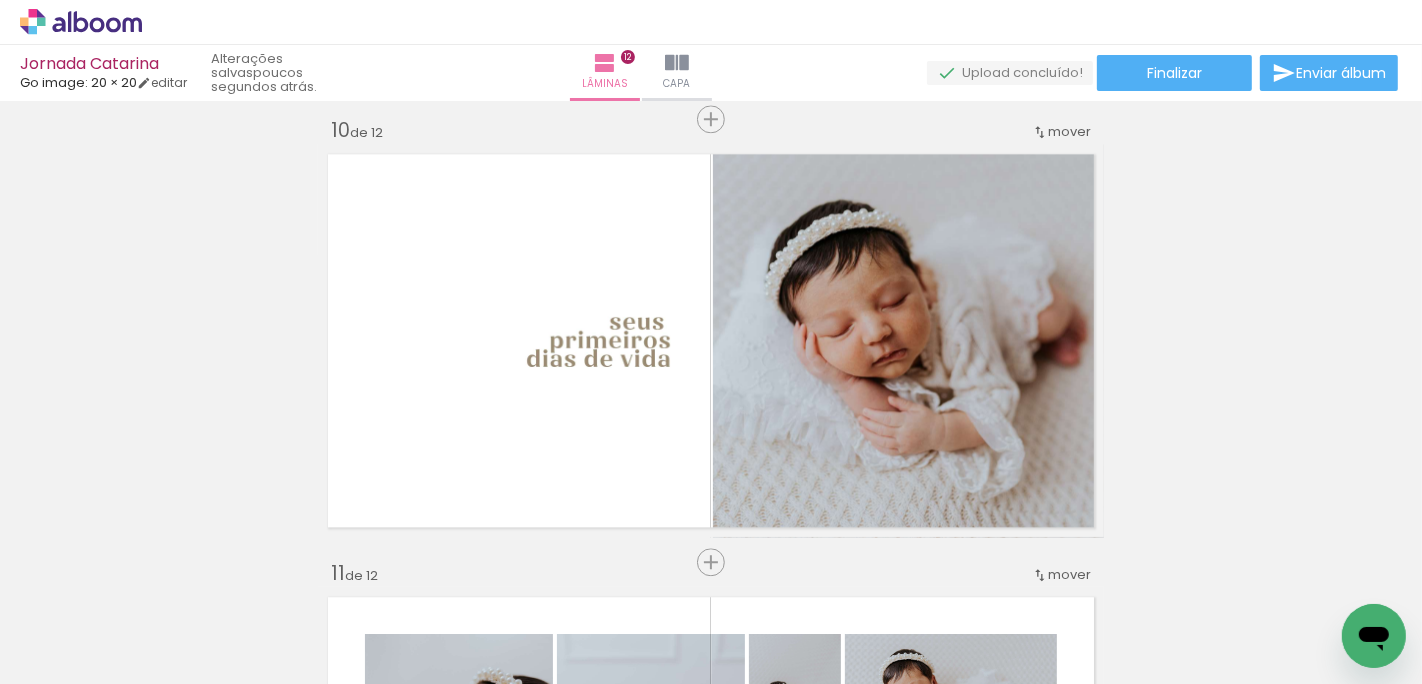 scroll, scrollTop: 4029, scrollLeft: 0, axis: vertical 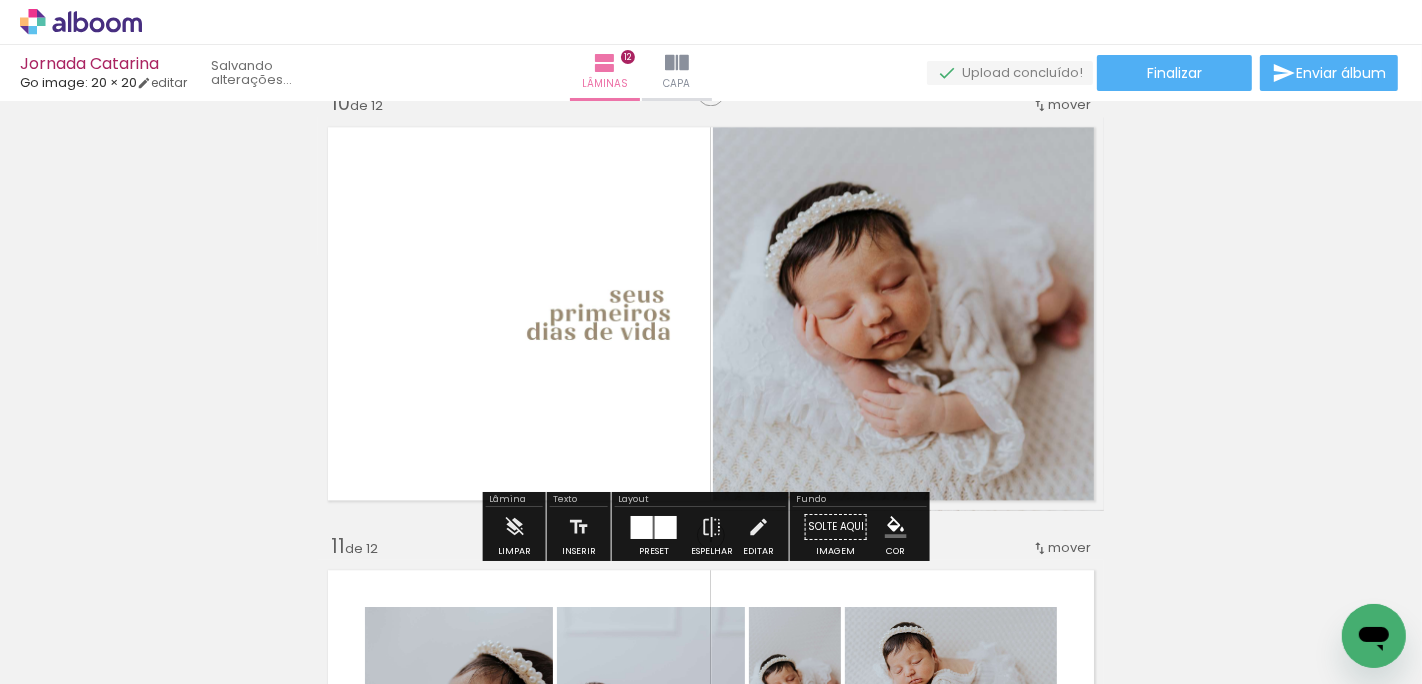 click on "Inserir lâmina 1  de 12  Inserir lâmina 2  de 12  Inserir lâmina 3  de 12  Inserir lâmina 4  de 12  Inserir lâmina 5  de 12  Inserir lâmina 6  de 12  Inserir lâmina 7  de 12  Inserir lâmina 8  de 12  Inserir lâmina 9  de 12  Inserir lâmina 10  de 12  Inserir lâmina 11  de 12  Inserir lâmina 12  de 12 O Designbox precisará aumentar a sua imagem em 152% para exportar para impressão." at bounding box center (711, -1041) 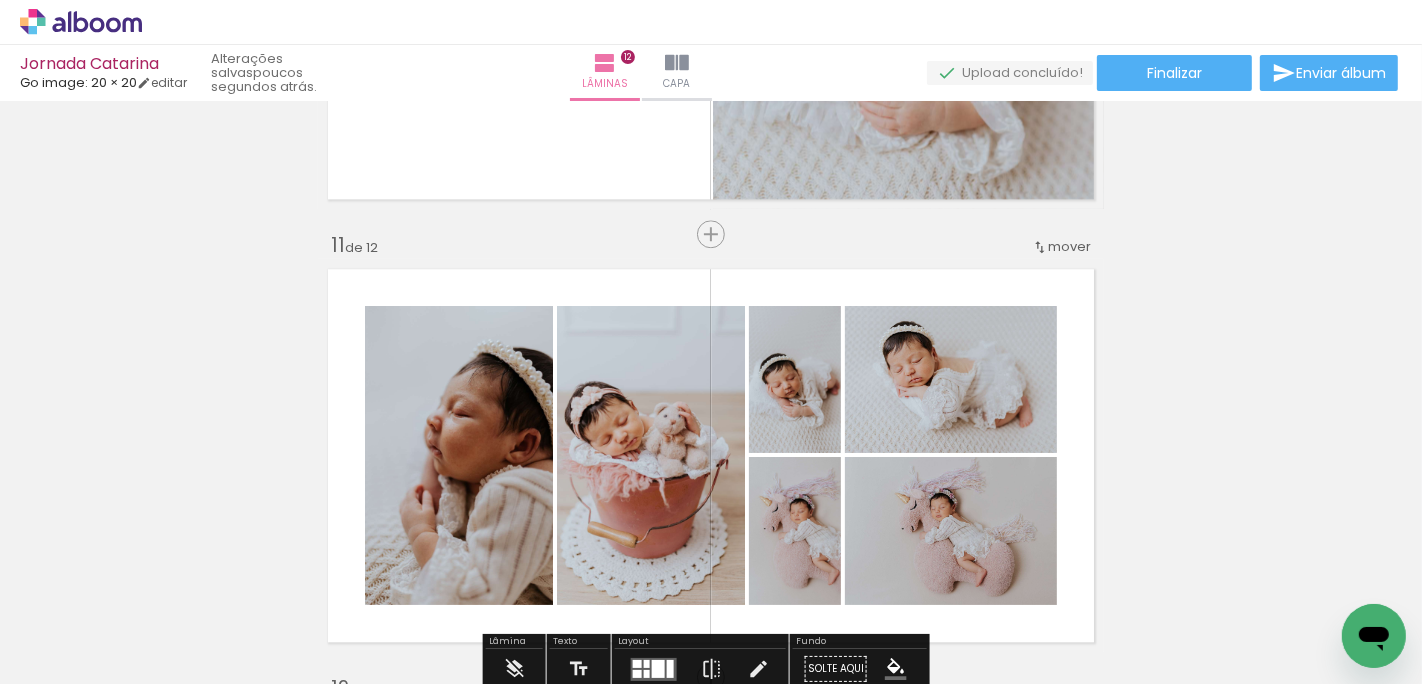 scroll, scrollTop: 4351, scrollLeft: 0, axis: vertical 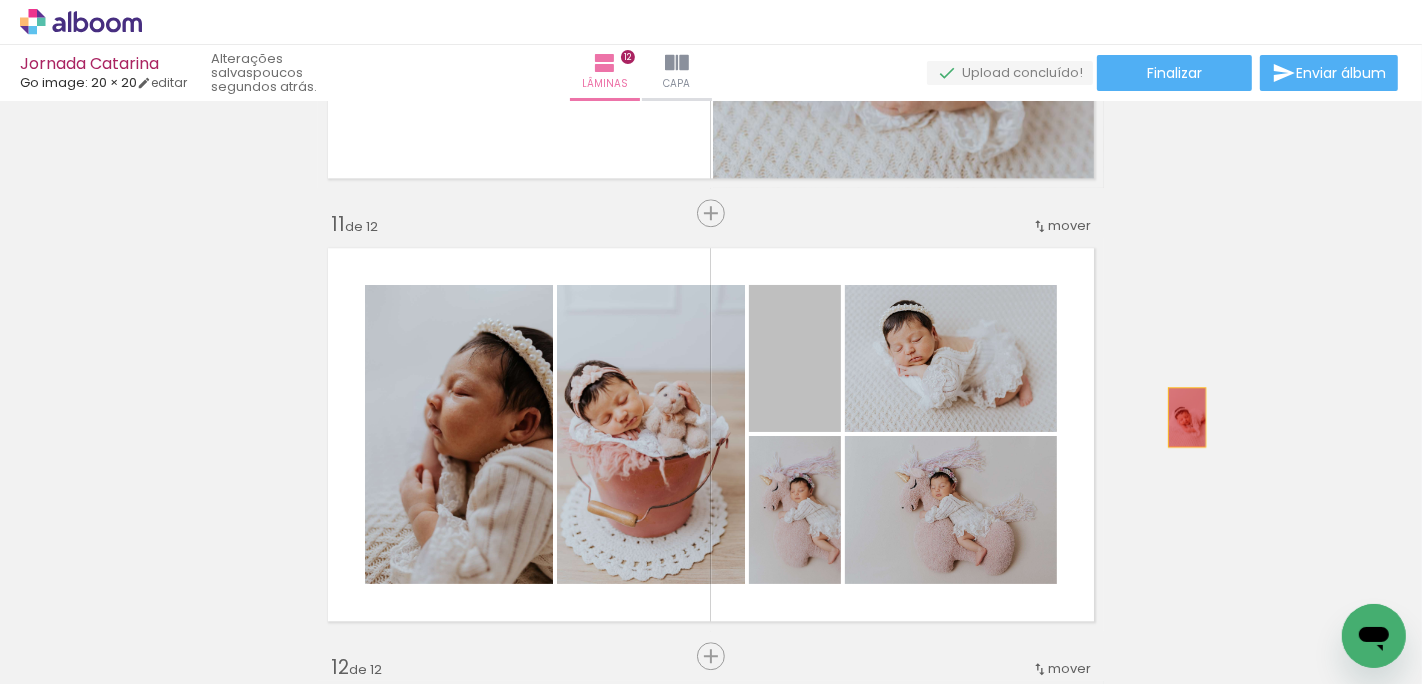 drag, startPoint x: 793, startPoint y: 382, endPoint x: 1201, endPoint y: 449, distance: 413.46463 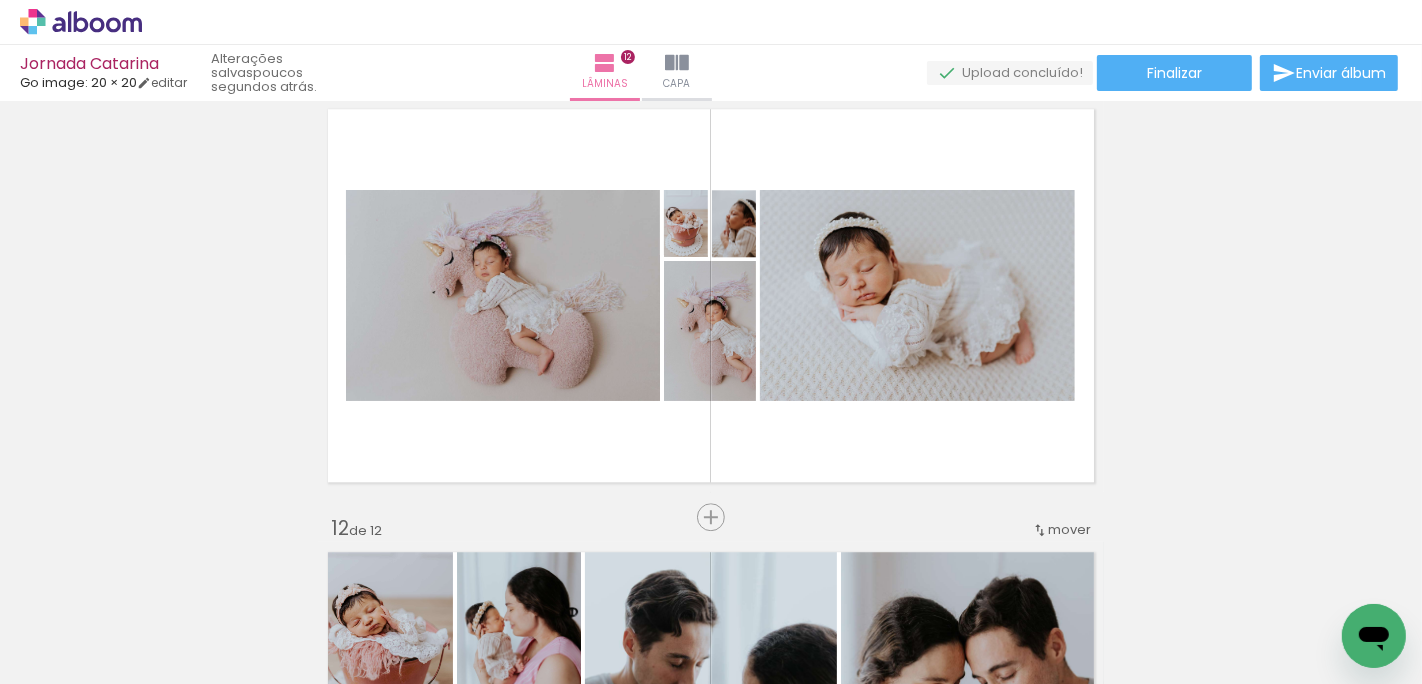 scroll, scrollTop: 4489, scrollLeft: 0, axis: vertical 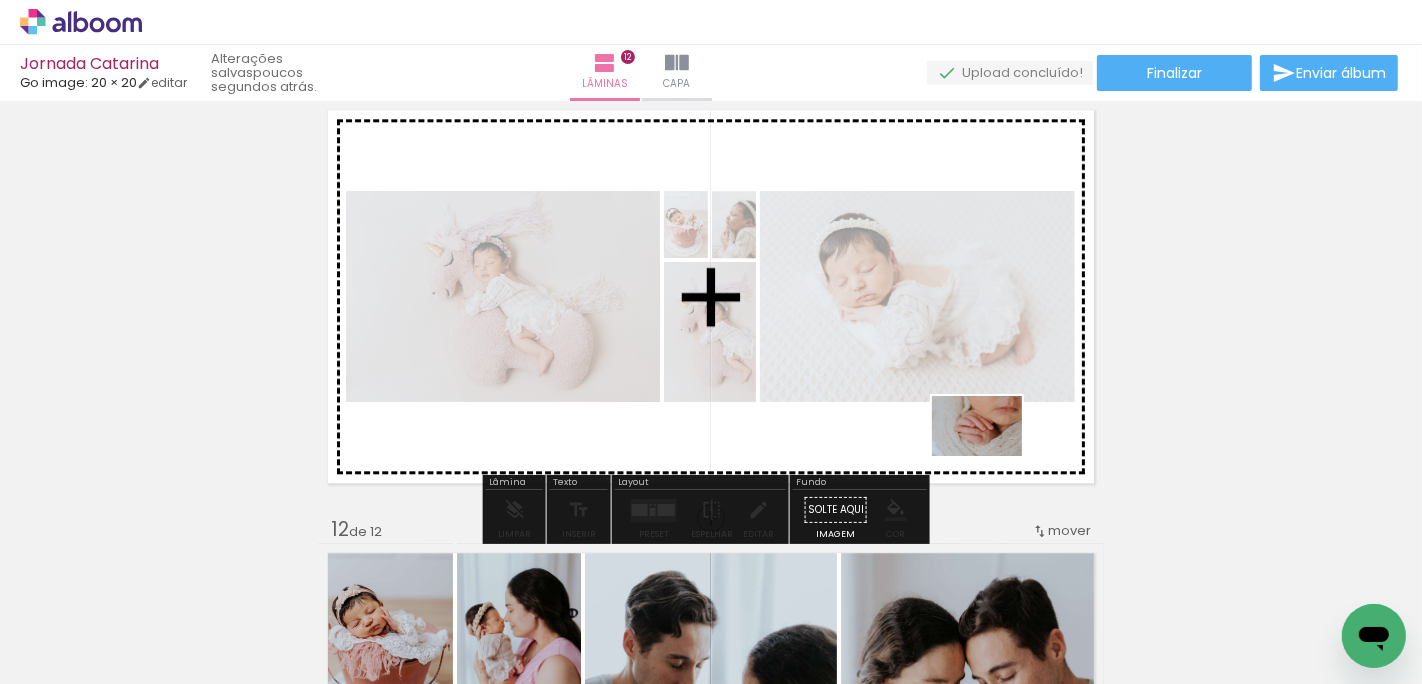 drag, startPoint x: 1031, startPoint y: 632, endPoint x: 986, endPoint y: 435, distance: 202.07425 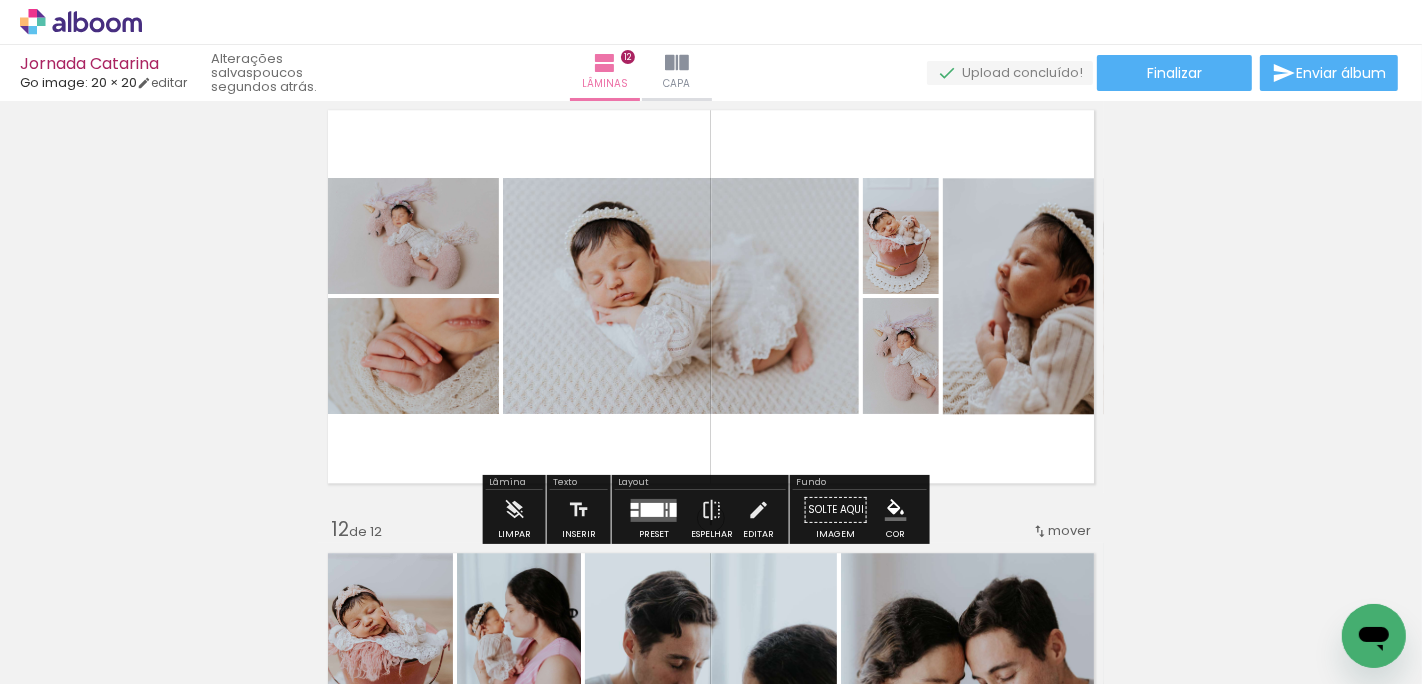 click at bounding box center [654, 509] 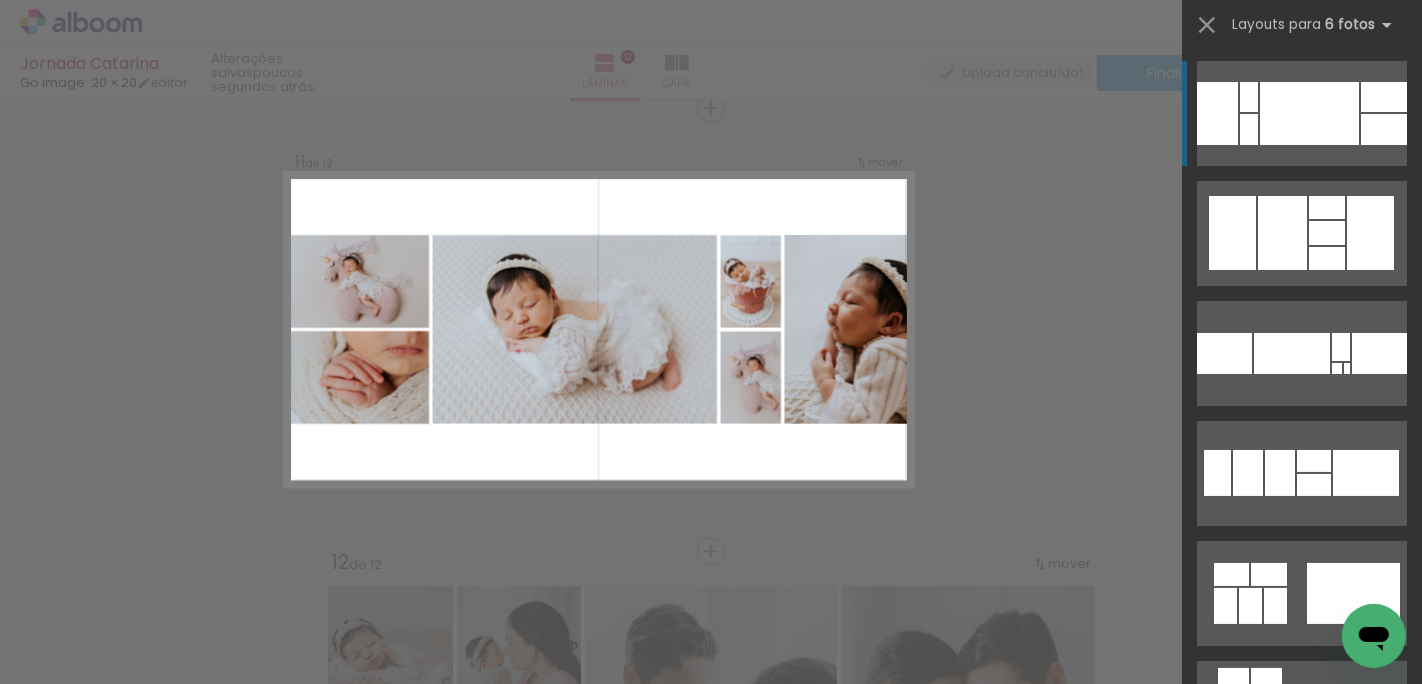 scroll, scrollTop: 4455, scrollLeft: 0, axis: vertical 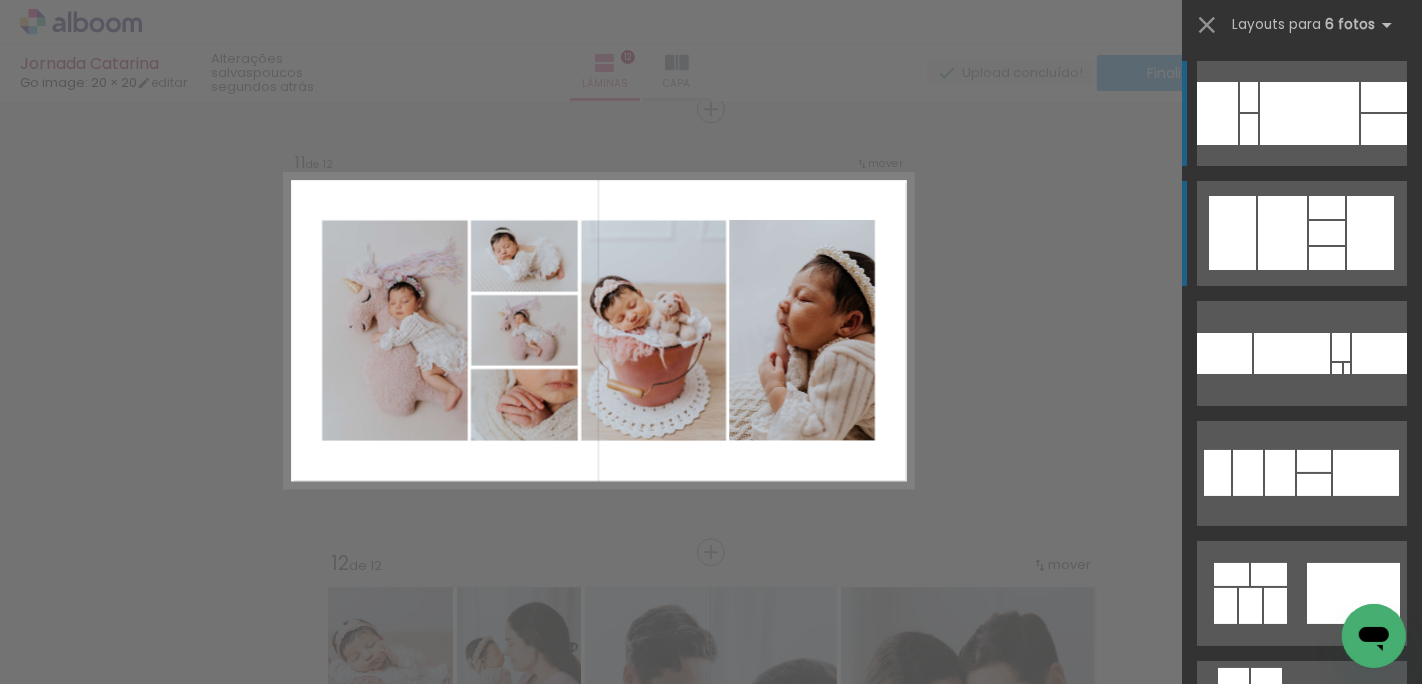 click at bounding box center (1347, 368) 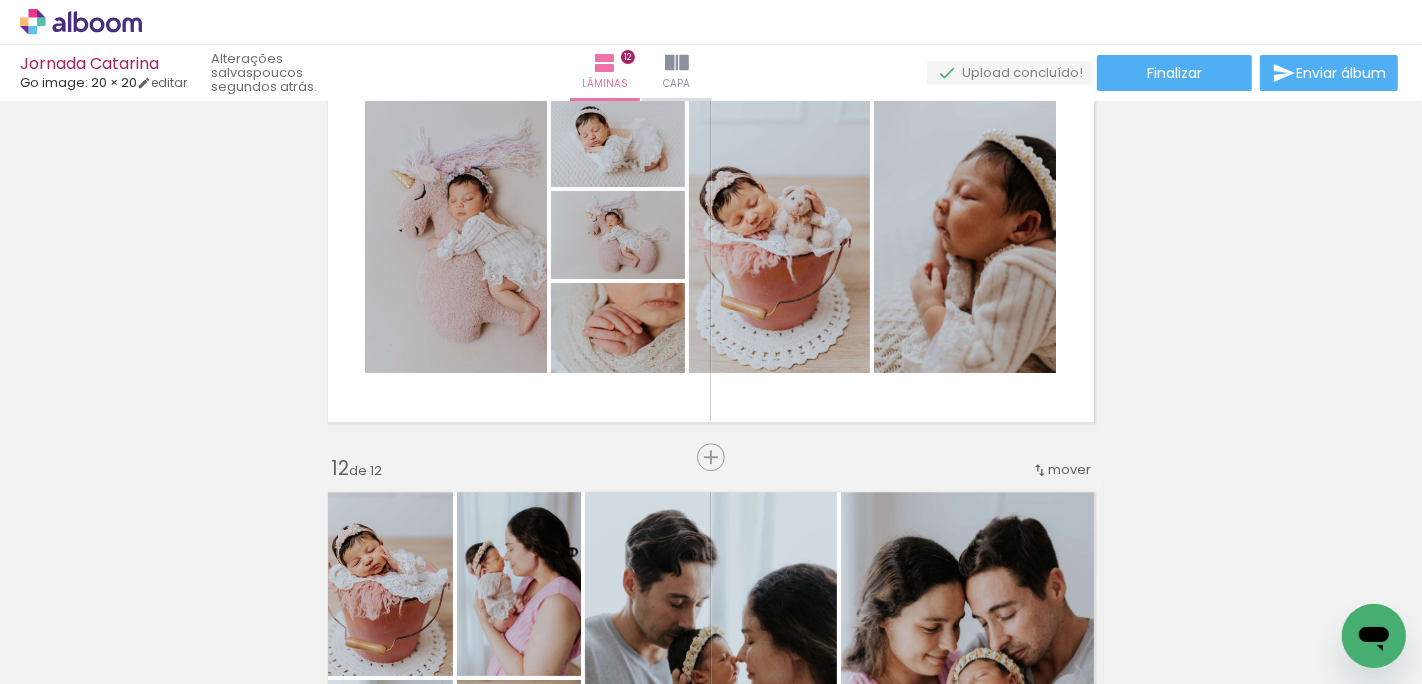 scroll, scrollTop: 4541, scrollLeft: 0, axis: vertical 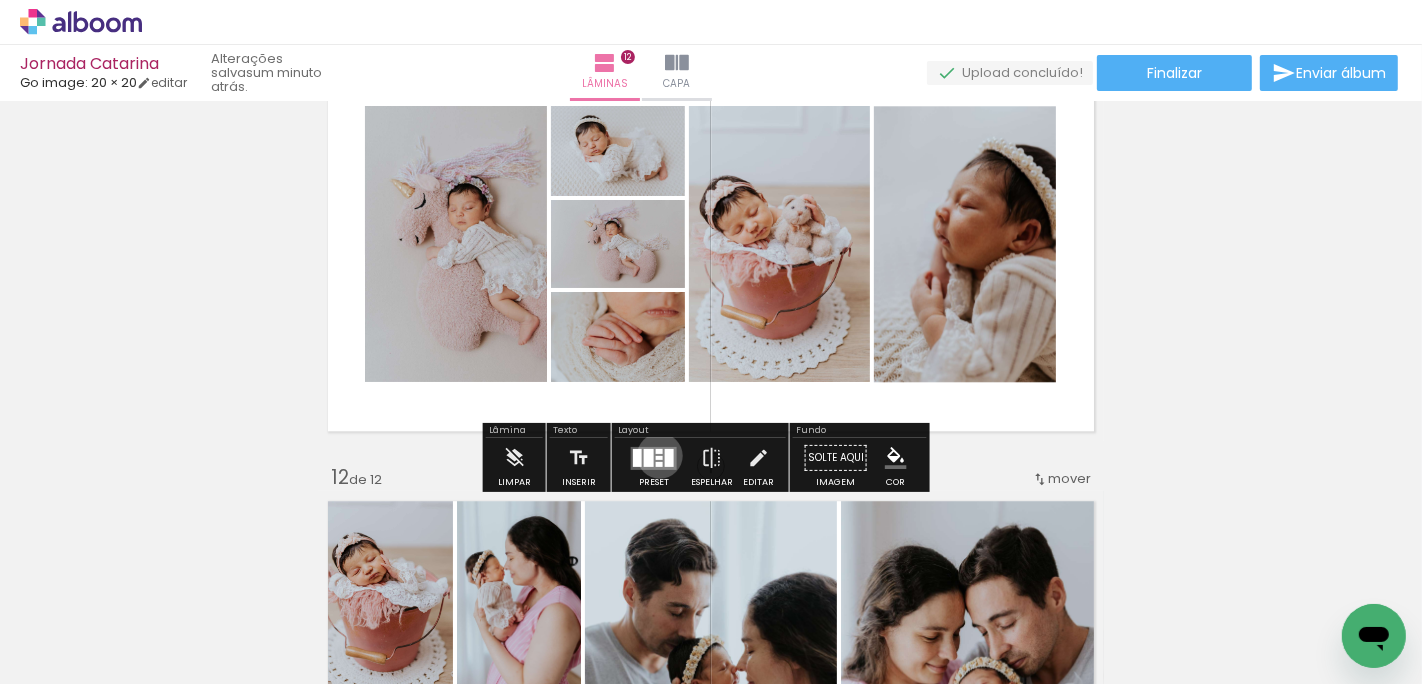 click at bounding box center (659, 457) 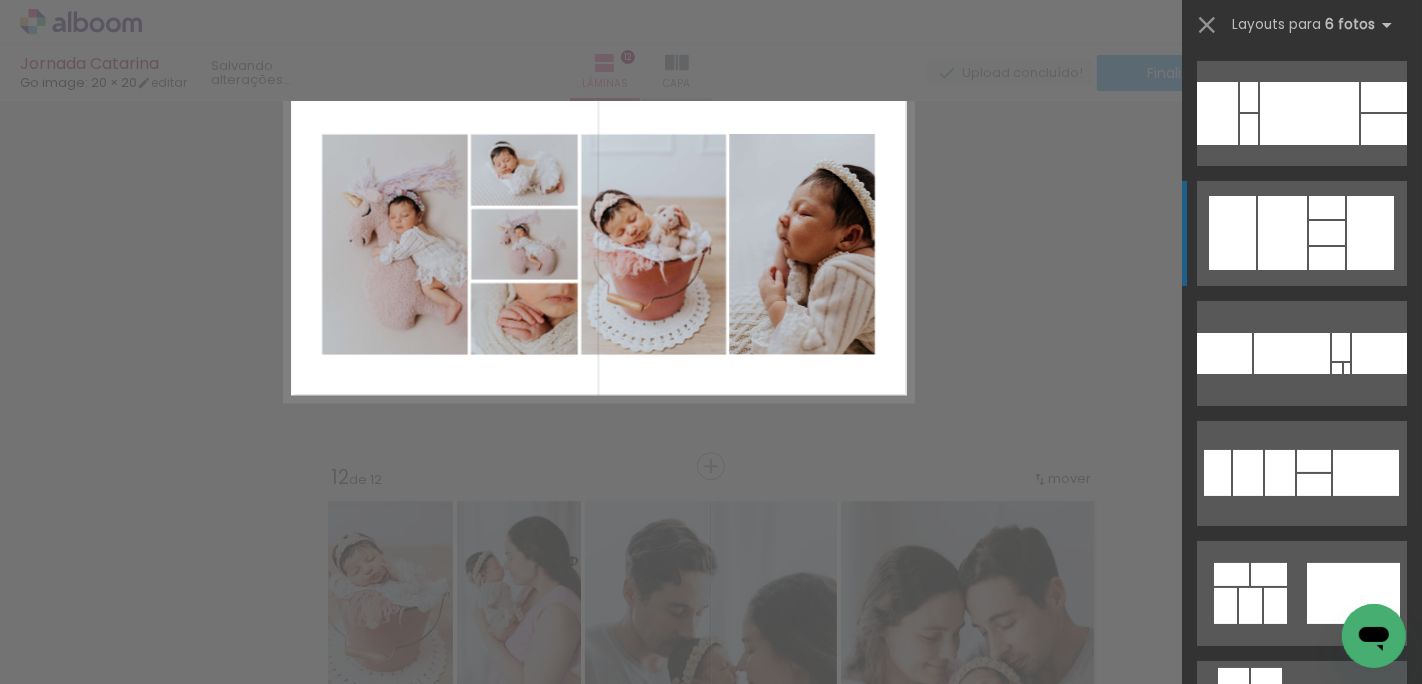 scroll, scrollTop: 120, scrollLeft: 0, axis: vertical 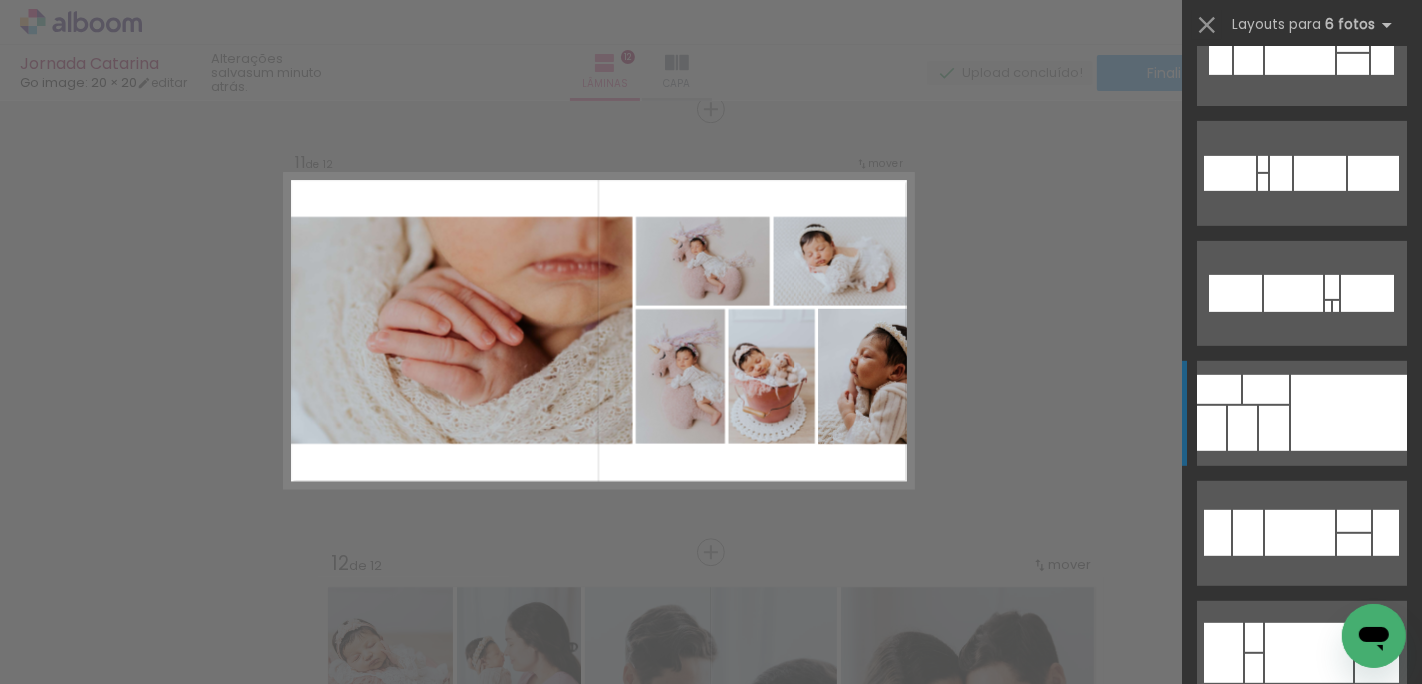 click at bounding box center (1349, 413) 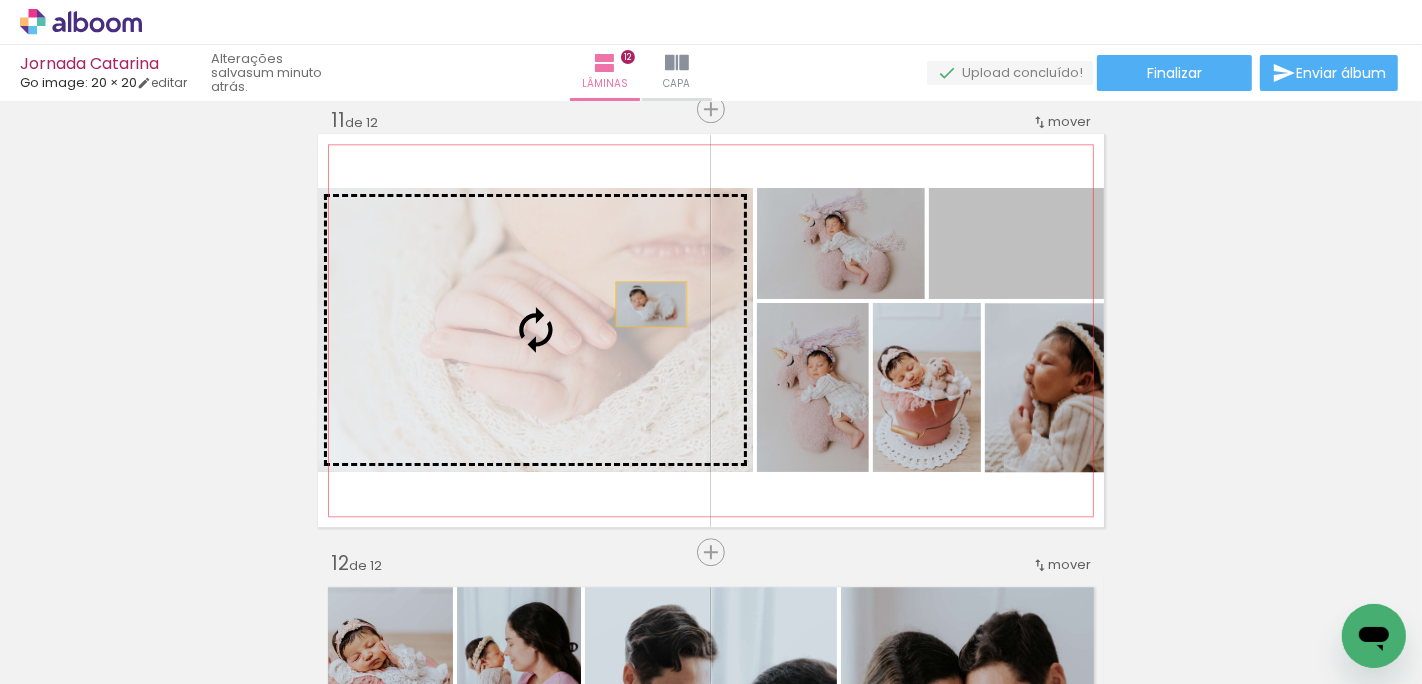 drag, startPoint x: 1059, startPoint y: 274, endPoint x: 644, endPoint y: 305, distance: 416.15622 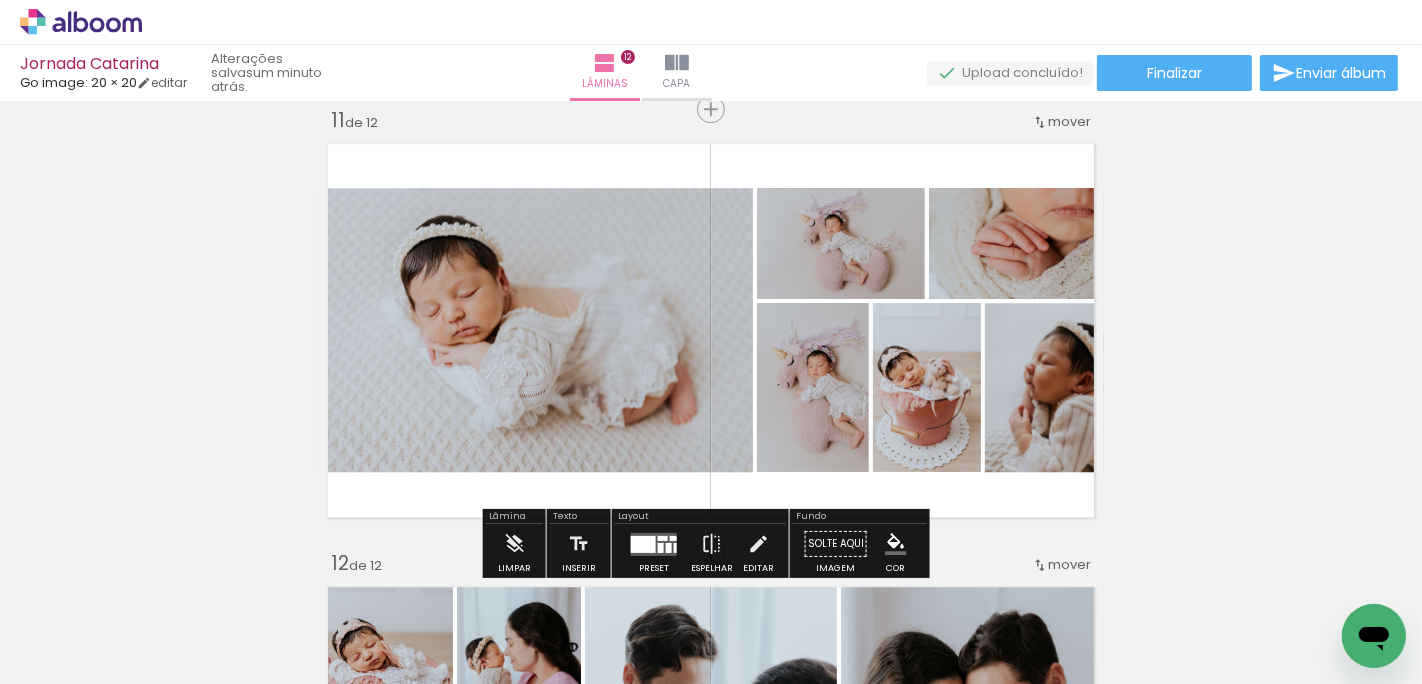 click on "Inserir lâmina 1  de 12  Inserir lâmina 2  de 12  Inserir lâmina 3  de 12  Inserir lâmina 4  de 12  Inserir lâmina 5  de 12  Inserir lâmina 6  de 12  Inserir lâmina 7  de 12  Inserir lâmina 8  de 12  Inserir lâmina 9  de 12  Inserir lâmina 10  de 12  Inserir lâmina 11  de 12  Inserir lâmina 12  de 12 O Designbox precisará aumentar a sua imagem em 152% para exportar para impressão." at bounding box center (711, -1467) 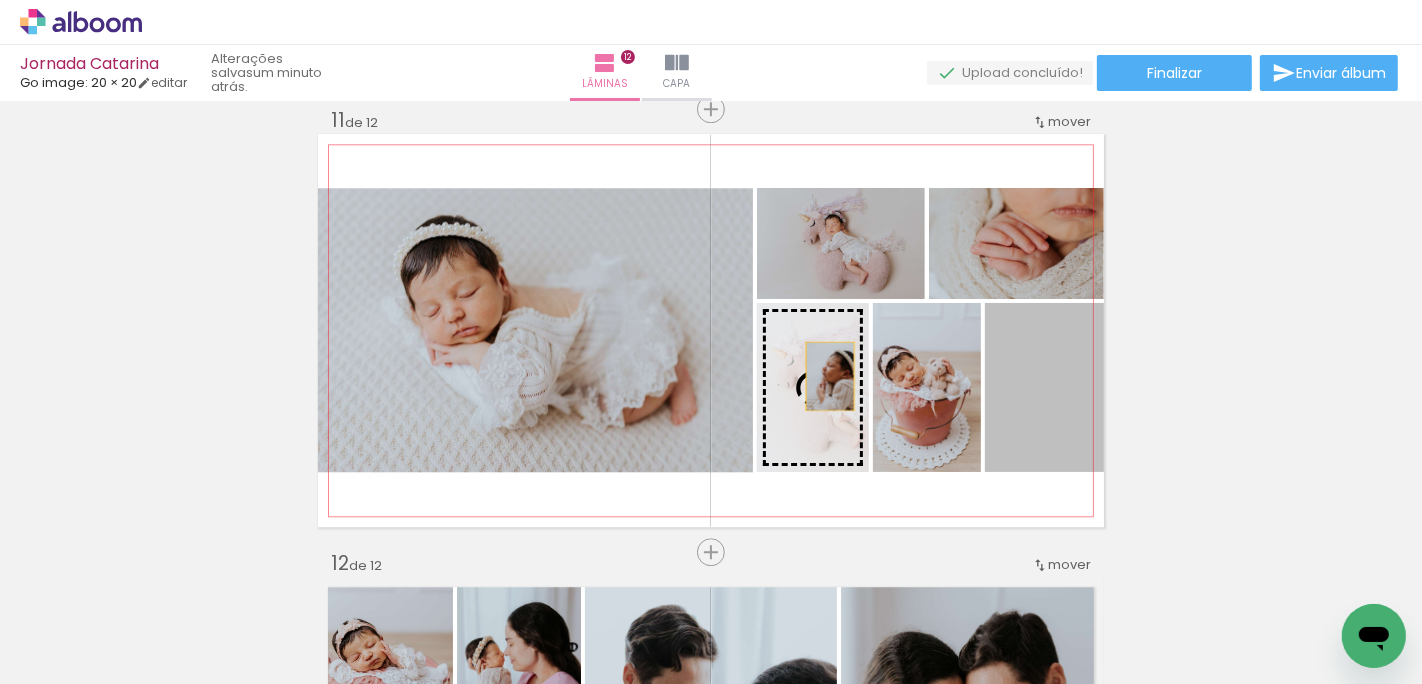 drag, startPoint x: 1041, startPoint y: 393, endPoint x: 822, endPoint y: 376, distance: 219.65883 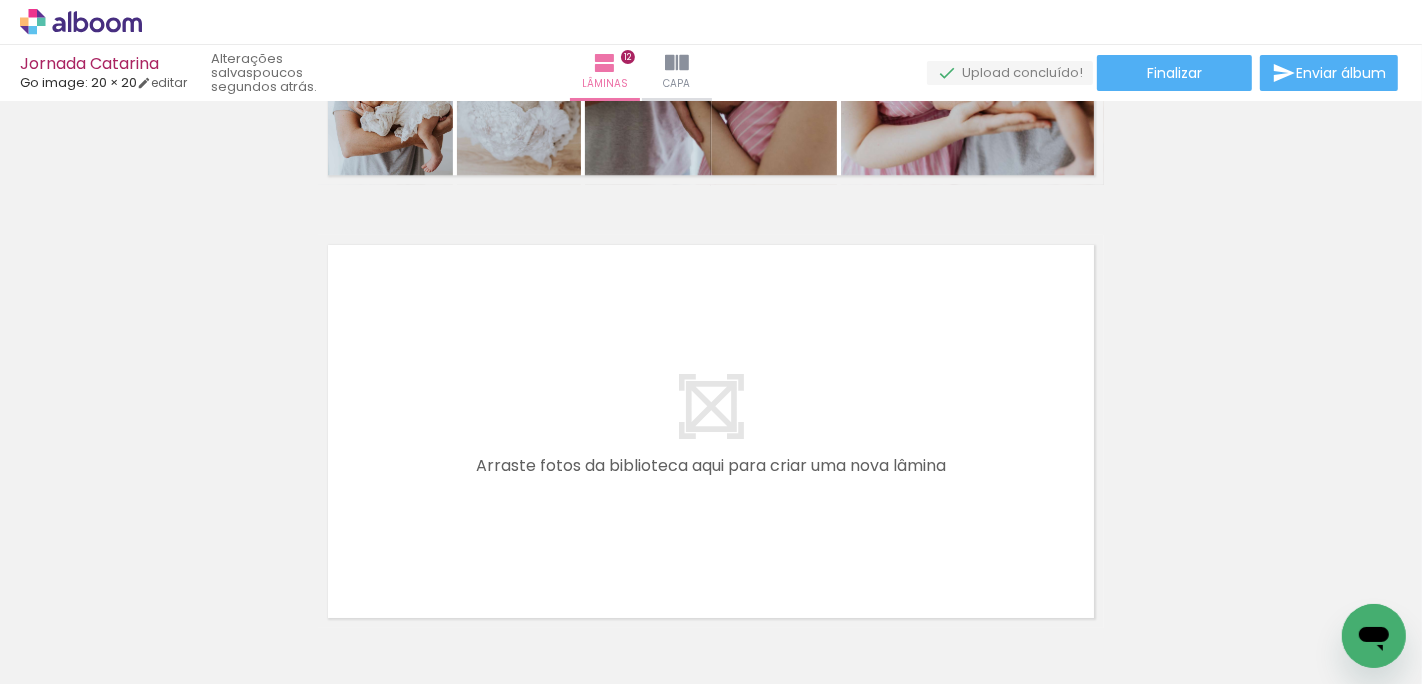scroll, scrollTop: 5378, scrollLeft: 0, axis: vertical 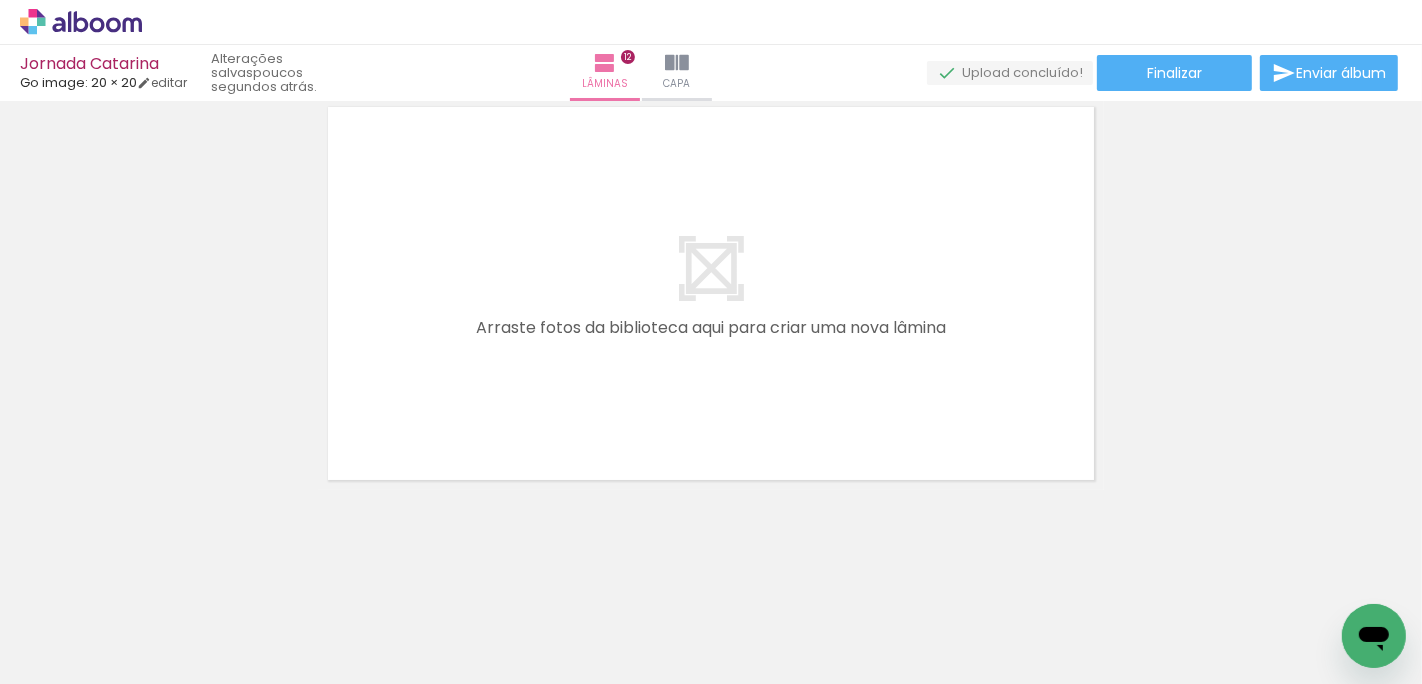 click on "Inserir lâmina 1  de 12  Inserir lâmina 2  de 12  Inserir lâmina 3  de 12  Inserir lâmina 4  de 12  Inserir lâmina 5  de 12  Inserir lâmina 6  de 12  Inserir lâmina 7  de 12  Inserir lâmina 8  de 12  Inserir lâmina 9  de 12  Inserir lâmina 10  de 12  Inserir lâmina 11  de 12  Inserir lâmina 12  de 12 O Designbox precisará aumentar a sua imagem em 152% para exportar para impressão." at bounding box center [711, -2390] 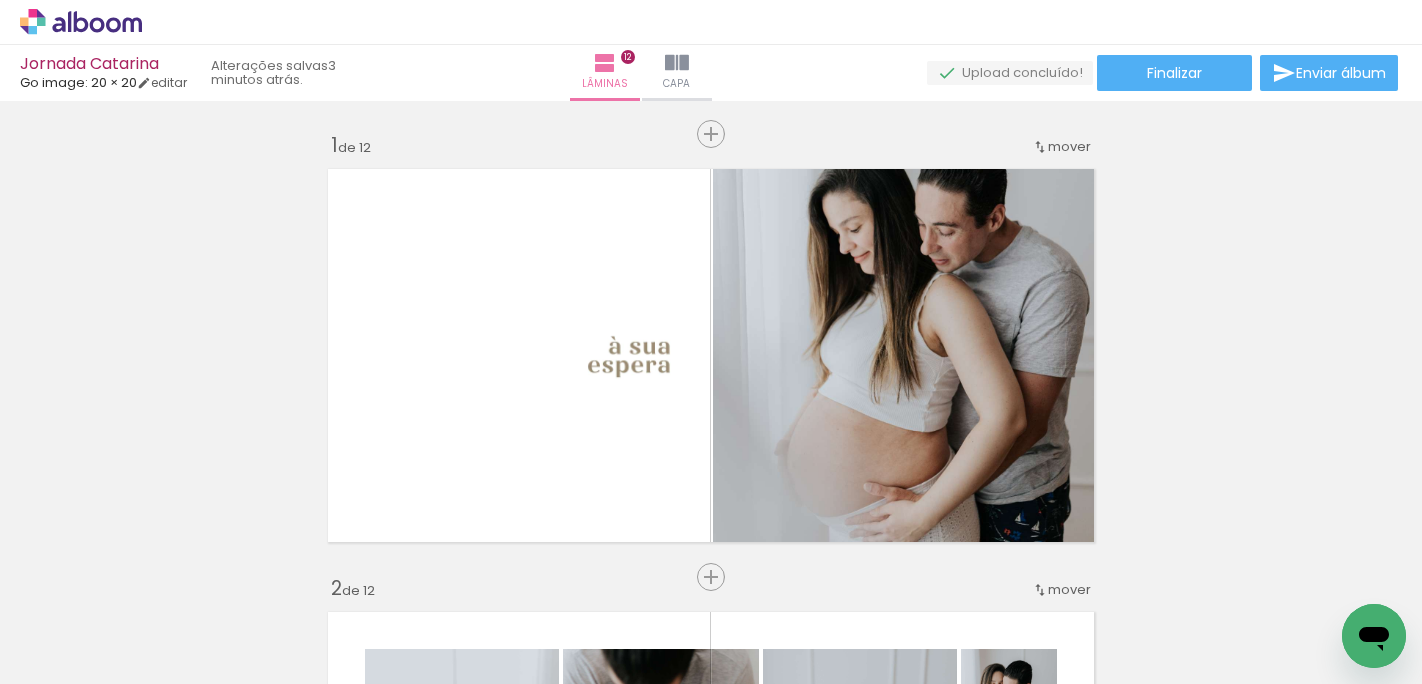 scroll, scrollTop: 0, scrollLeft: 0, axis: both 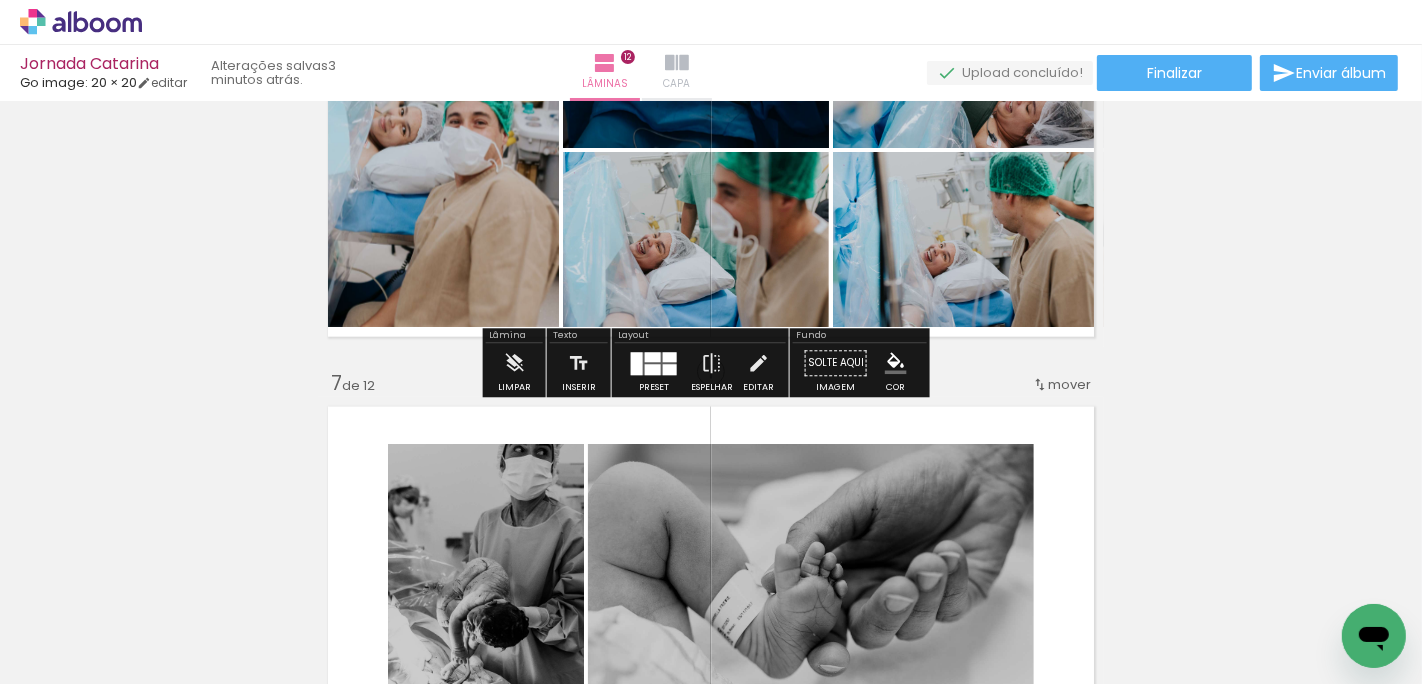 click on "Capa" at bounding box center [676, 84] 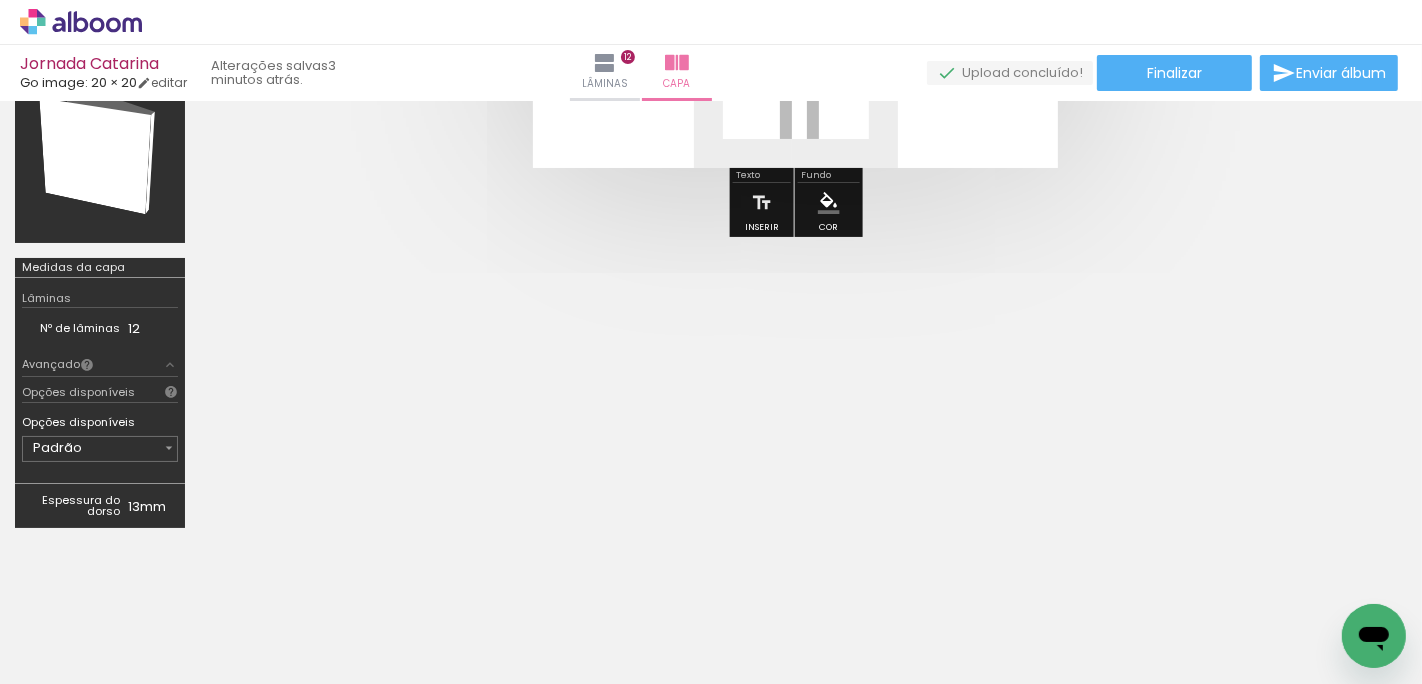 scroll, scrollTop: 0, scrollLeft: 0, axis: both 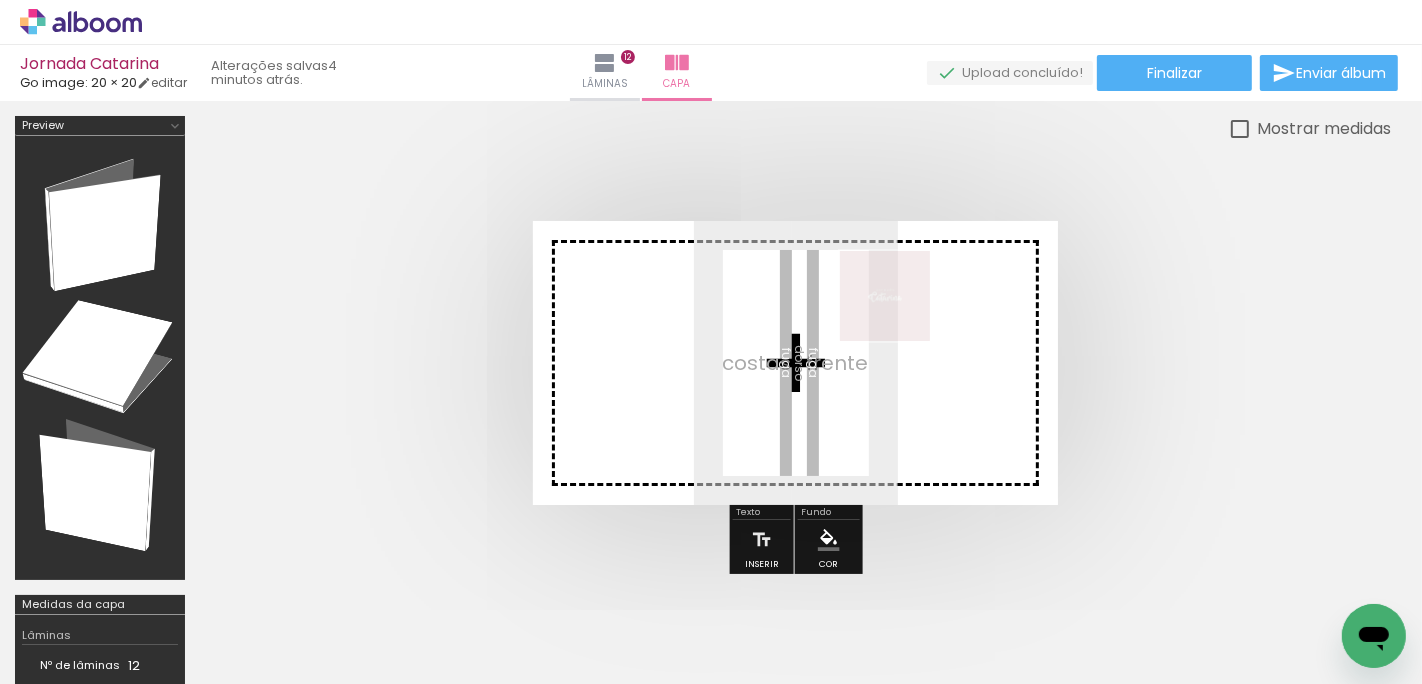 drag, startPoint x: 1120, startPoint y: 613, endPoint x: 901, endPoint y: 314, distance: 370.6238 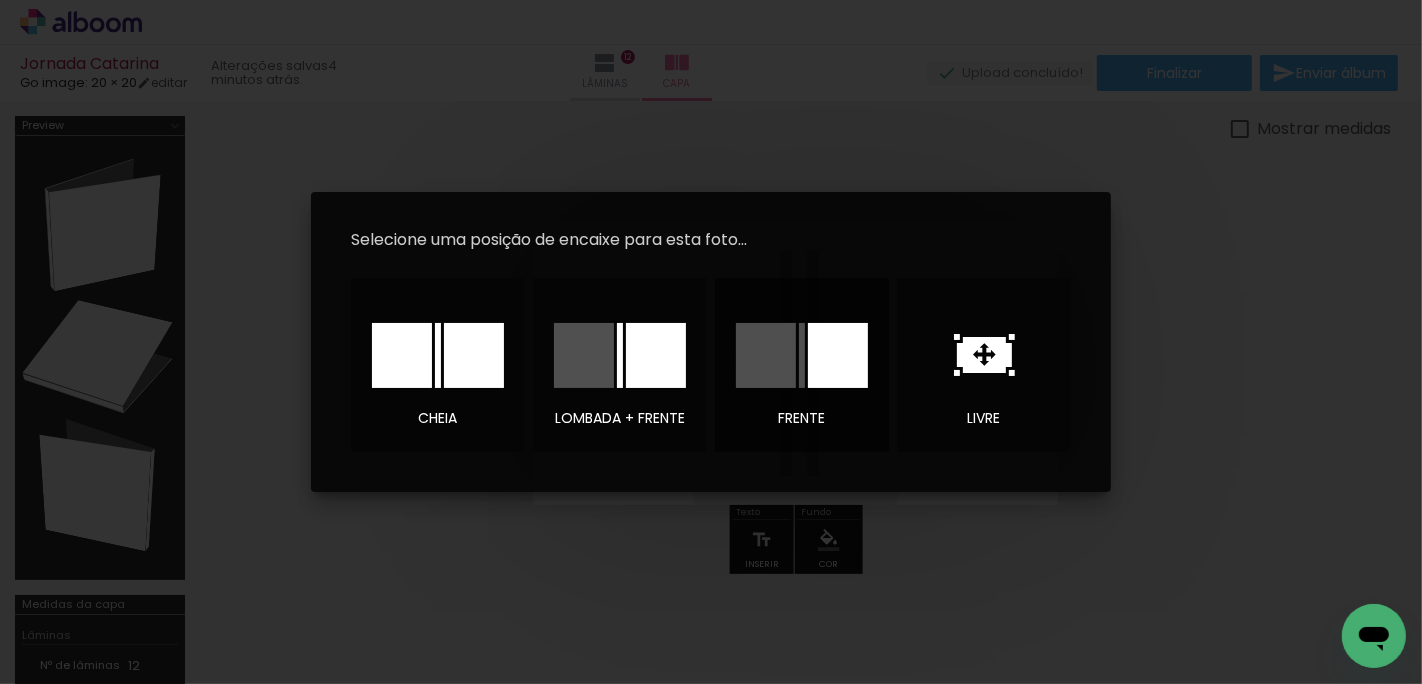 click at bounding box center (766, 355) 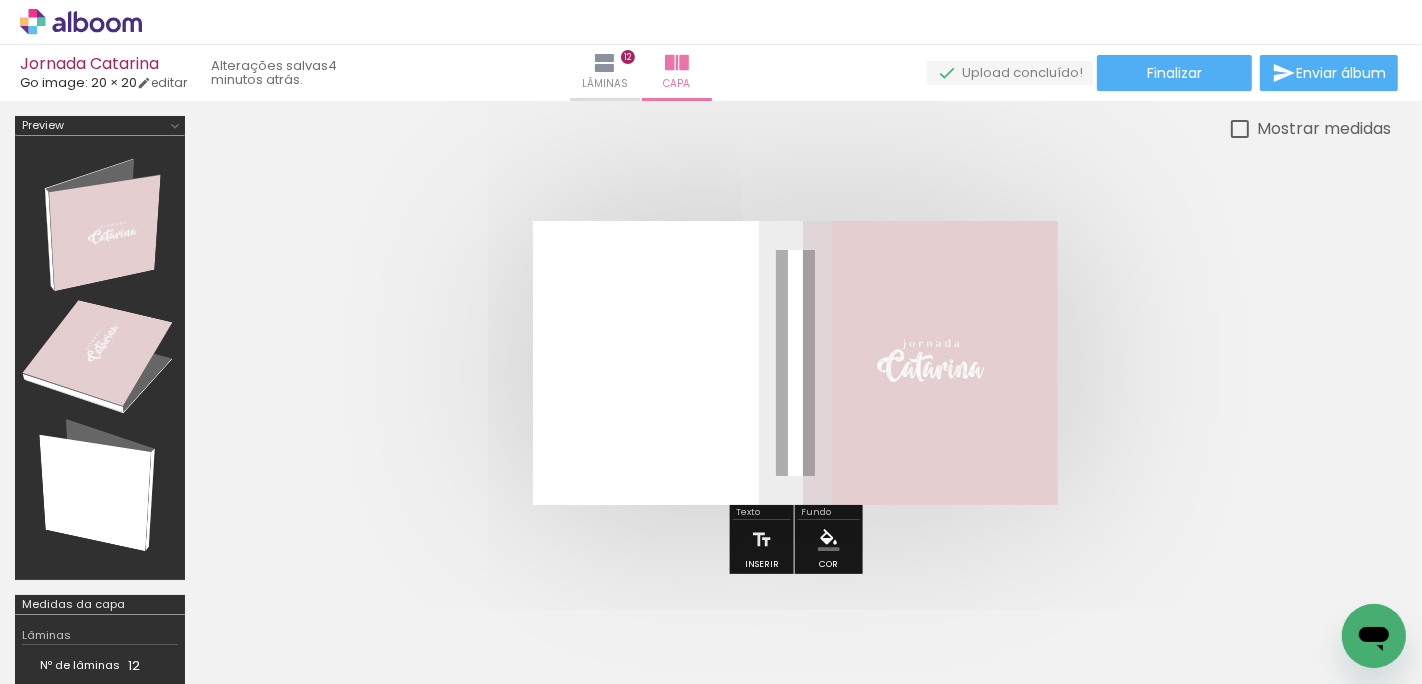click at bounding box center (795, 363) 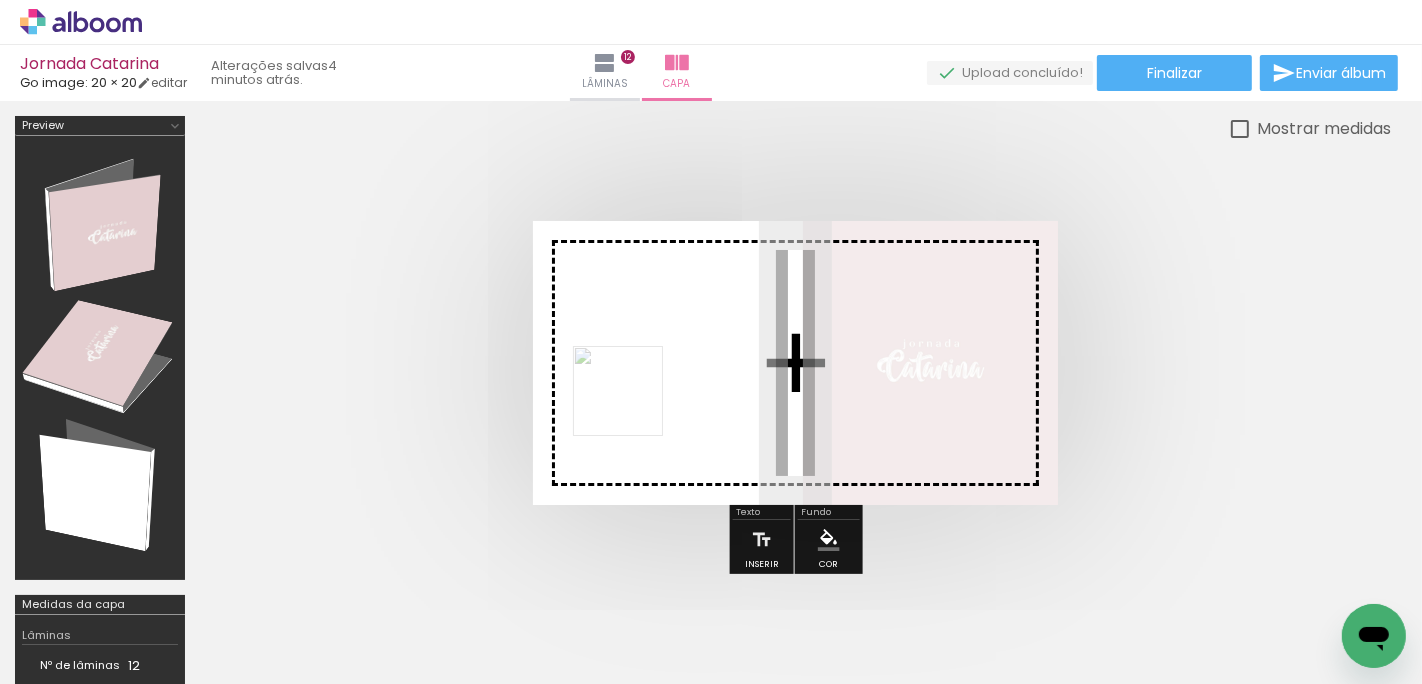 drag, startPoint x: 1234, startPoint y: 636, endPoint x: 634, endPoint y: 406, distance: 642.57294 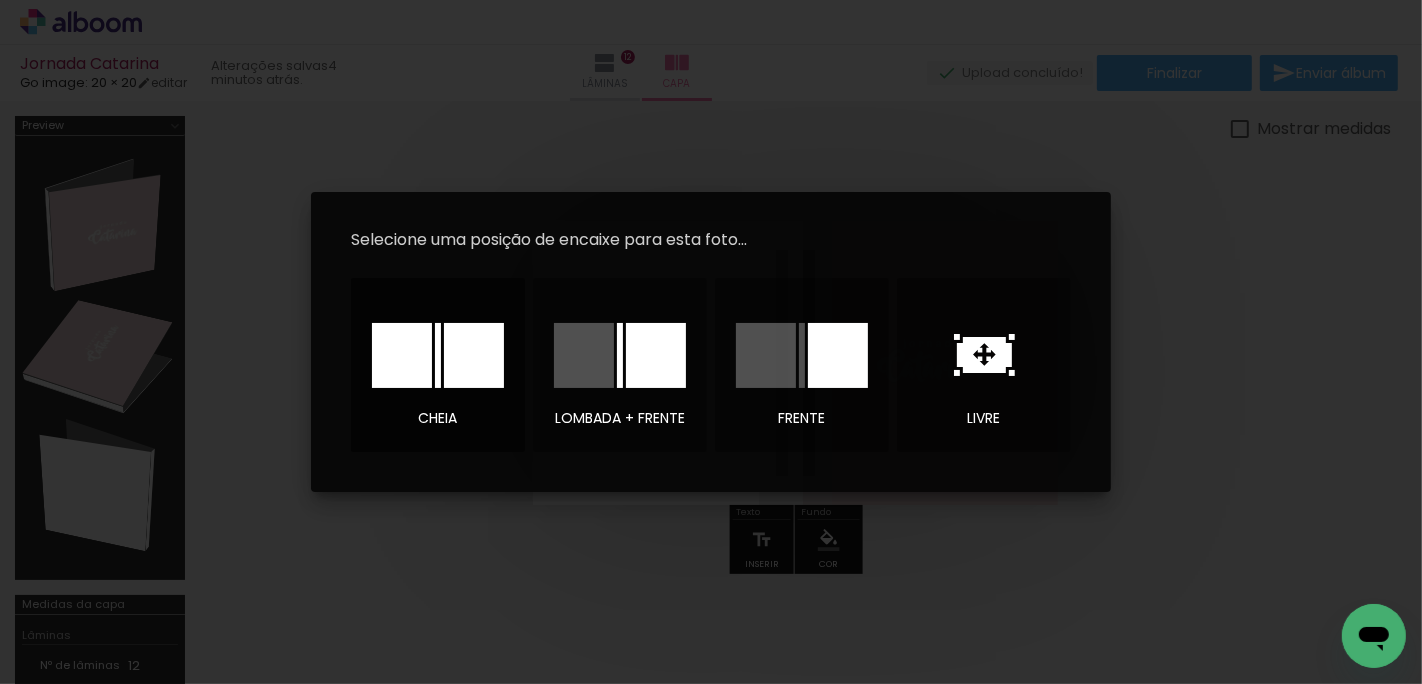 click at bounding box center (474, 355) 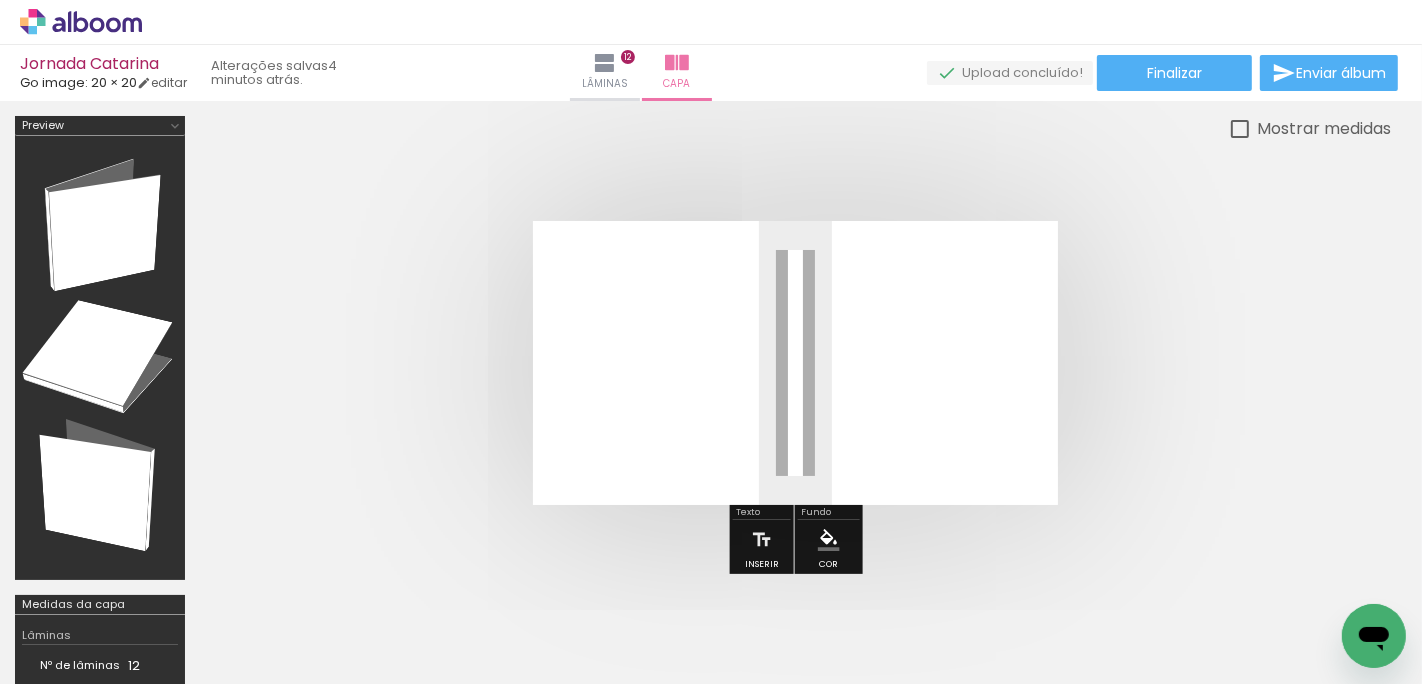 click at bounding box center [795, 363] 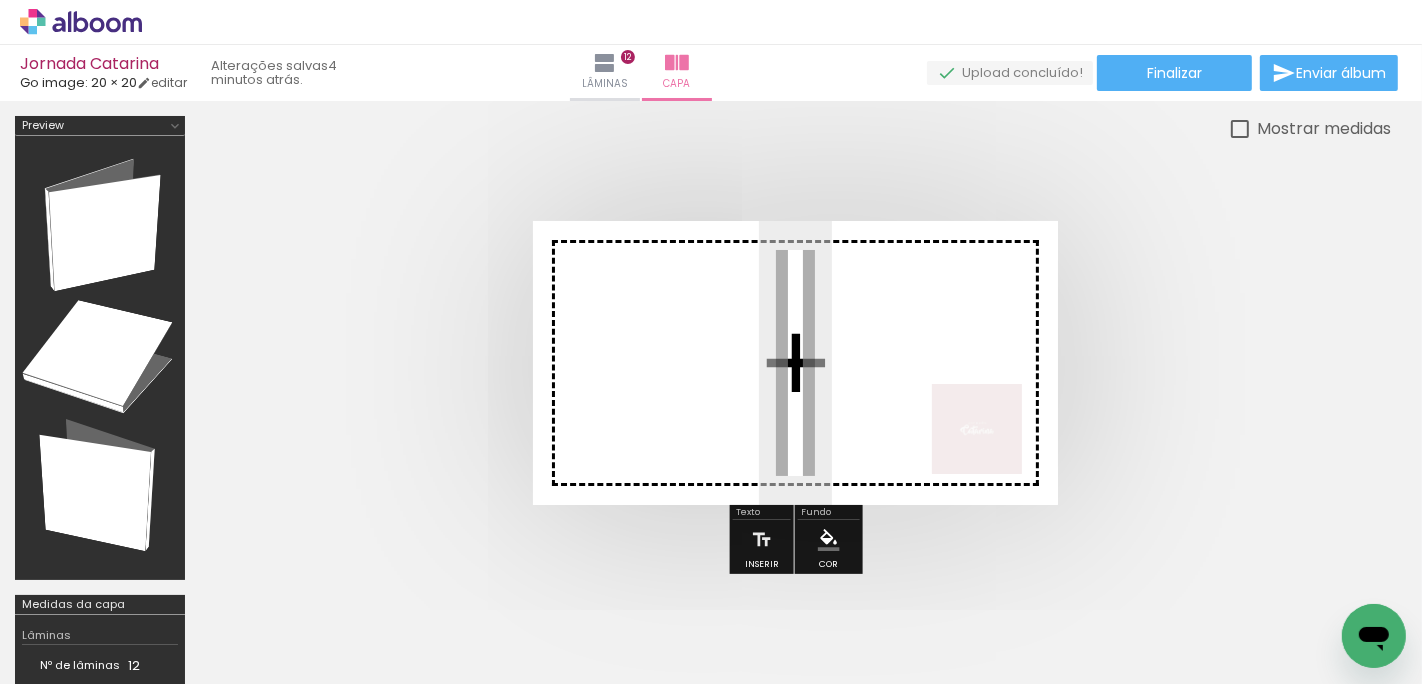 drag, startPoint x: 1136, startPoint y: 640, endPoint x: 978, endPoint y: 431, distance: 262.00192 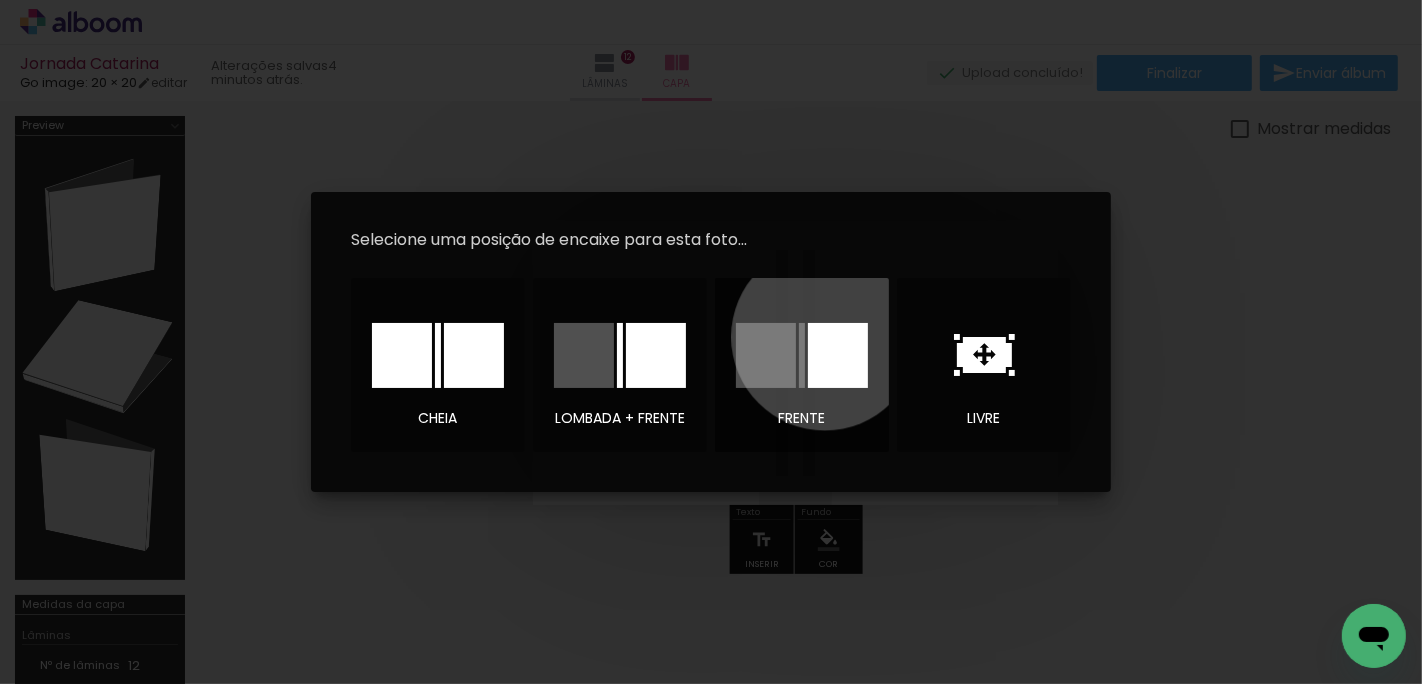 click at bounding box center [838, 355] 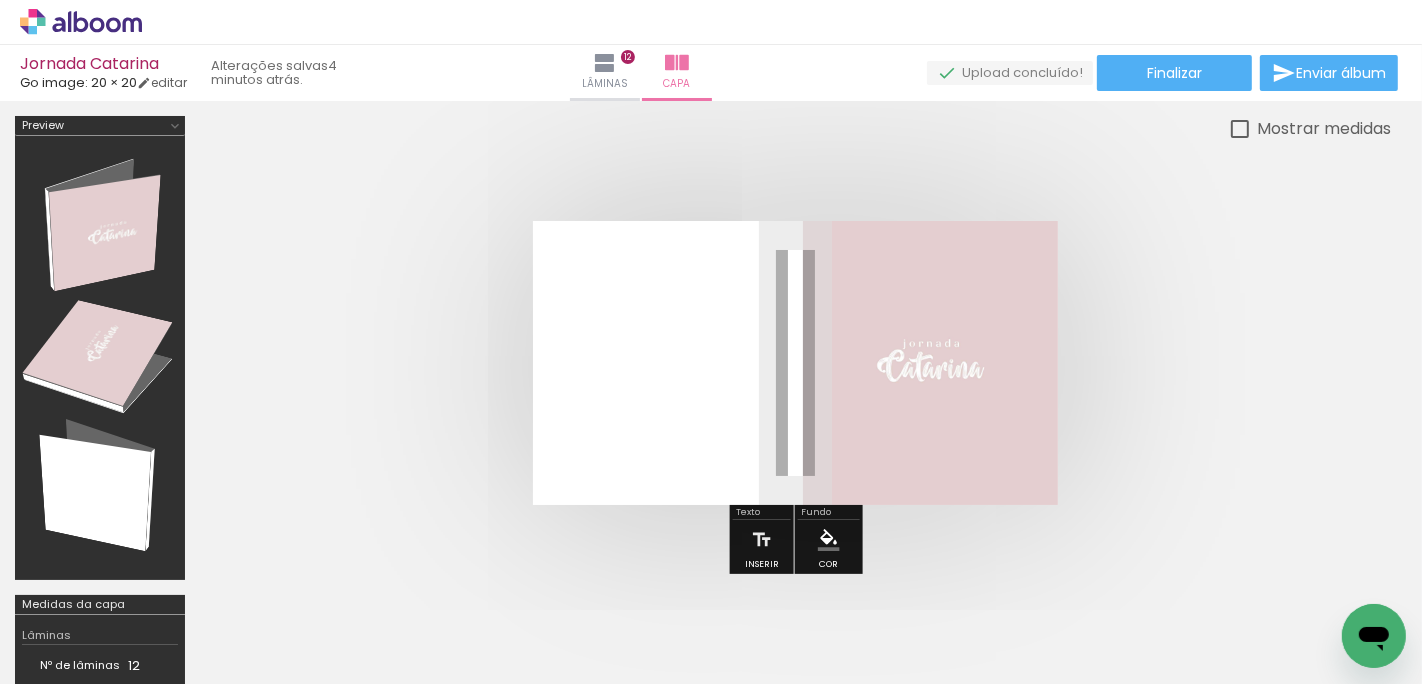 click at bounding box center [795, 363] 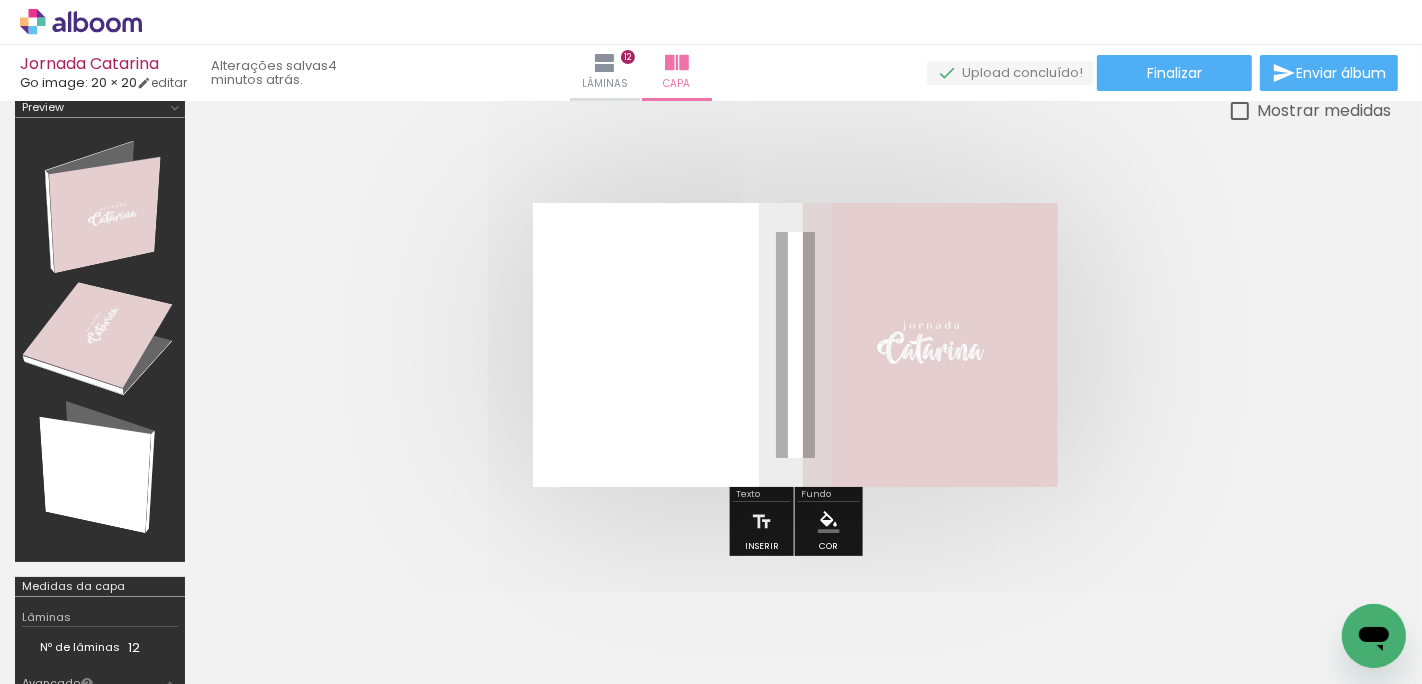 scroll, scrollTop: 17, scrollLeft: 0, axis: vertical 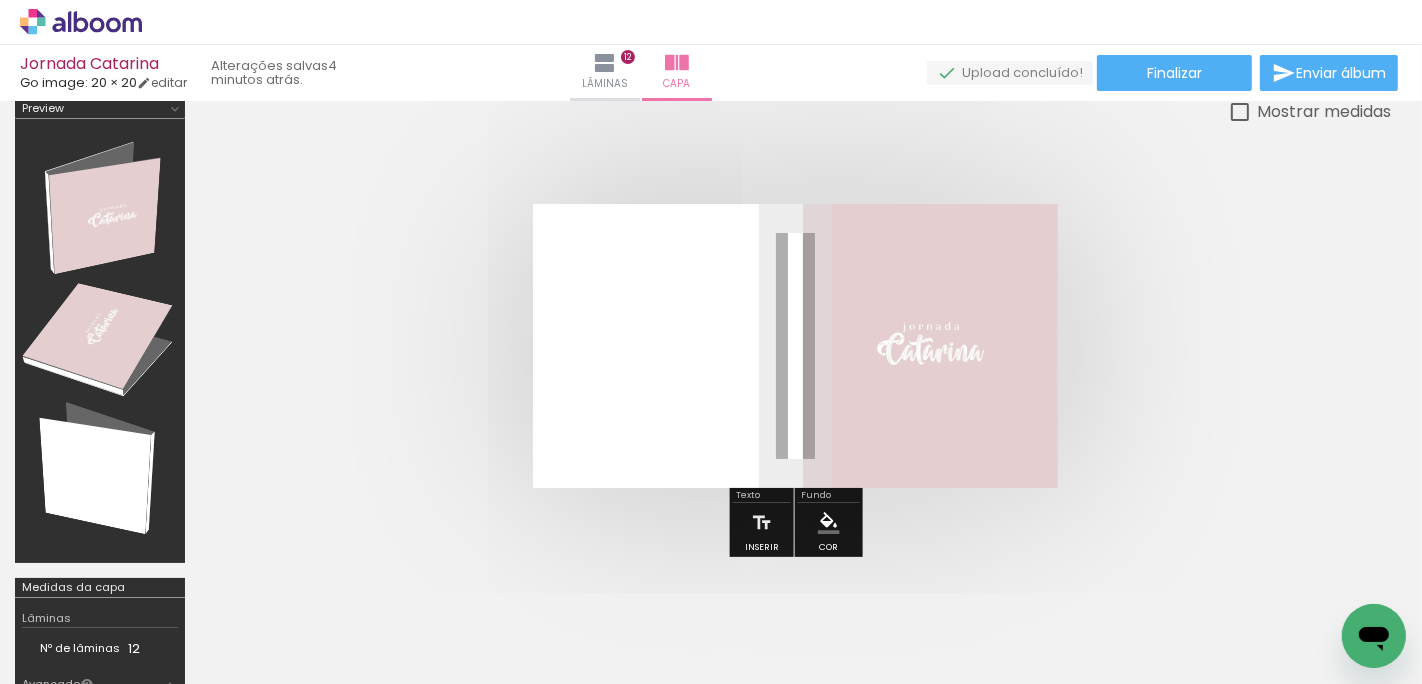 click at bounding box center [795, 346] 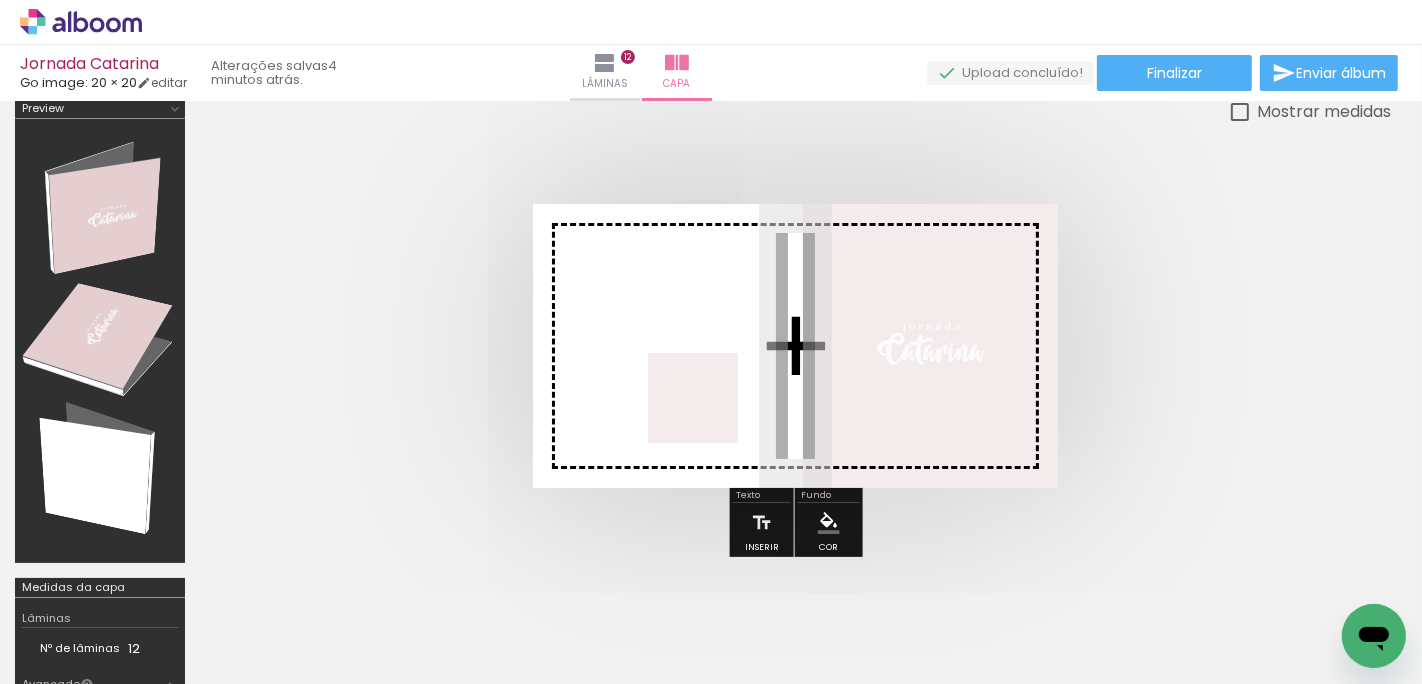 drag, startPoint x: 1217, startPoint y: 631, endPoint x: 667, endPoint y: 392, distance: 599.6841 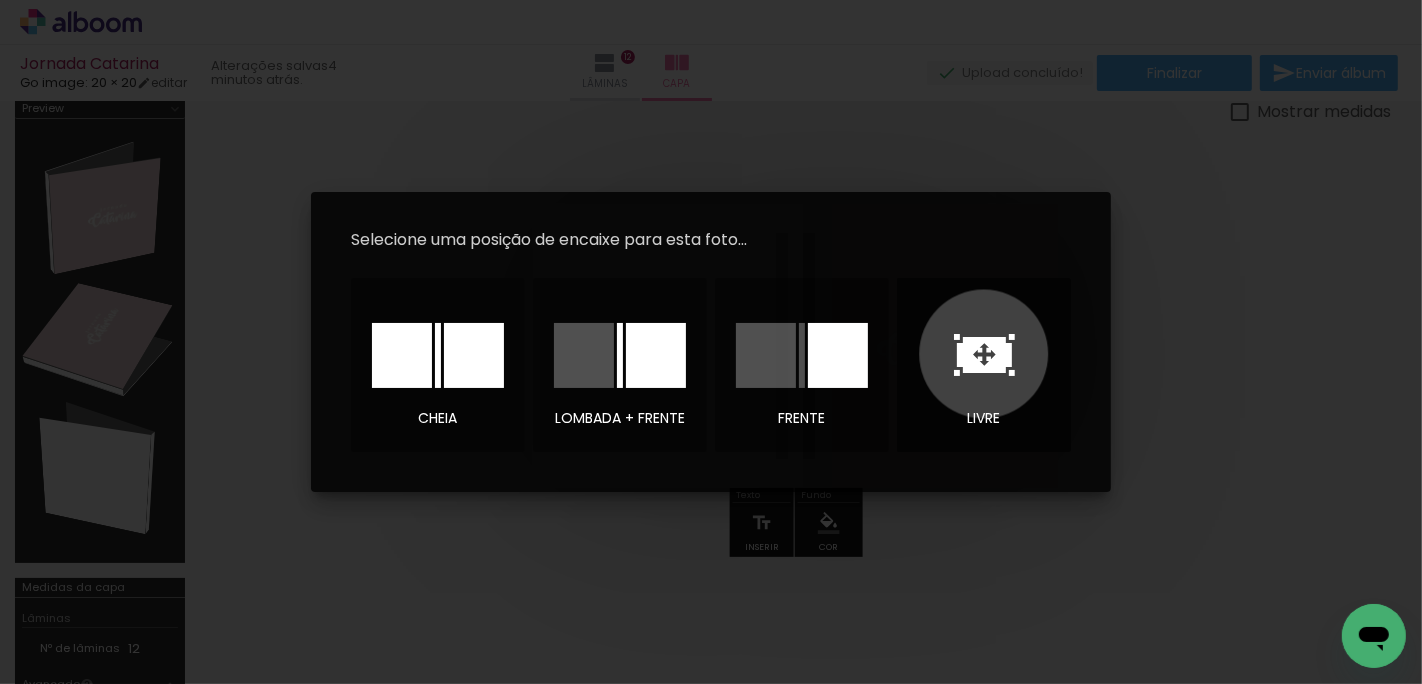 click 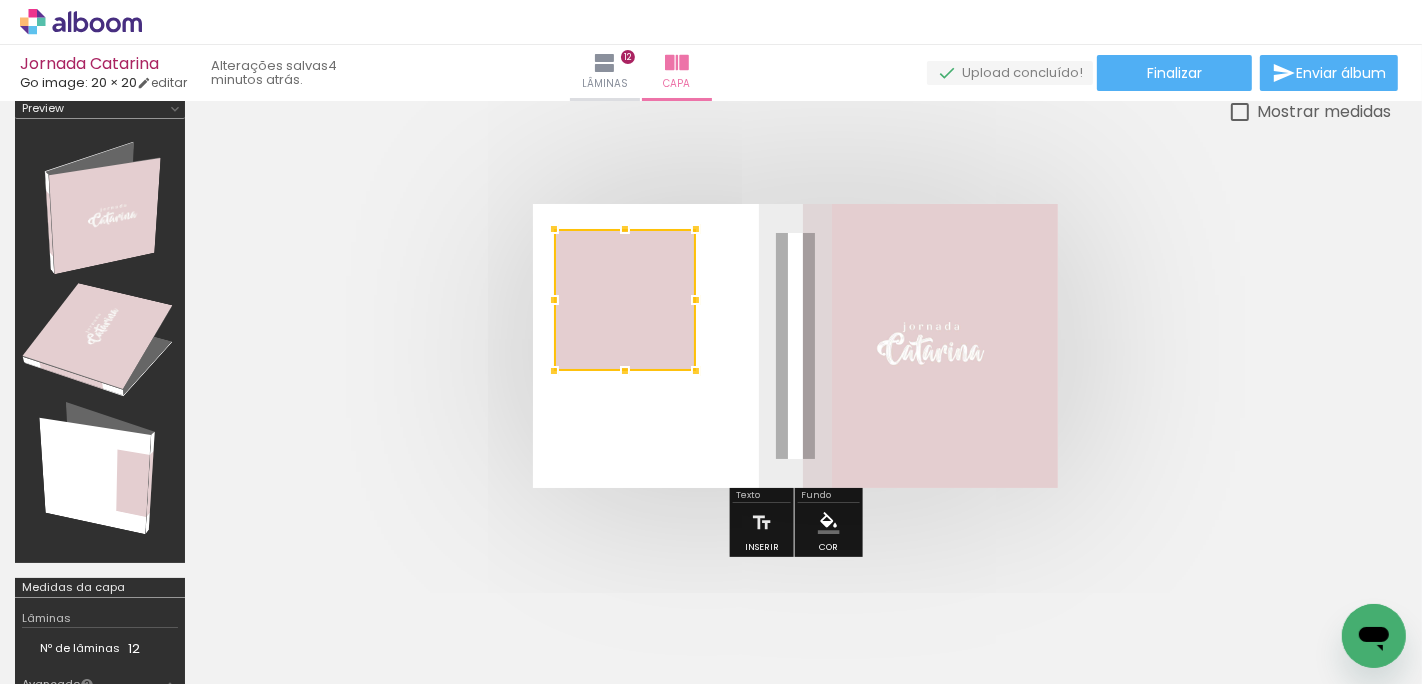 drag, startPoint x: 806, startPoint y: 375, endPoint x: 635, endPoint y: 329, distance: 177.07907 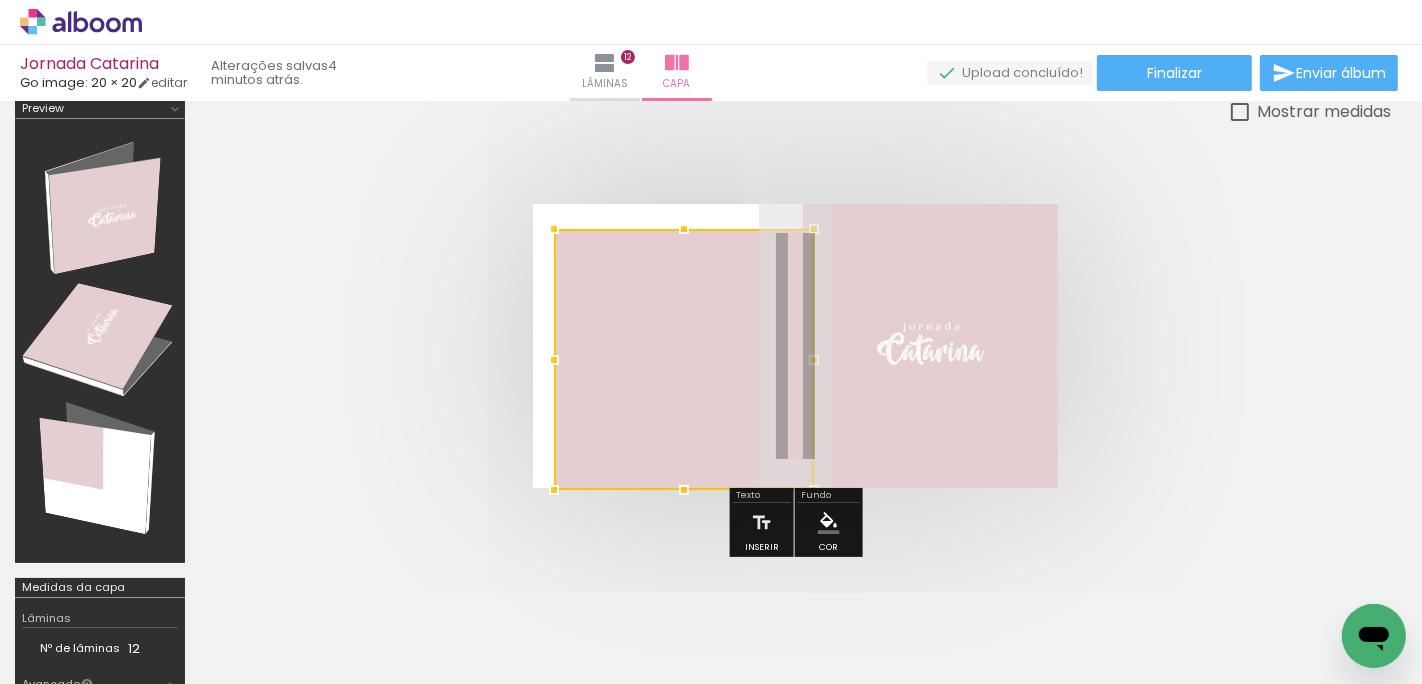 drag, startPoint x: 701, startPoint y: 367, endPoint x: 822, endPoint y: 475, distance: 162.18816 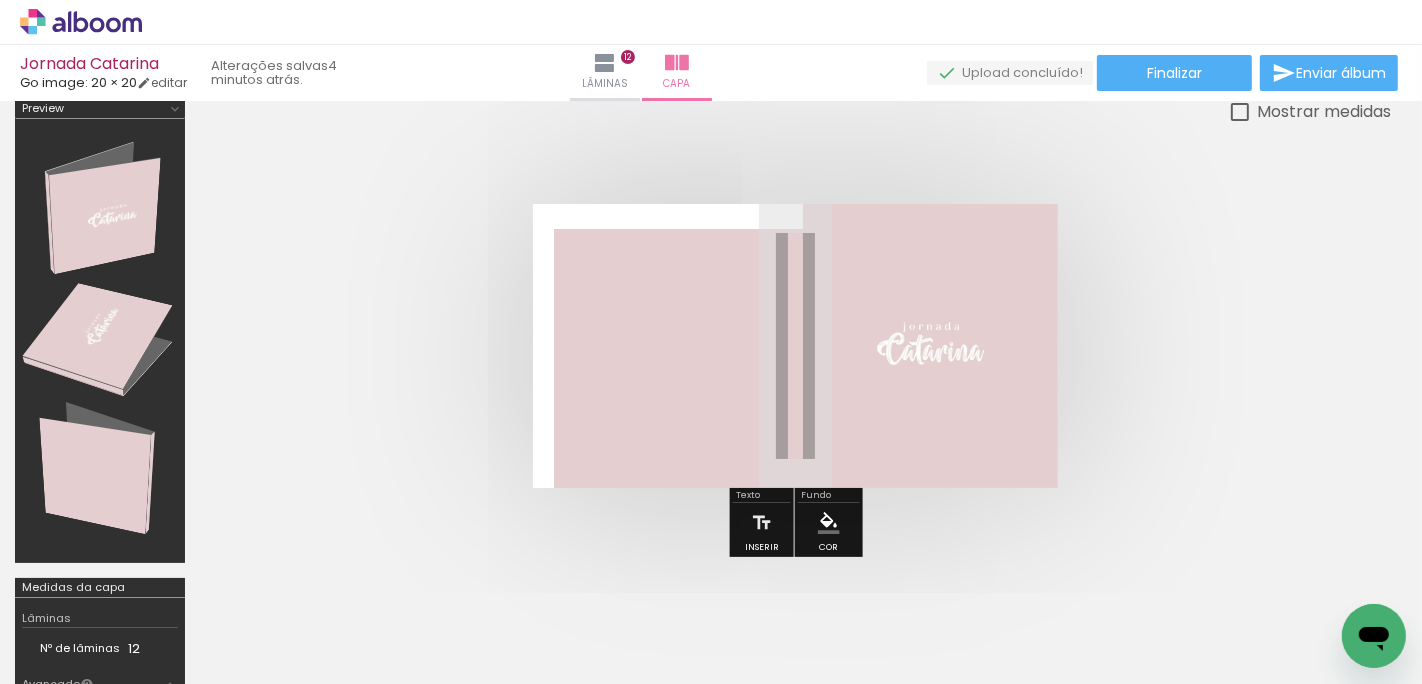 click at bounding box center (795, 346) 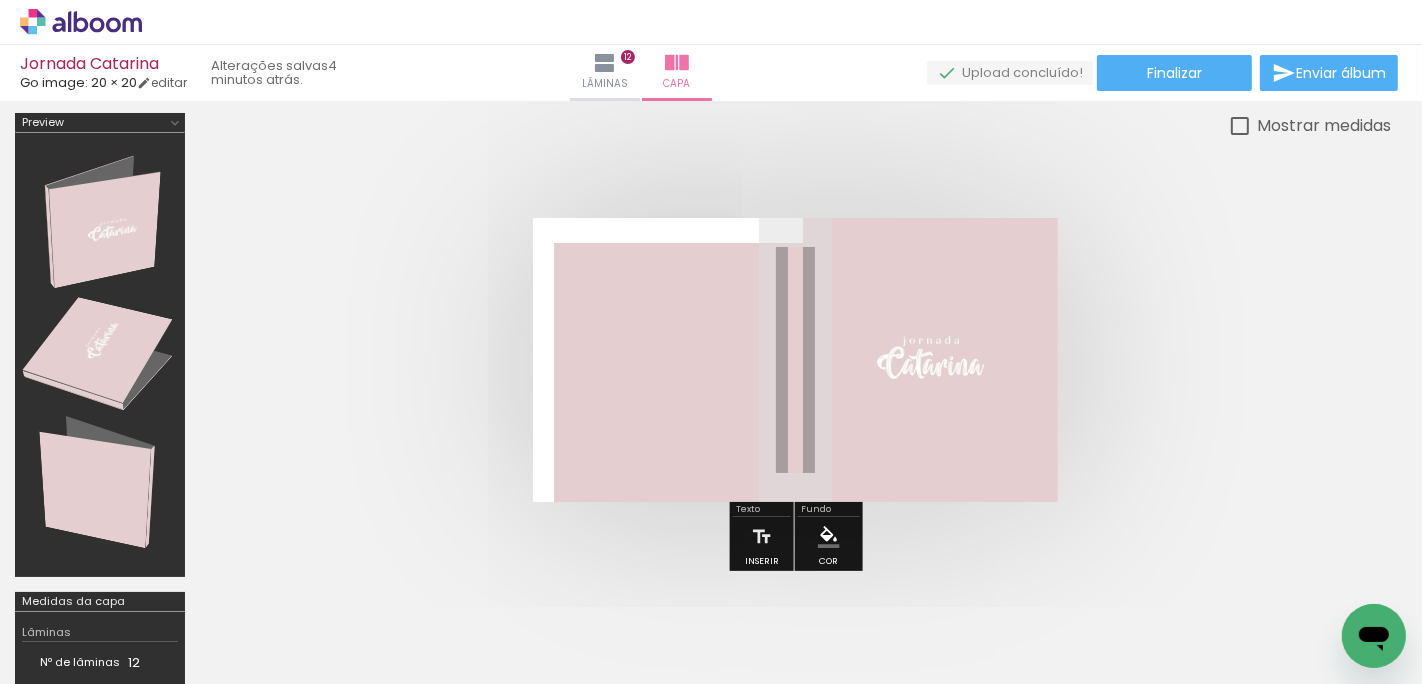 scroll, scrollTop: 0, scrollLeft: 0, axis: both 